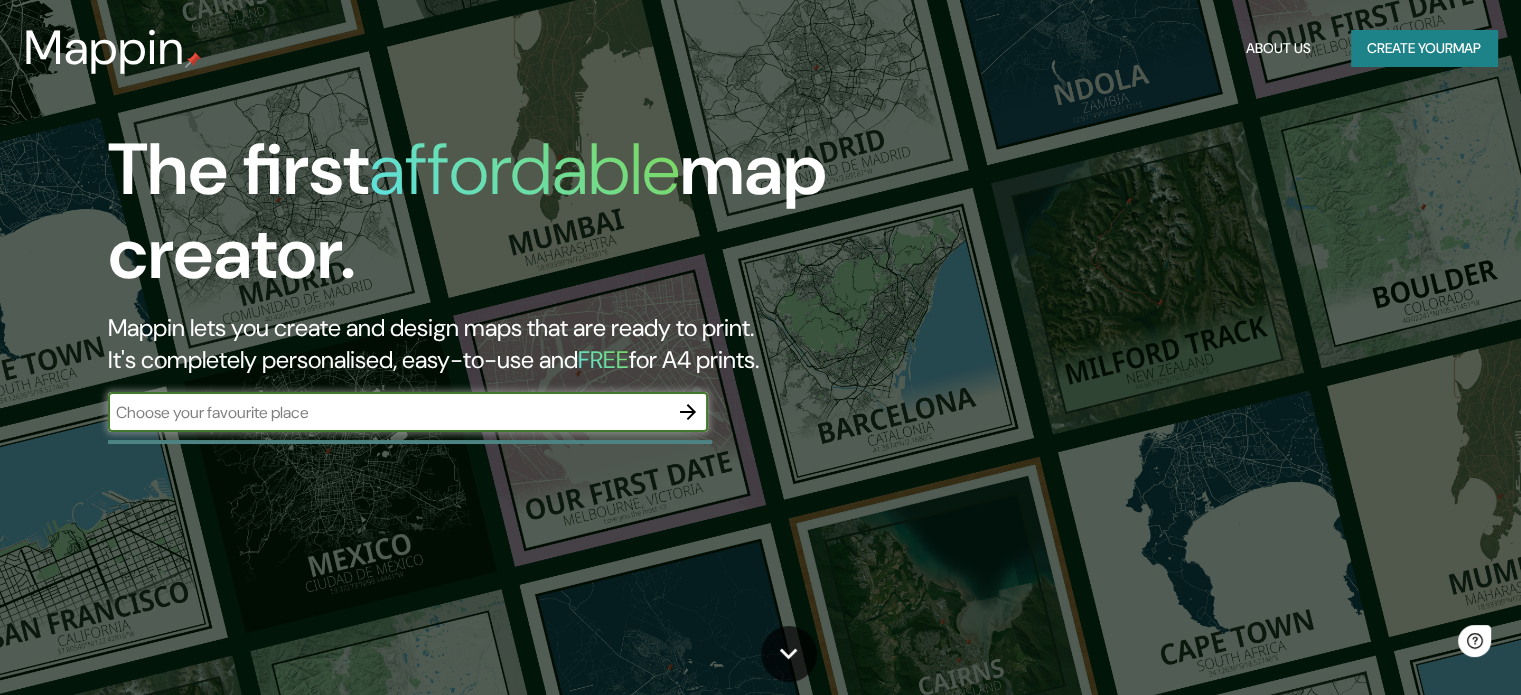 scroll, scrollTop: 0, scrollLeft: 0, axis: both 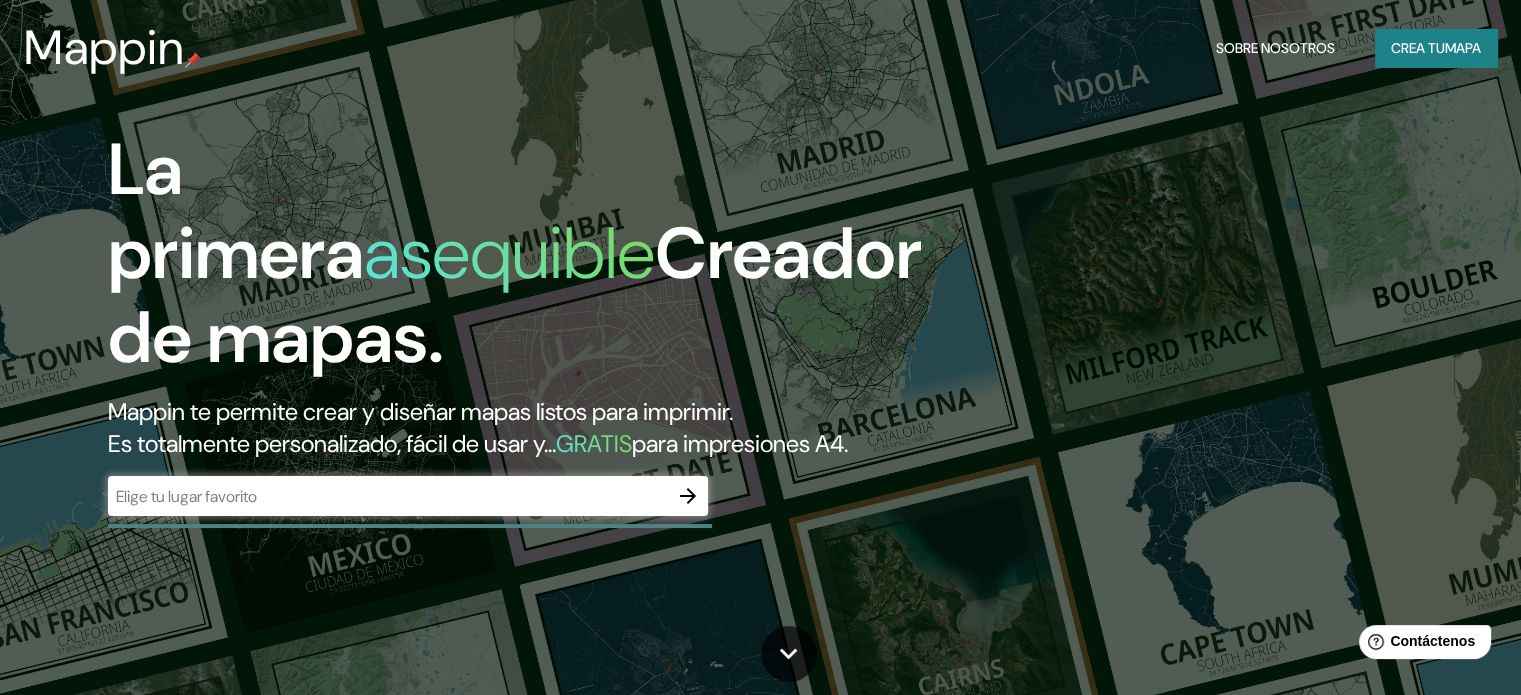 click on "Crea tu" at bounding box center (1418, 48) 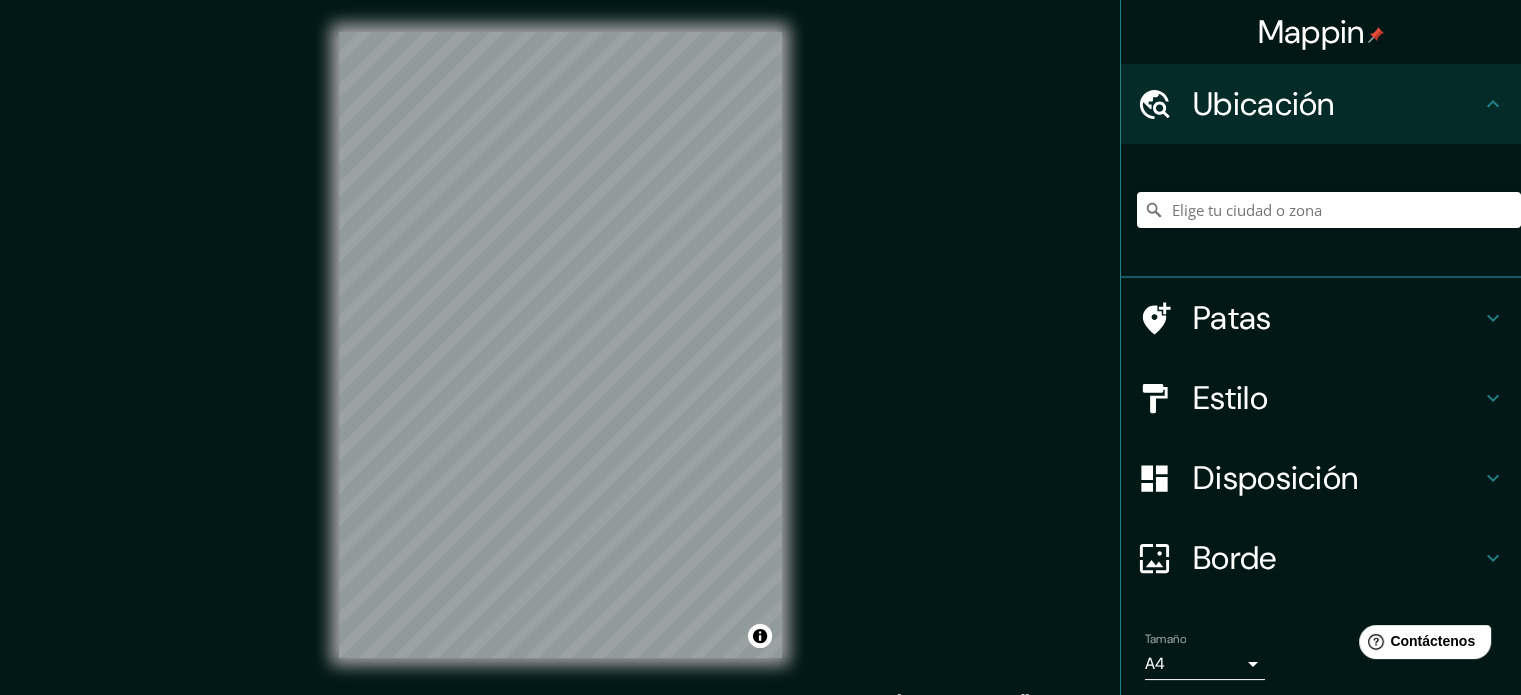 click at bounding box center [1329, 210] 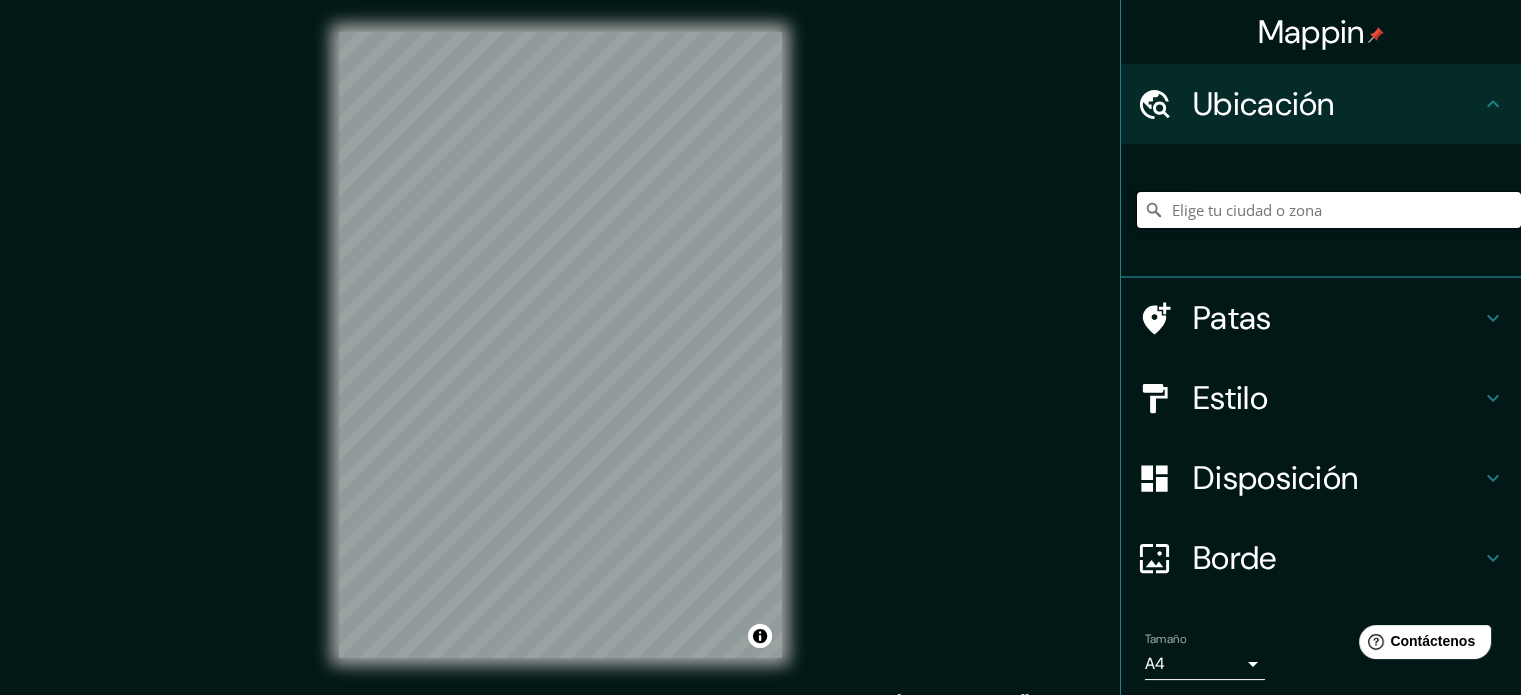click at bounding box center (1329, 210) 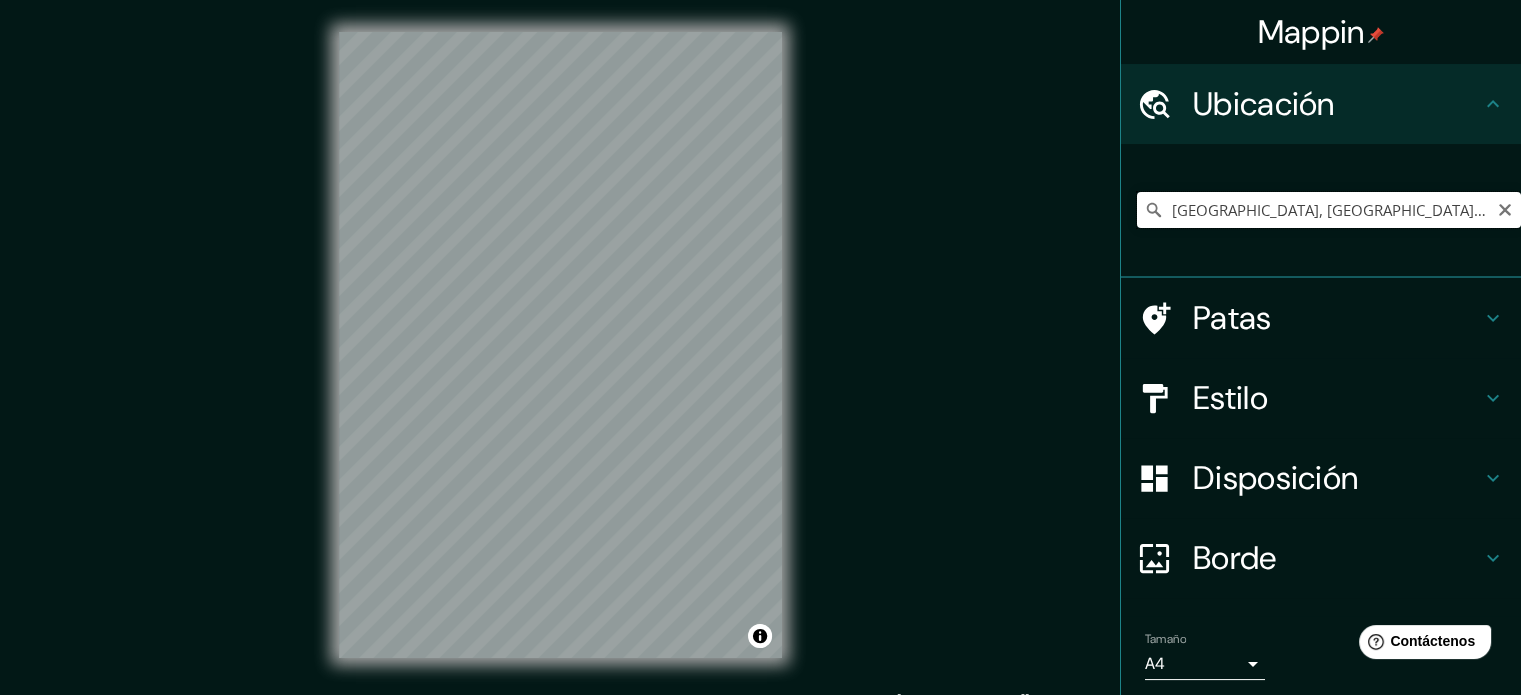 click on "[GEOGRAPHIC_DATA], [GEOGRAPHIC_DATA], [GEOGRAPHIC_DATA]" at bounding box center (1329, 210) 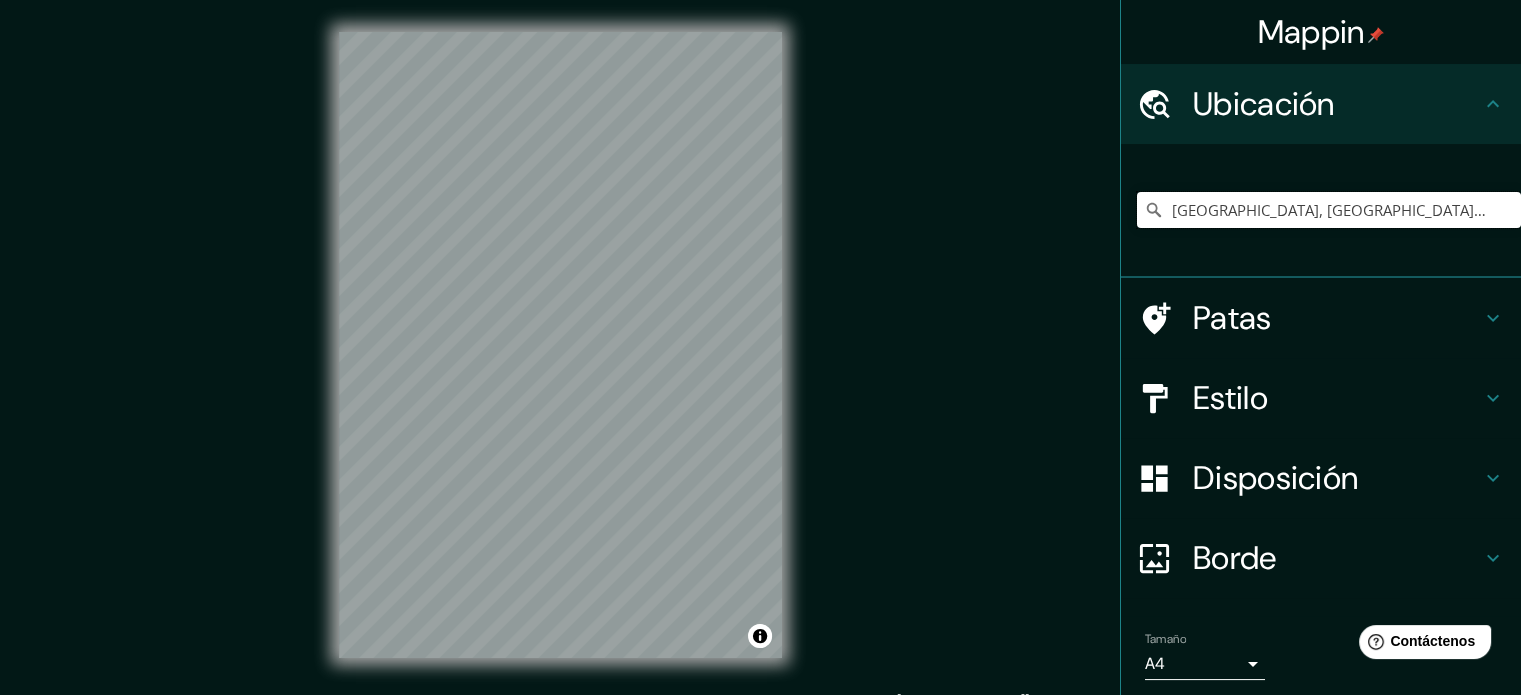 drag, startPoint x: 1402, startPoint y: 220, endPoint x: 1031, endPoint y: 247, distance: 371.98117 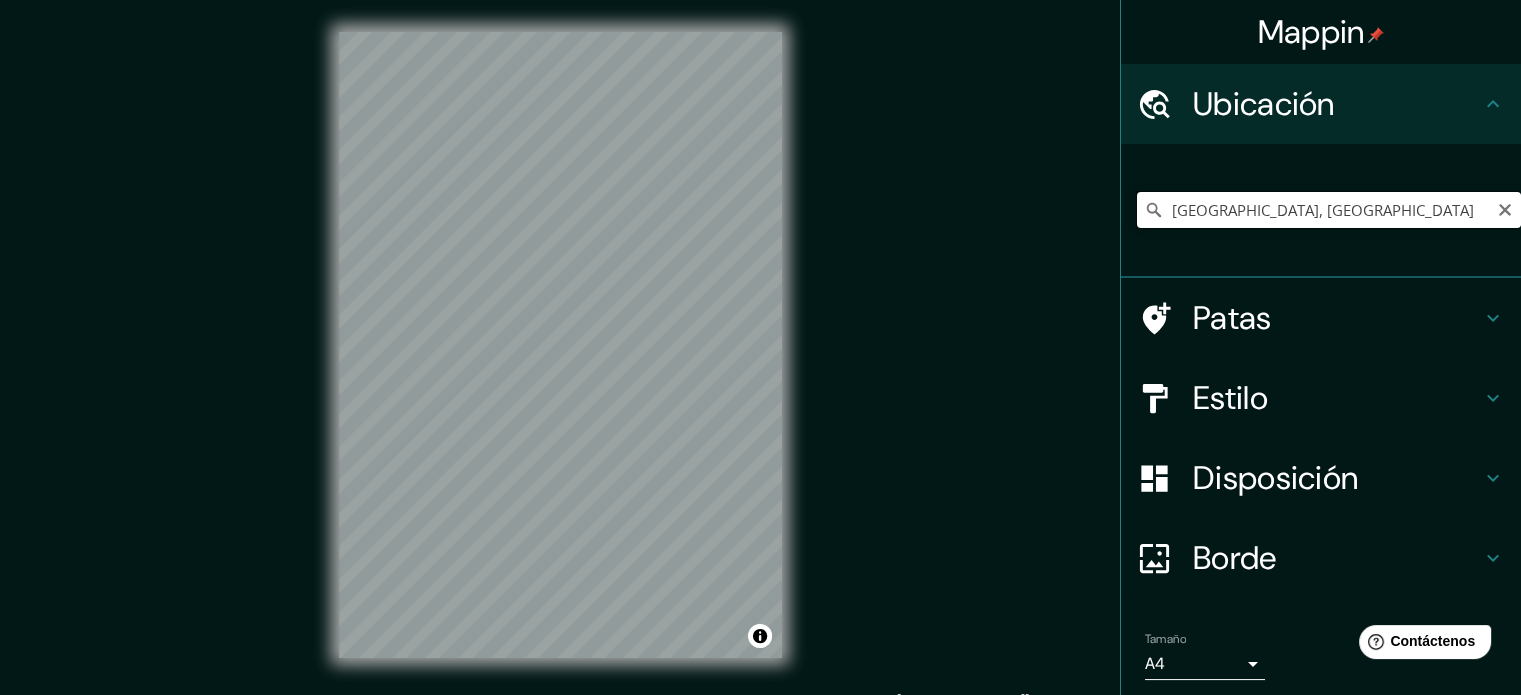 click on "[GEOGRAPHIC_DATA], [GEOGRAPHIC_DATA]" at bounding box center (1329, 210) 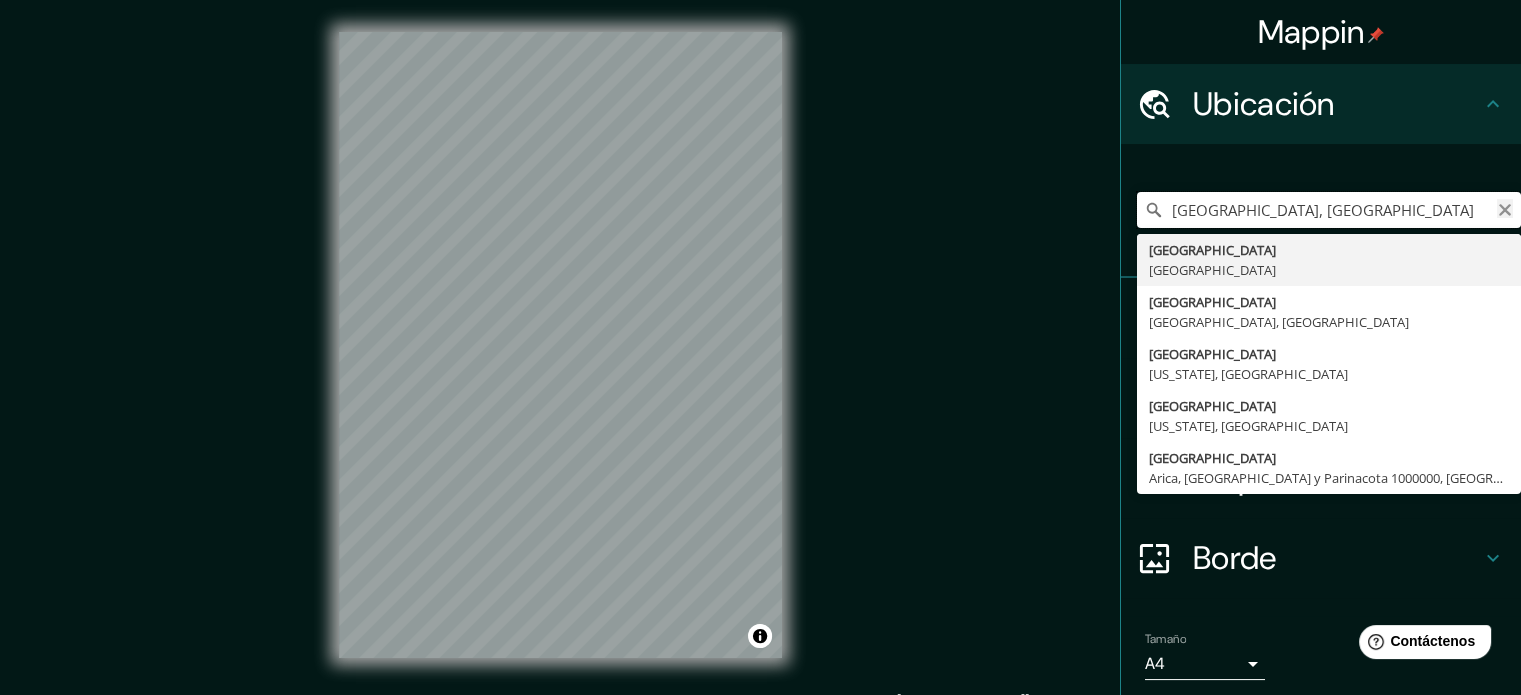 type on "[GEOGRAPHIC_DATA], [GEOGRAPHIC_DATA]" 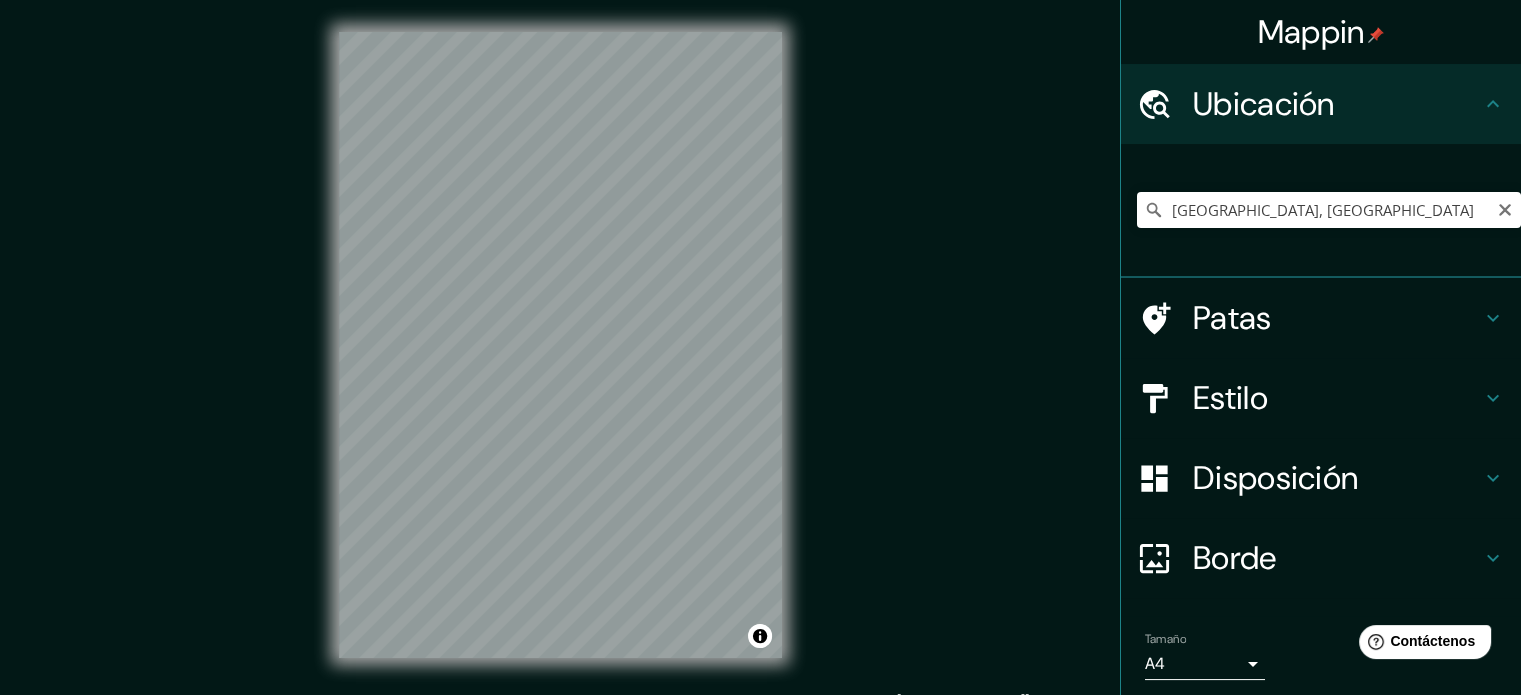 click 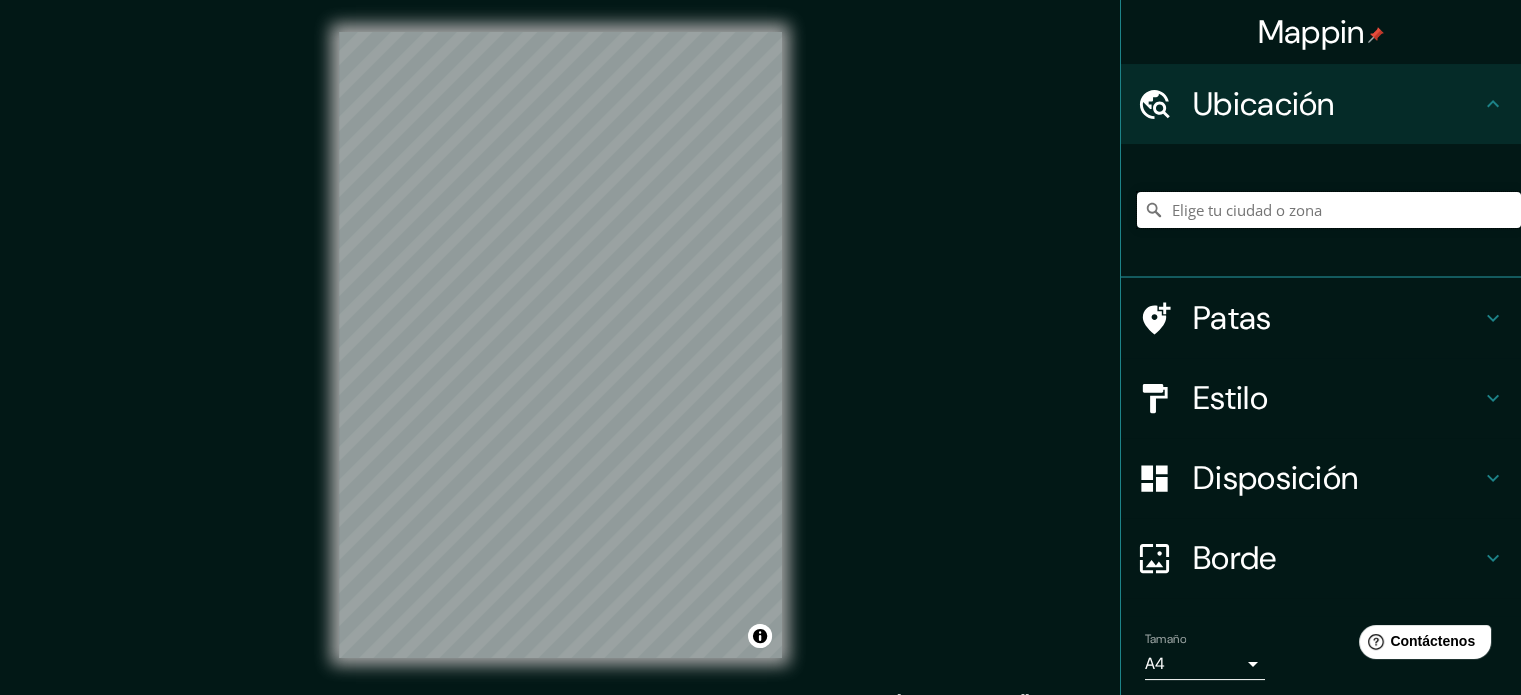 click at bounding box center (1329, 210) 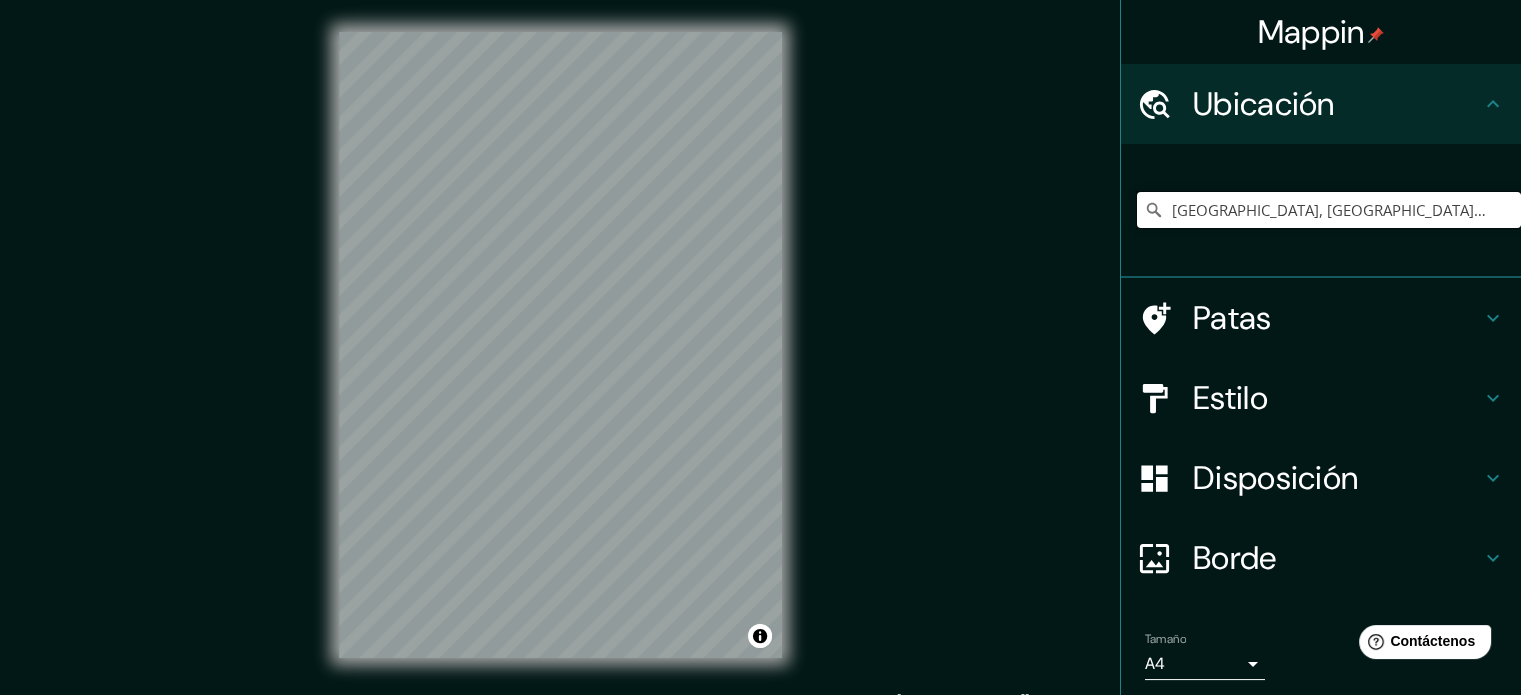 drag, startPoint x: 1428, startPoint y: 211, endPoint x: 959, endPoint y: 228, distance: 469.308 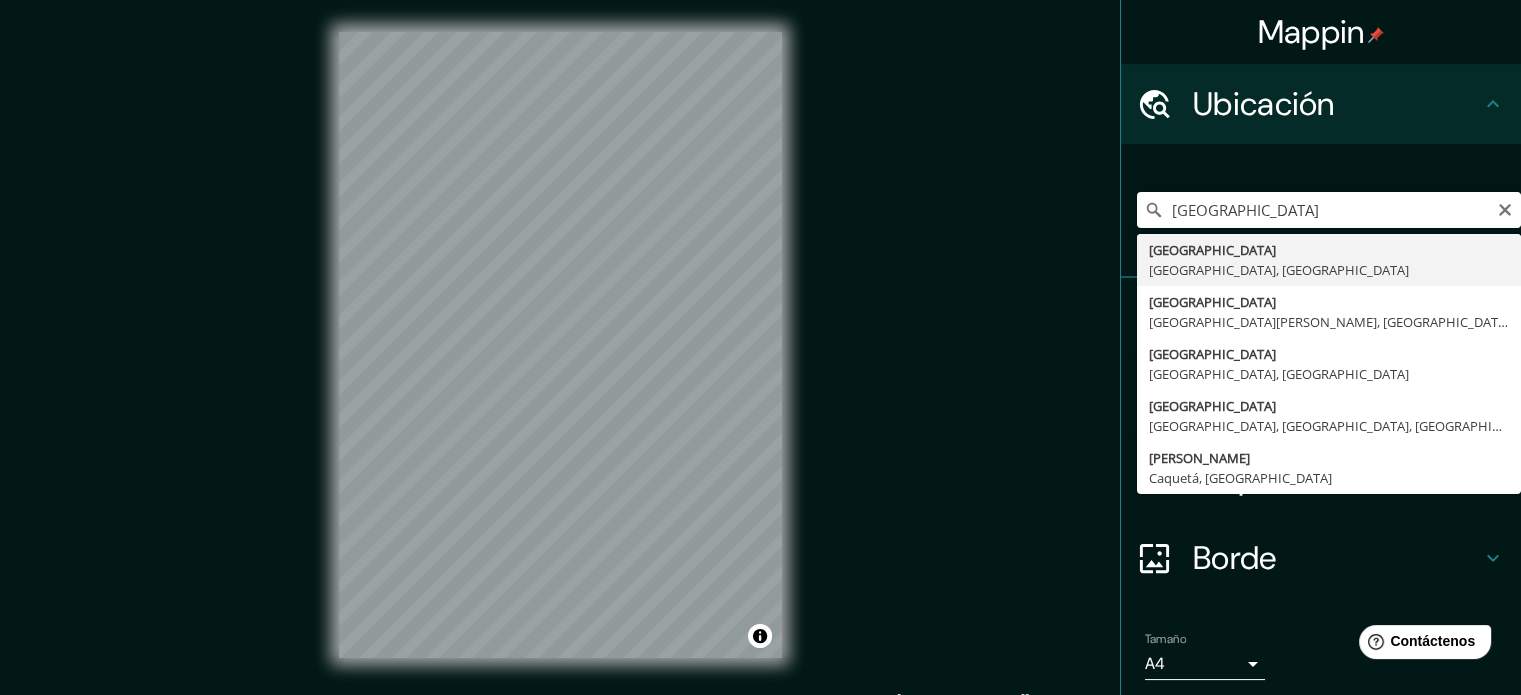 type on "[GEOGRAPHIC_DATA], [GEOGRAPHIC_DATA], [GEOGRAPHIC_DATA]" 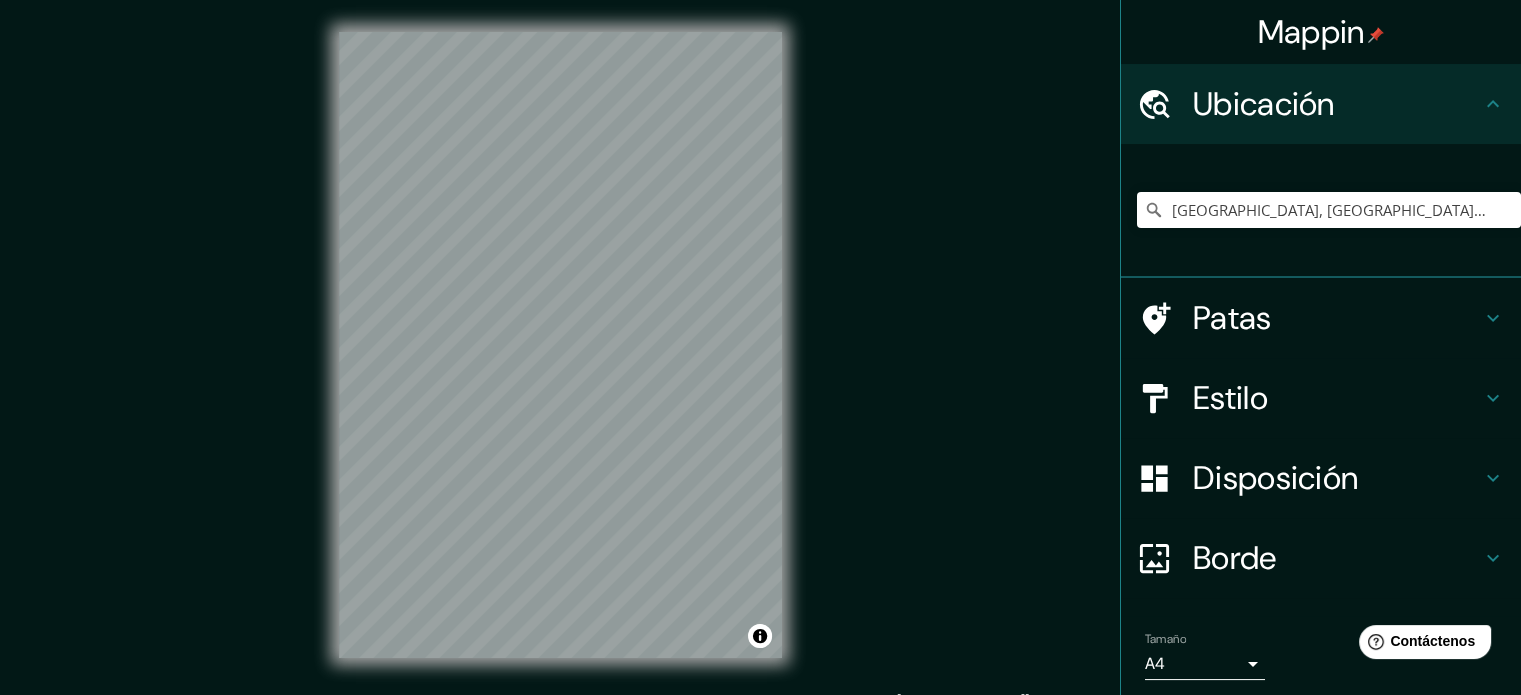 scroll, scrollTop: 26, scrollLeft: 0, axis: vertical 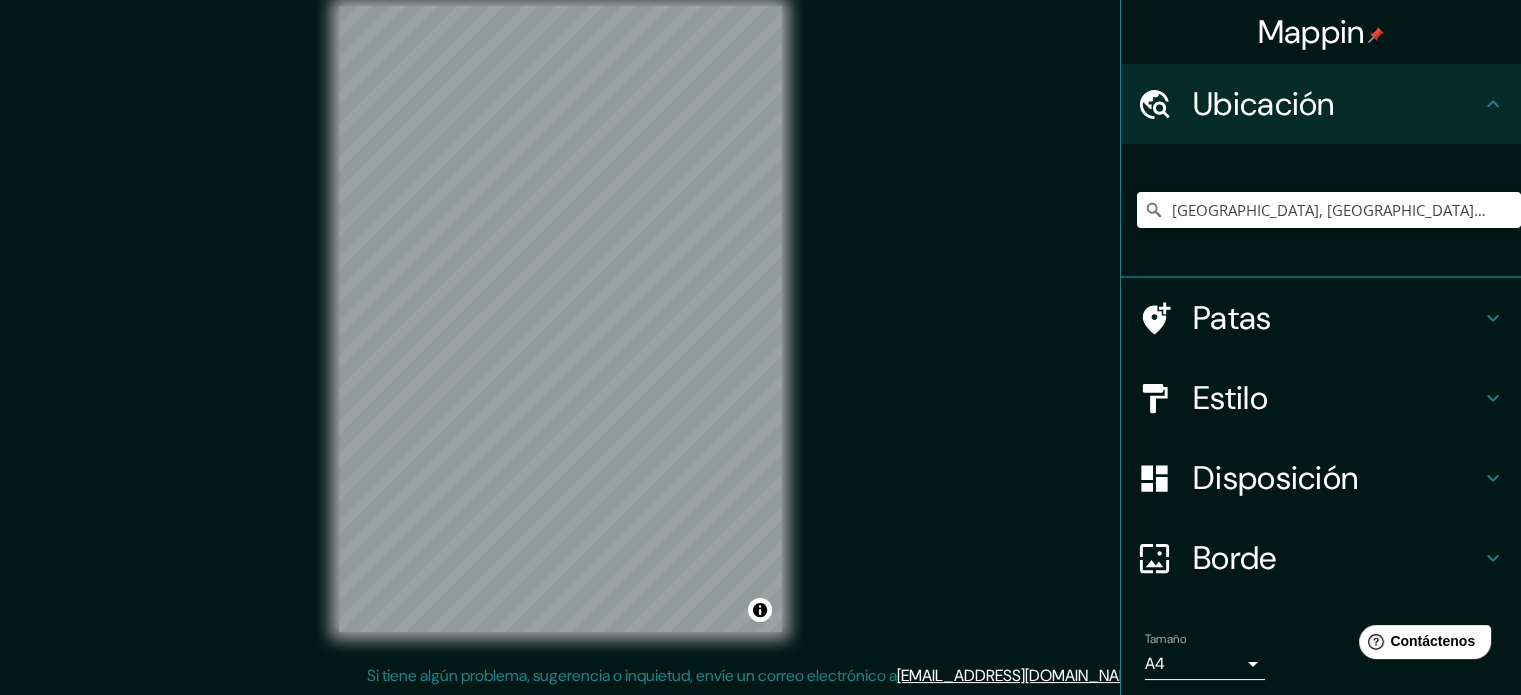 click on "© Mapbox   © OpenStreetMap   Improve this map" at bounding box center (560, 319) 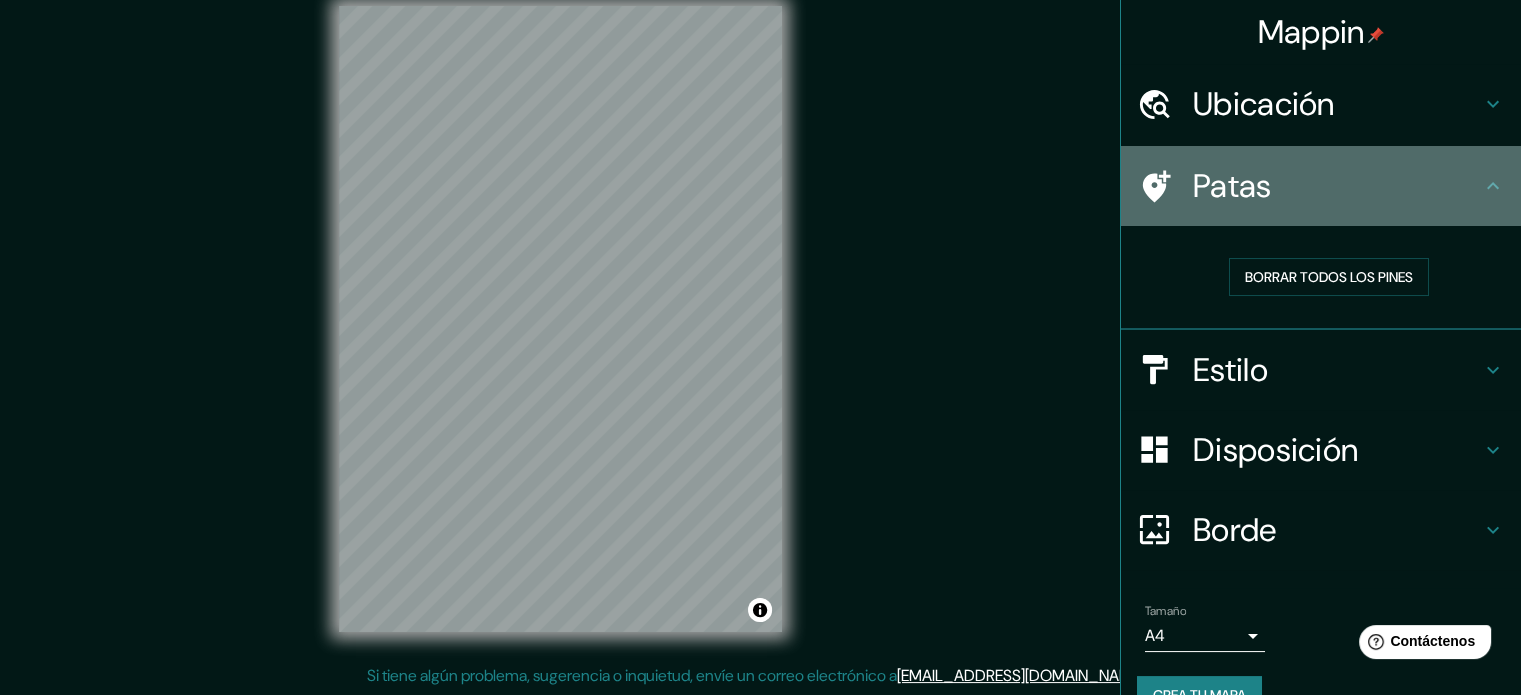 click on "Patas" at bounding box center (1337, 186) 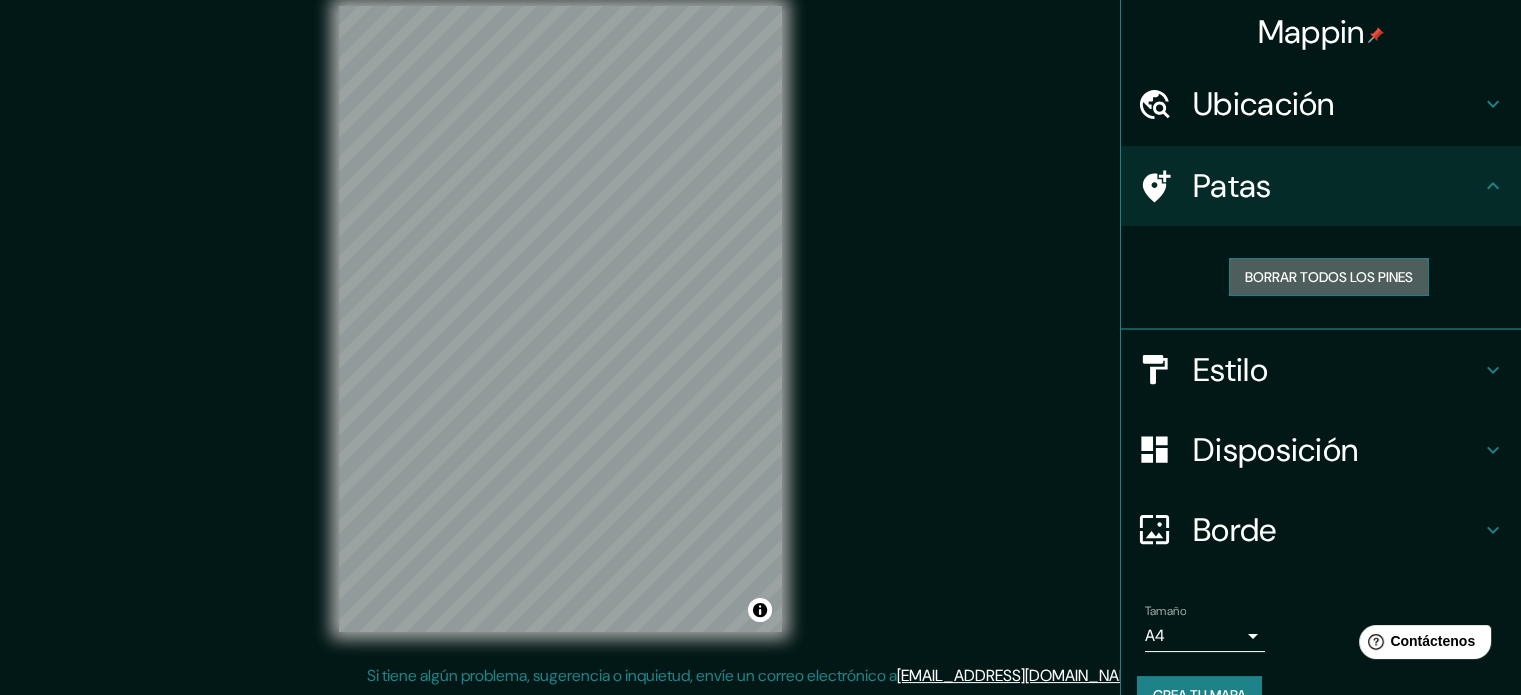 click on "Borrar todos los pines" at bounding box center (1329, 277) 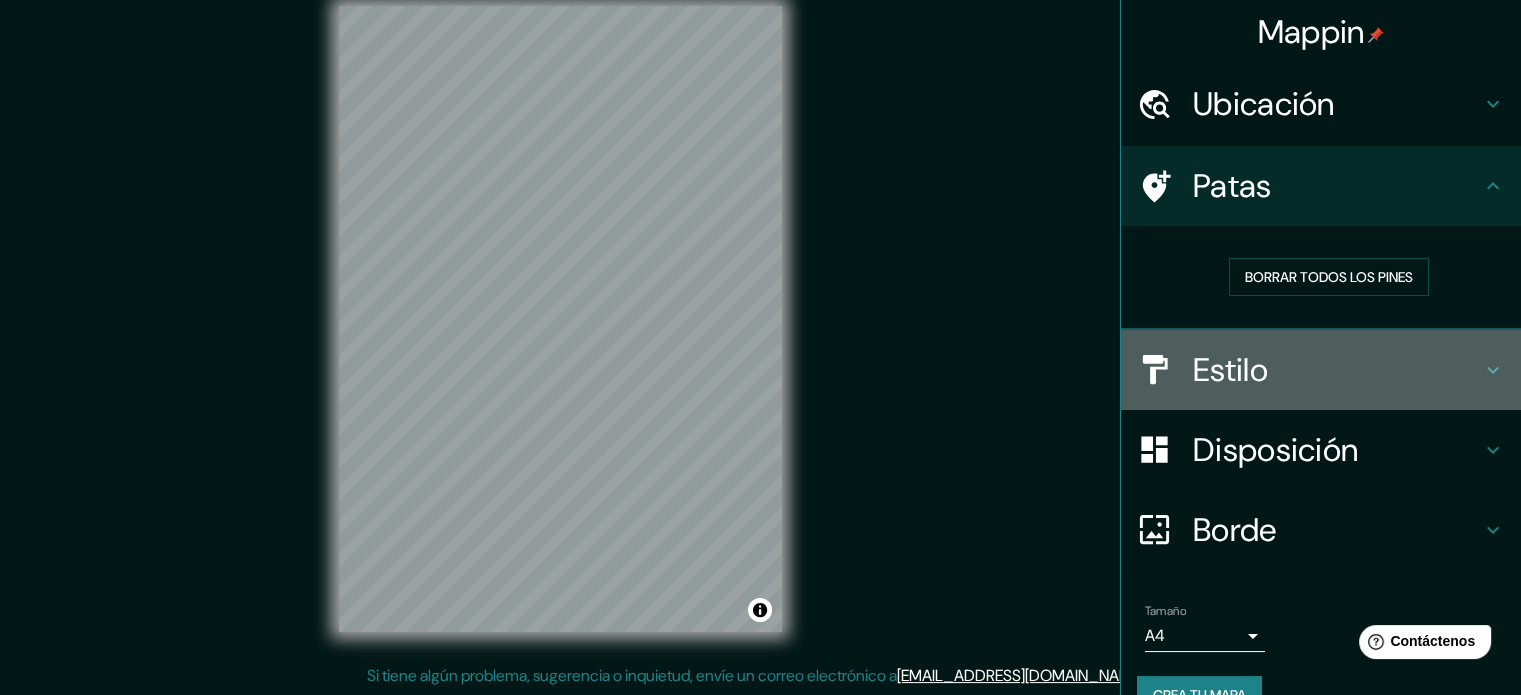 click on "Estilo" at bounding box center (1337, 370) 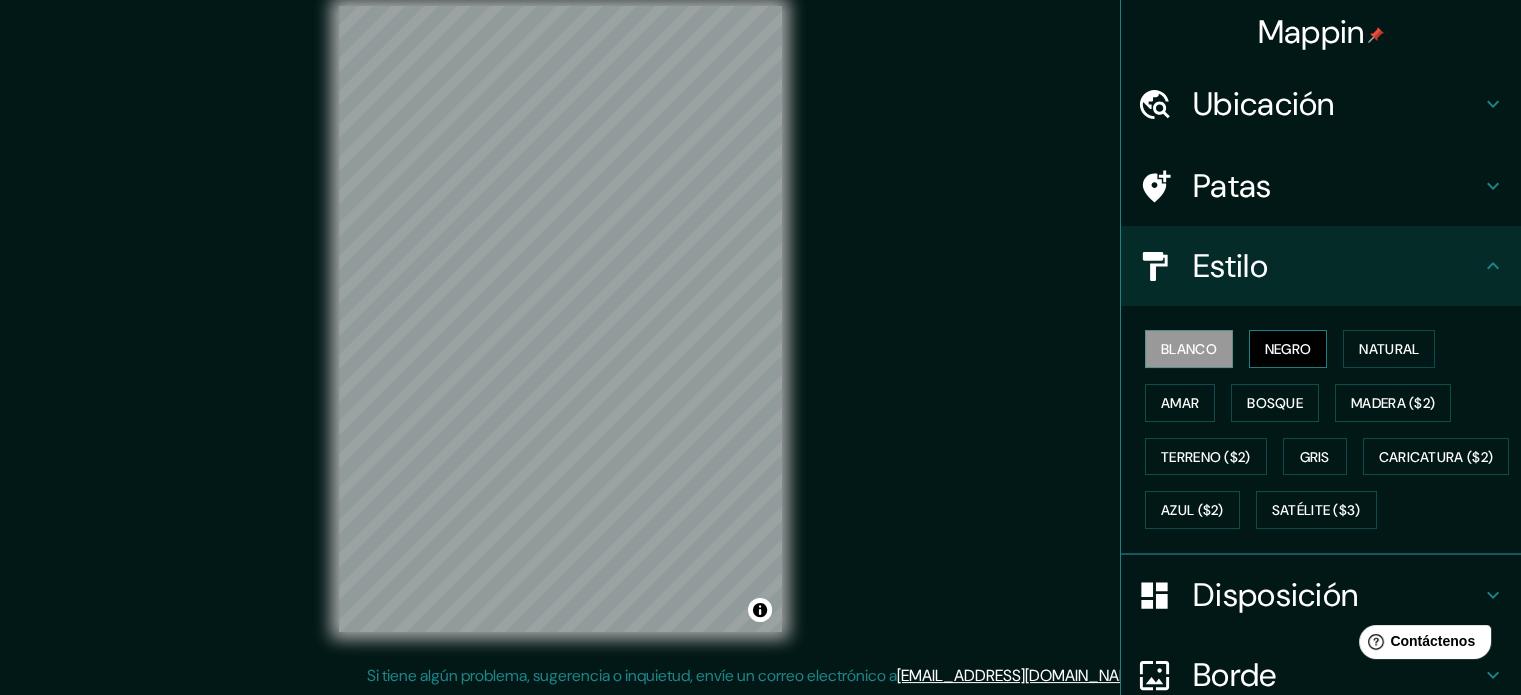 click on "Negro" at bounding box center (1288, 349) 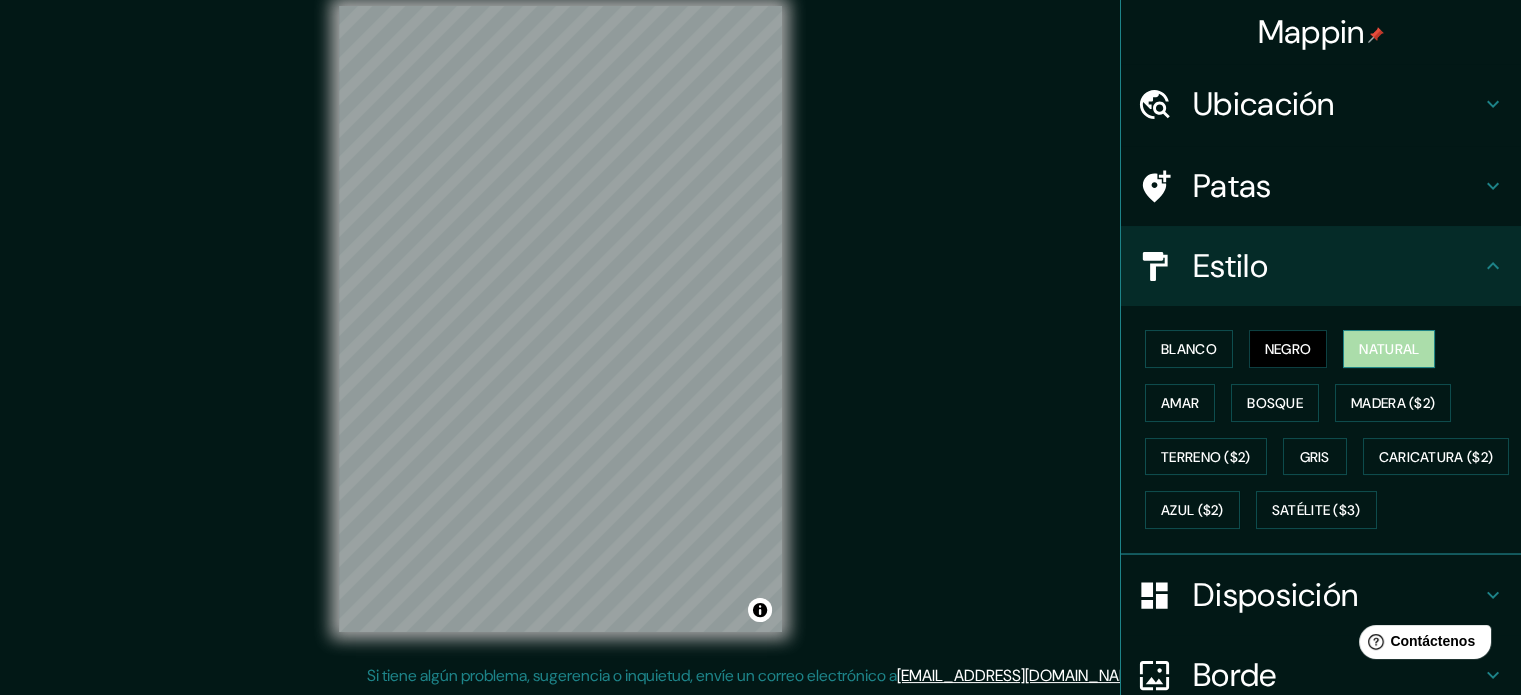 click on "Natural" at bounding box center (1389, 349) 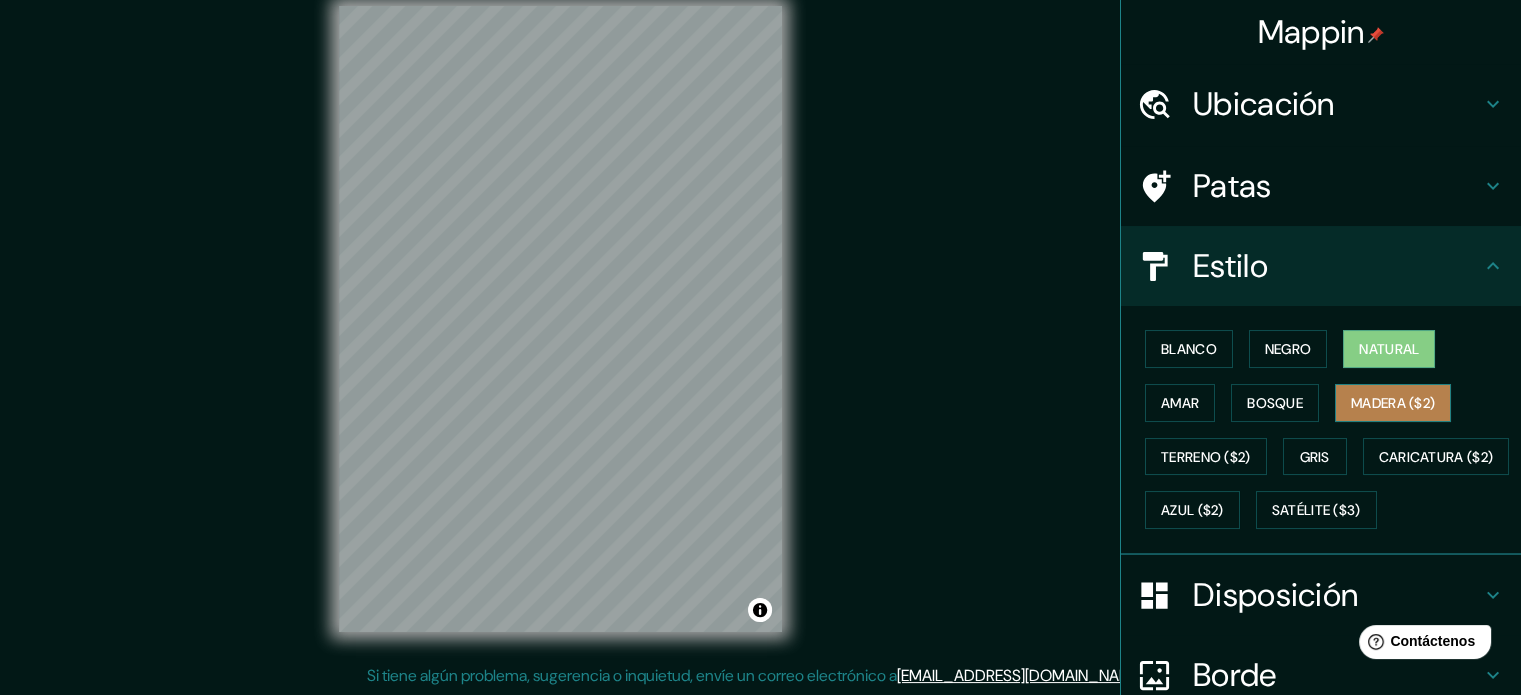click on "Madera ($2)" at bounding box center [1393, 403] 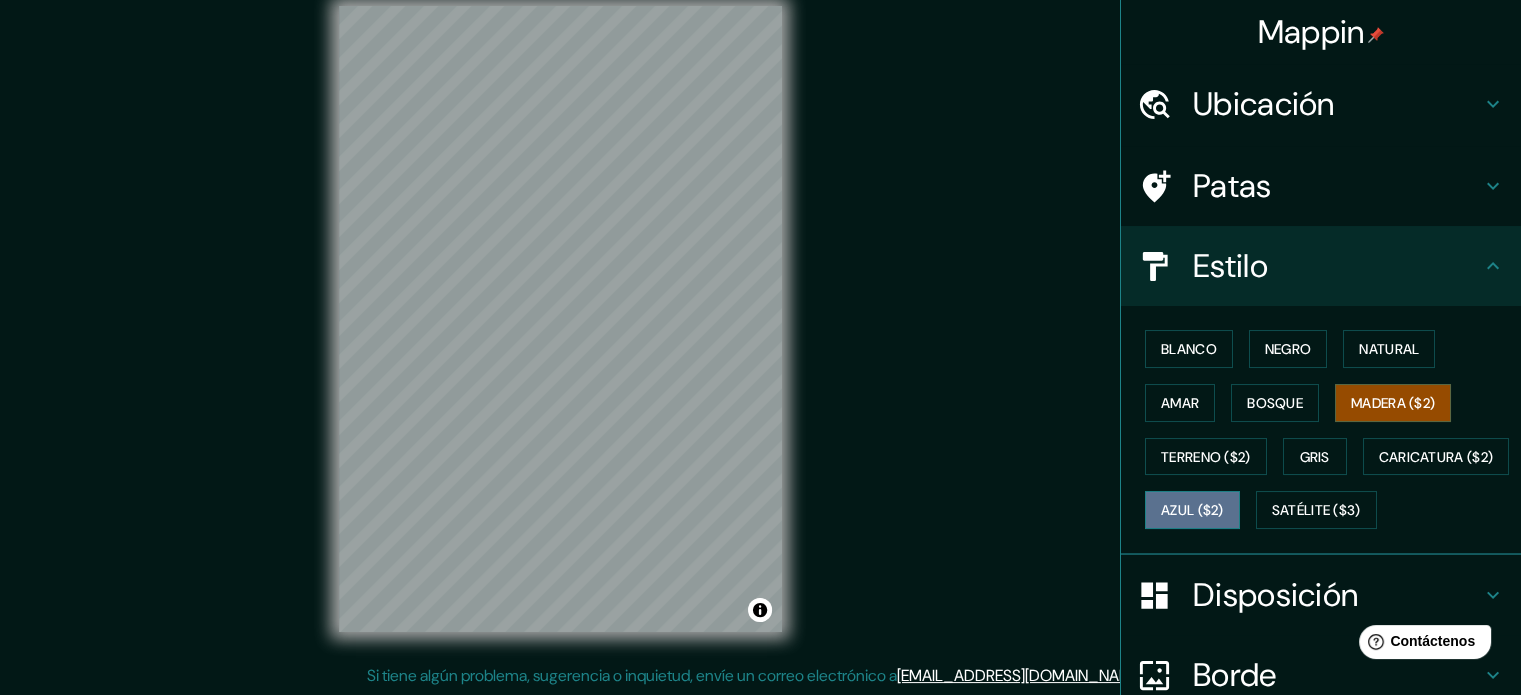click on "Azul ($2)" at bounding box center (1192, 511) 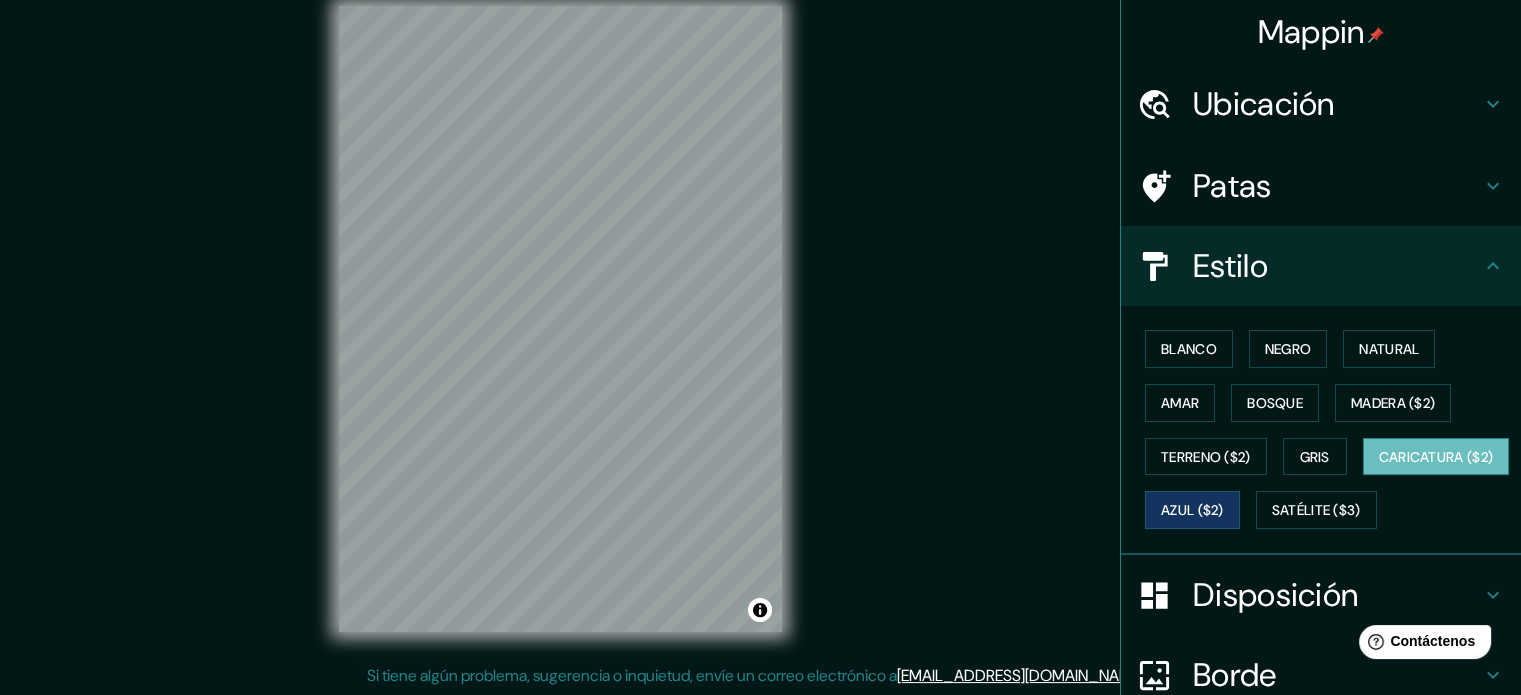 click on "Caricatura ($2)" at bounding box center [1436, 457] 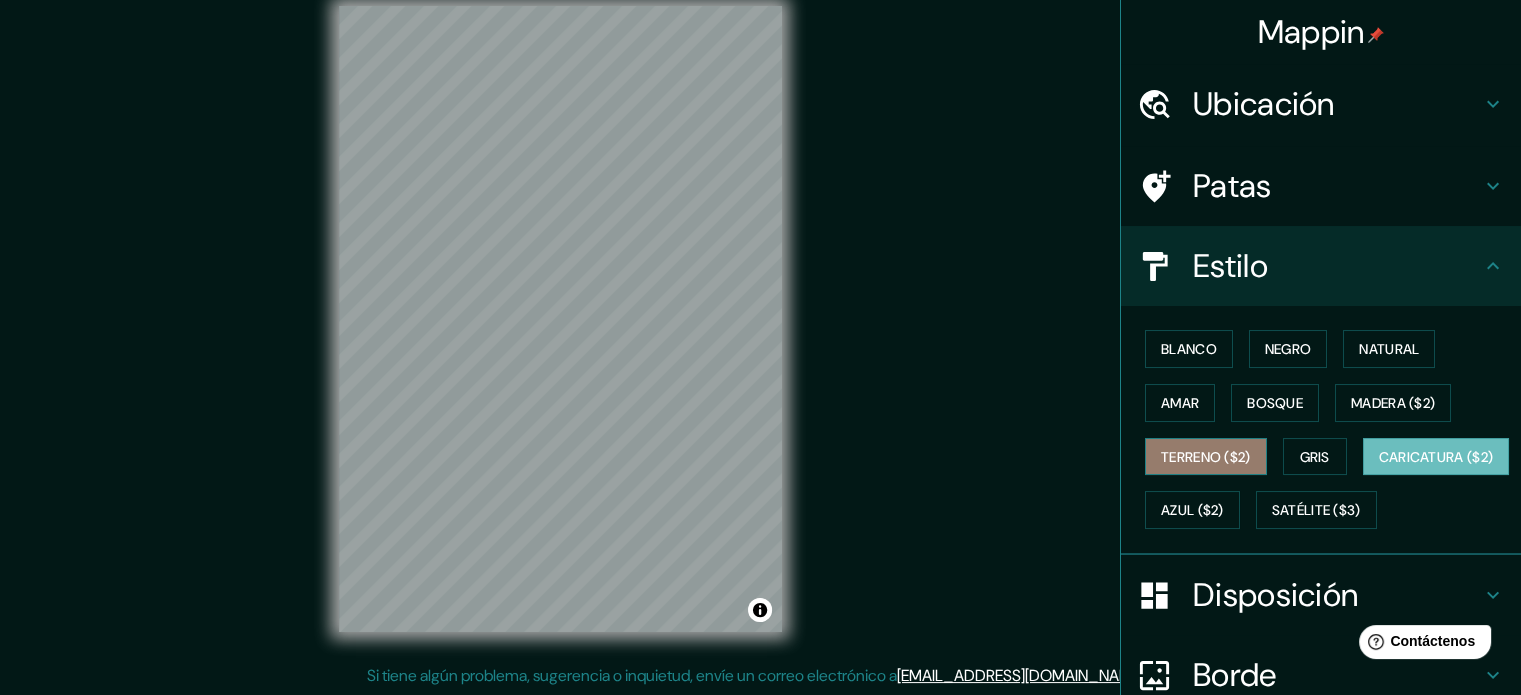 click on "Terreno ($2)" at bounding box center [1206, 457] 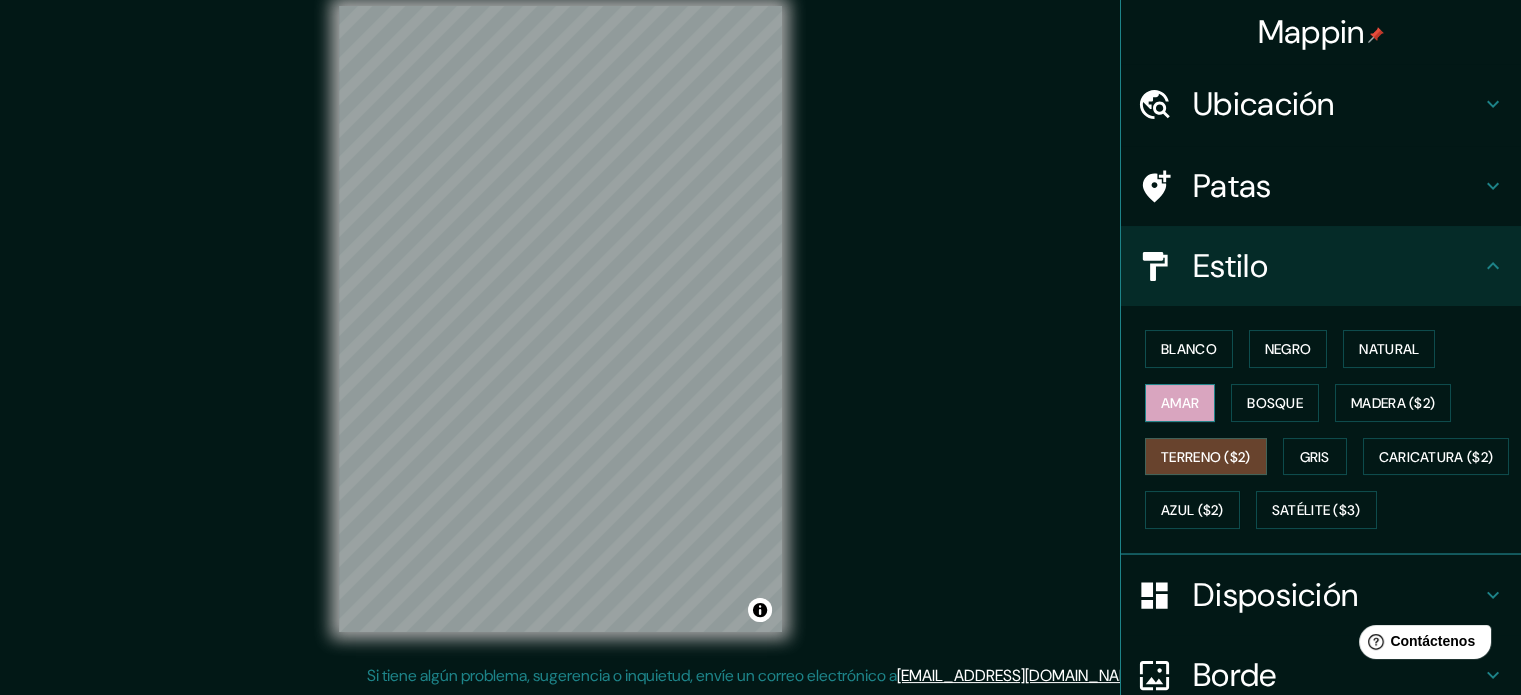 click on "Amar" at bounding box center [1180, 403] 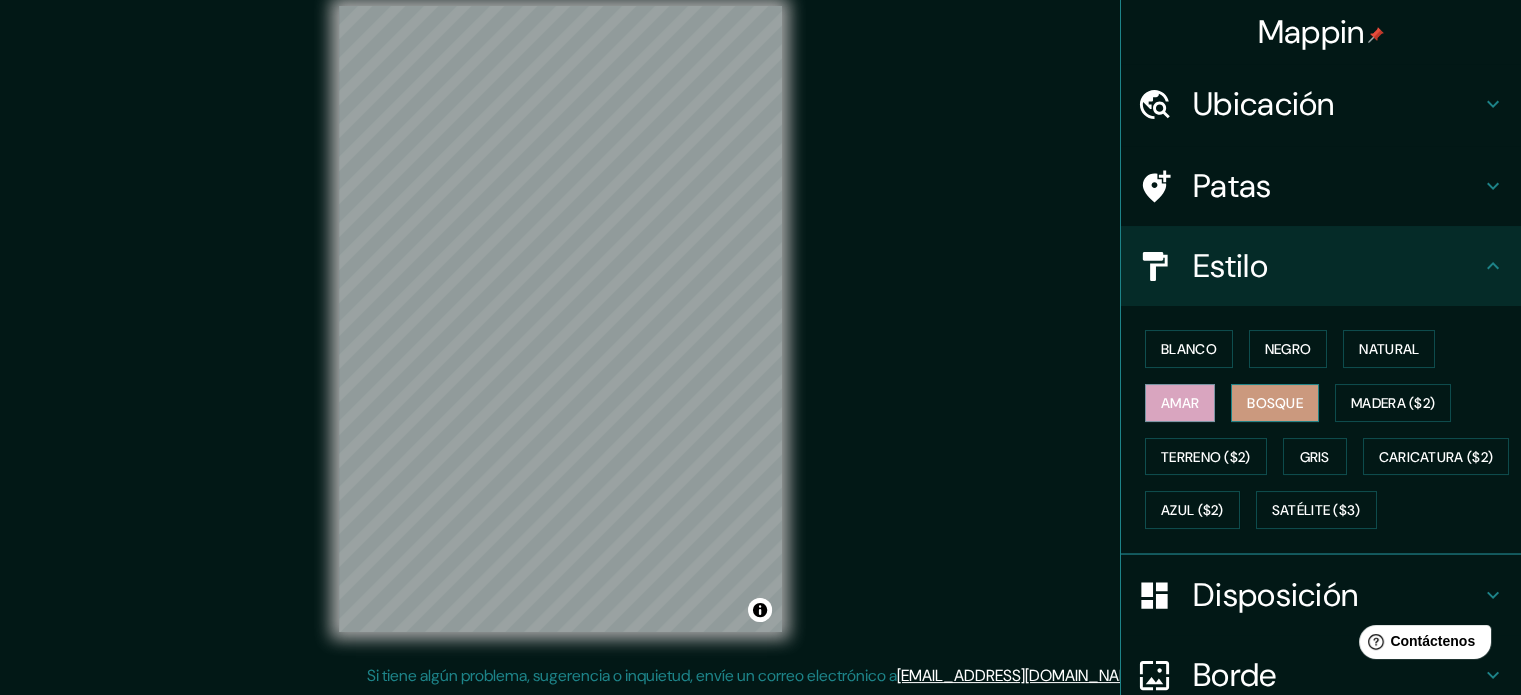 click on "Bosque" at bounding box center (1275, 403) 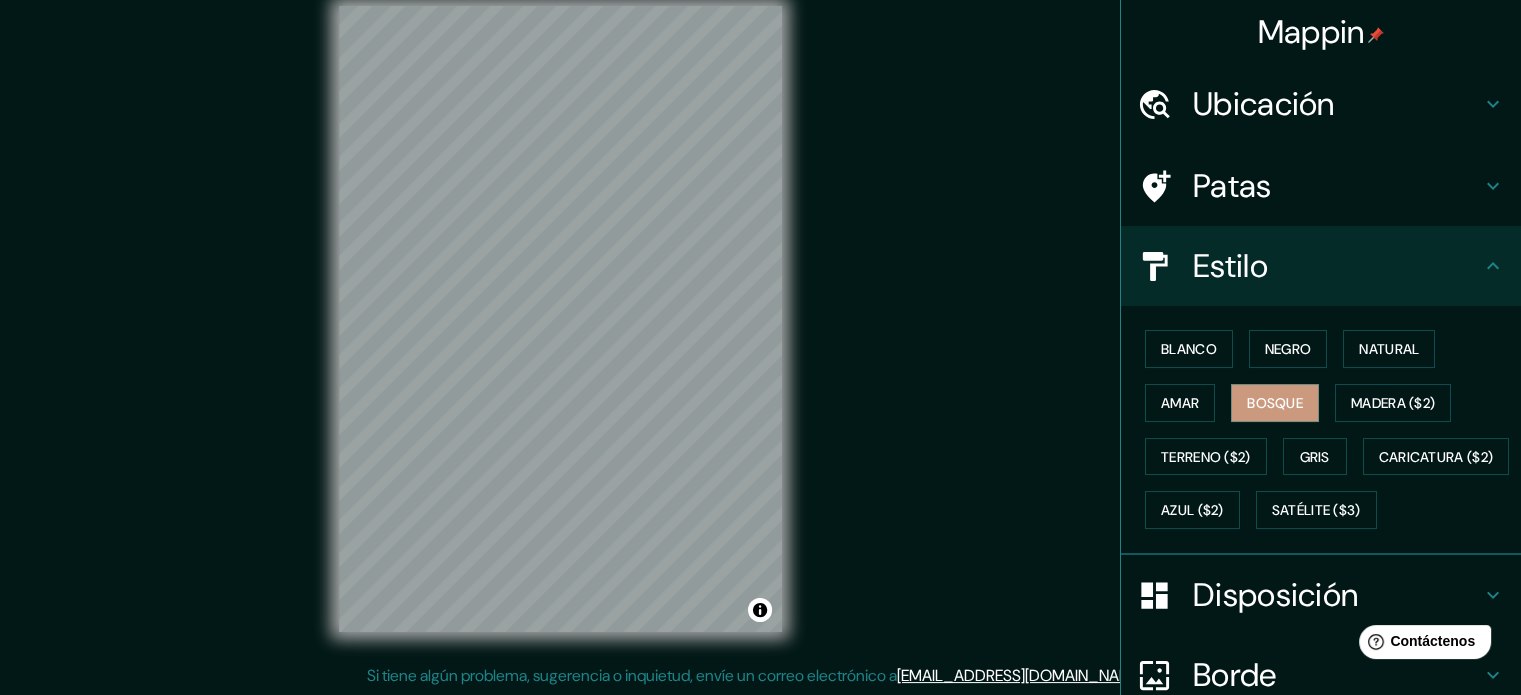 click on "Blanco Negro Natural Amar Bosque Madera ($2) Terreno ($2) Gris Caricatura ($2) Azul ($2) Satélite ($3)" at bounding box center [1329, 429] 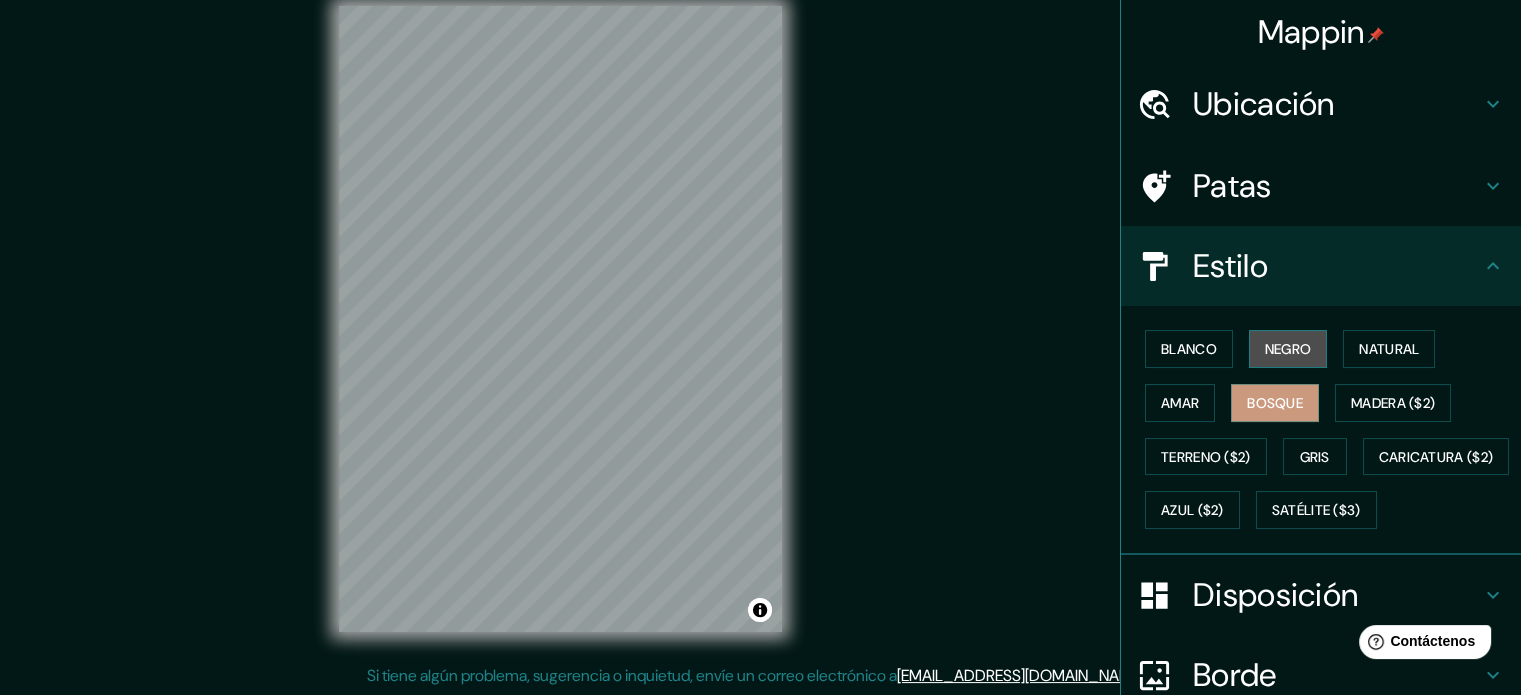 click on "Negro" at bounding box center (1288, 349) 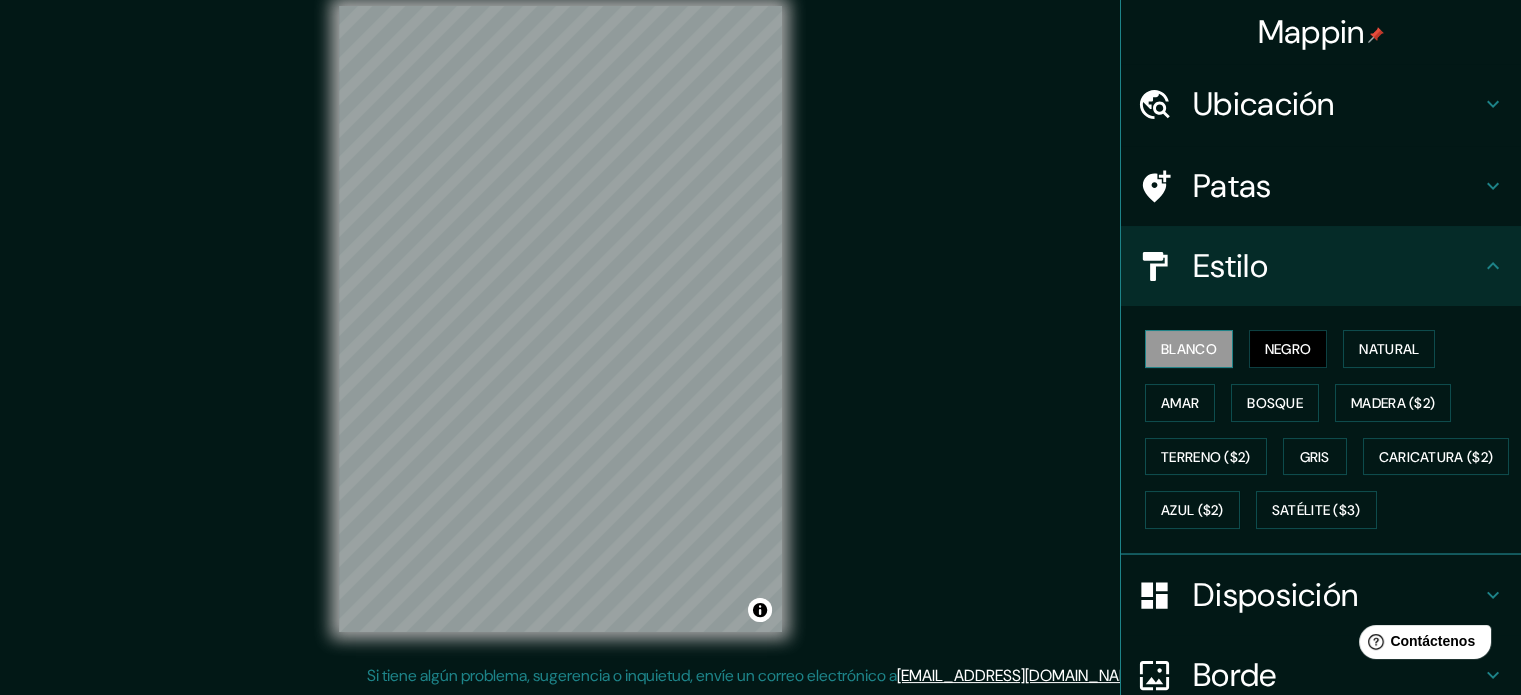 click on "Blanco" at bounding box center [1189, 349] 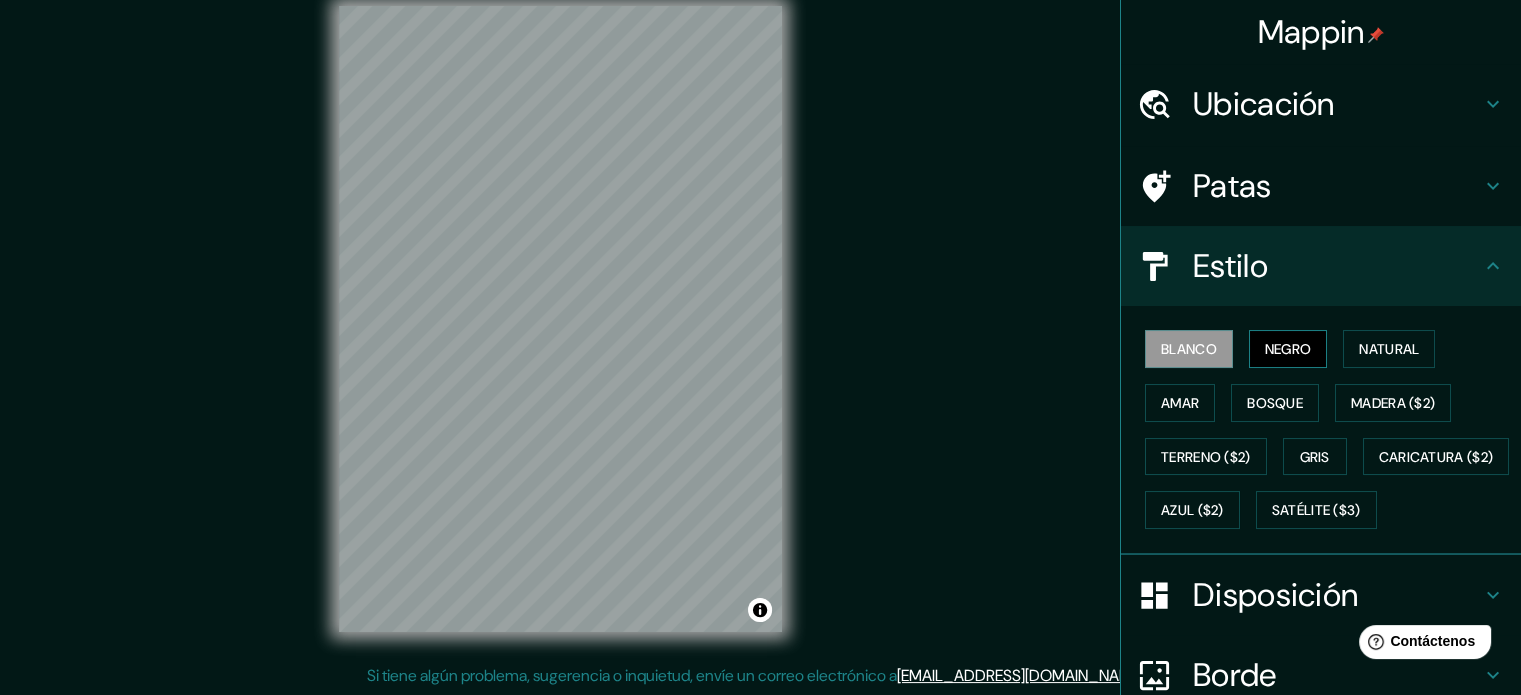 click on "Negro" at bounding box center (1288, 349) 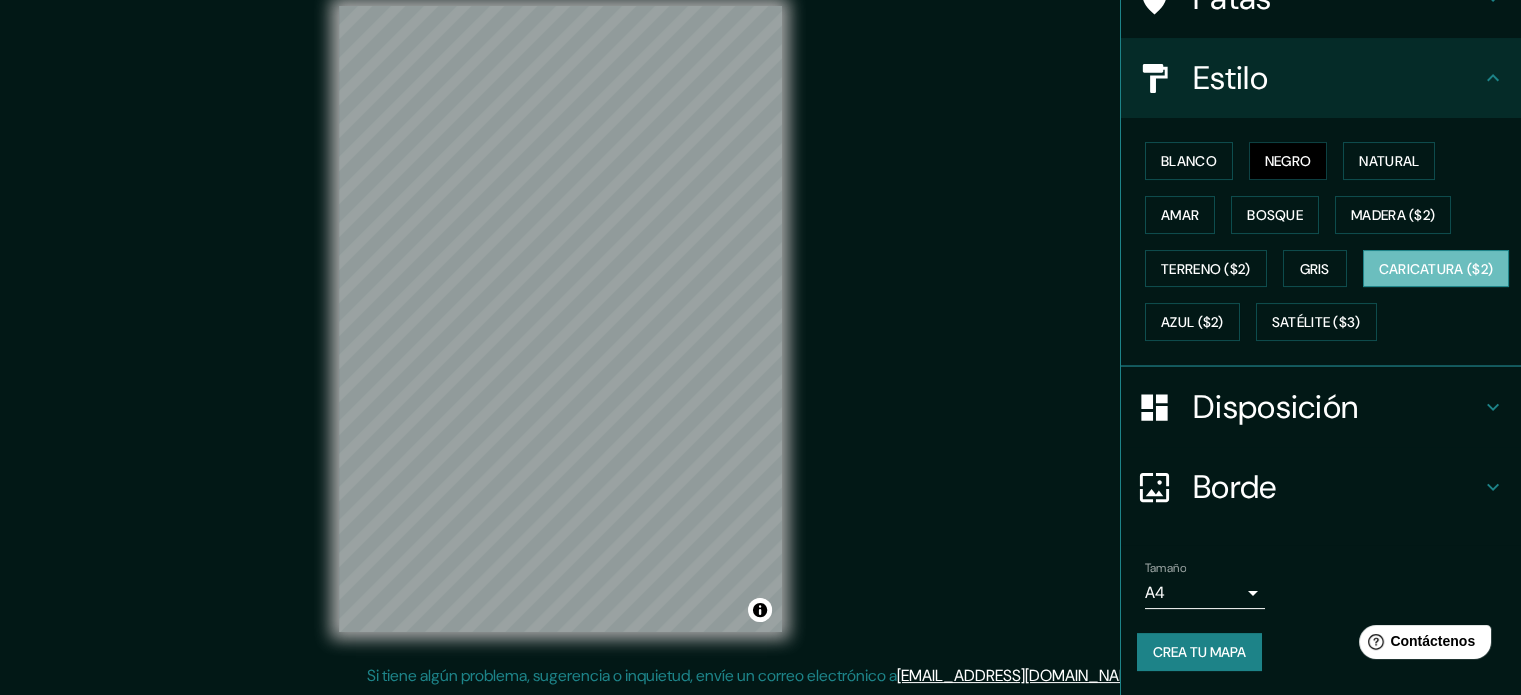 scroll, scrollTop: 236, scrollLeft: 0, axis: vertical 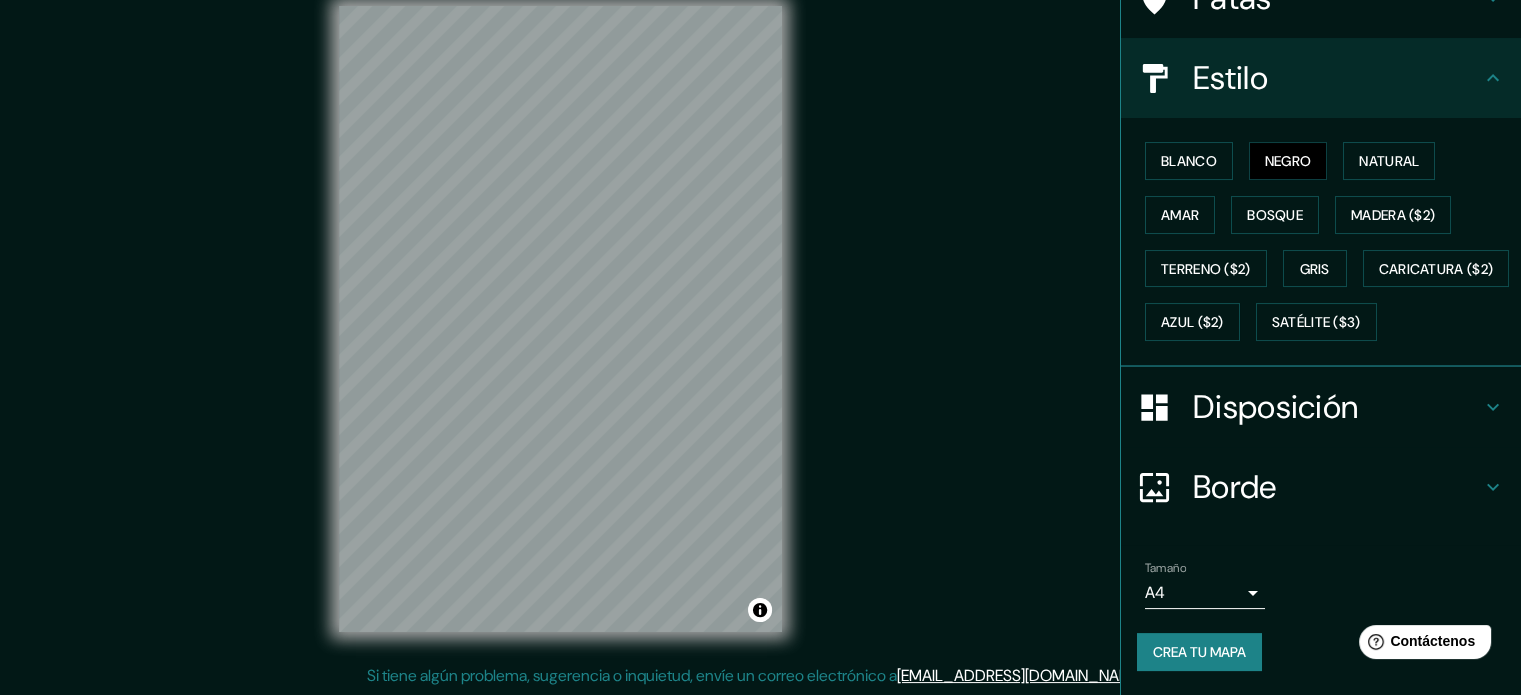 click on "Borde" at bounding box center [1337, 487] 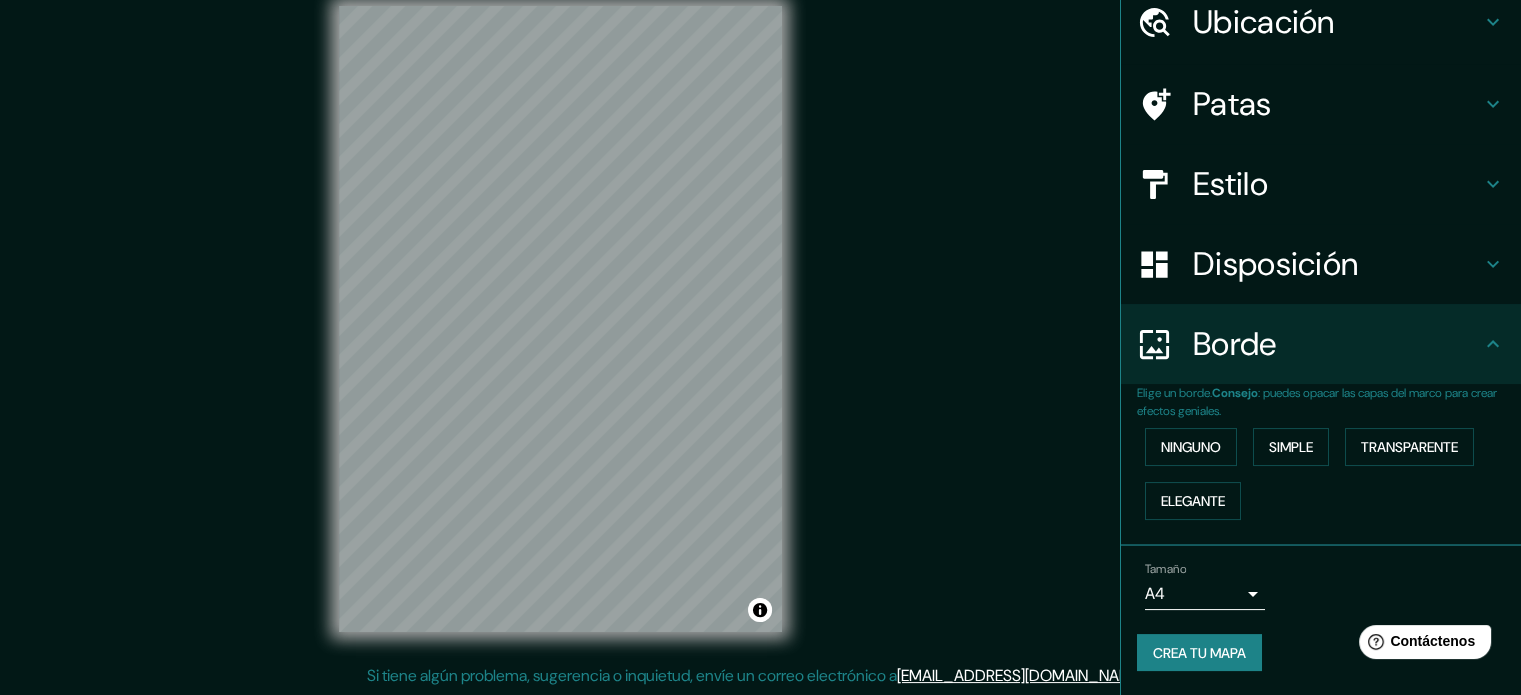 scroll, scrollTop: 80, scrollLeft: 0, axis: vertical 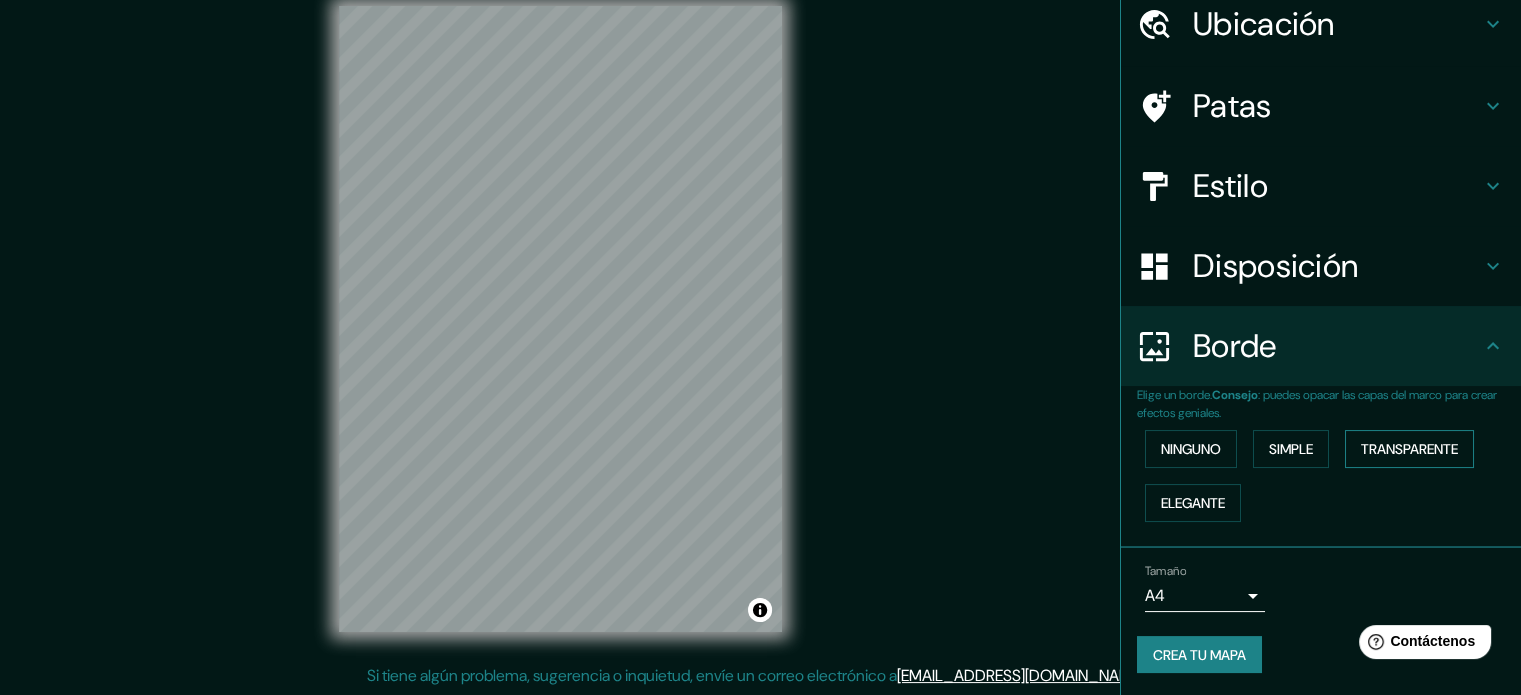 click on "Transparente" at bounding box center (1409, 449) 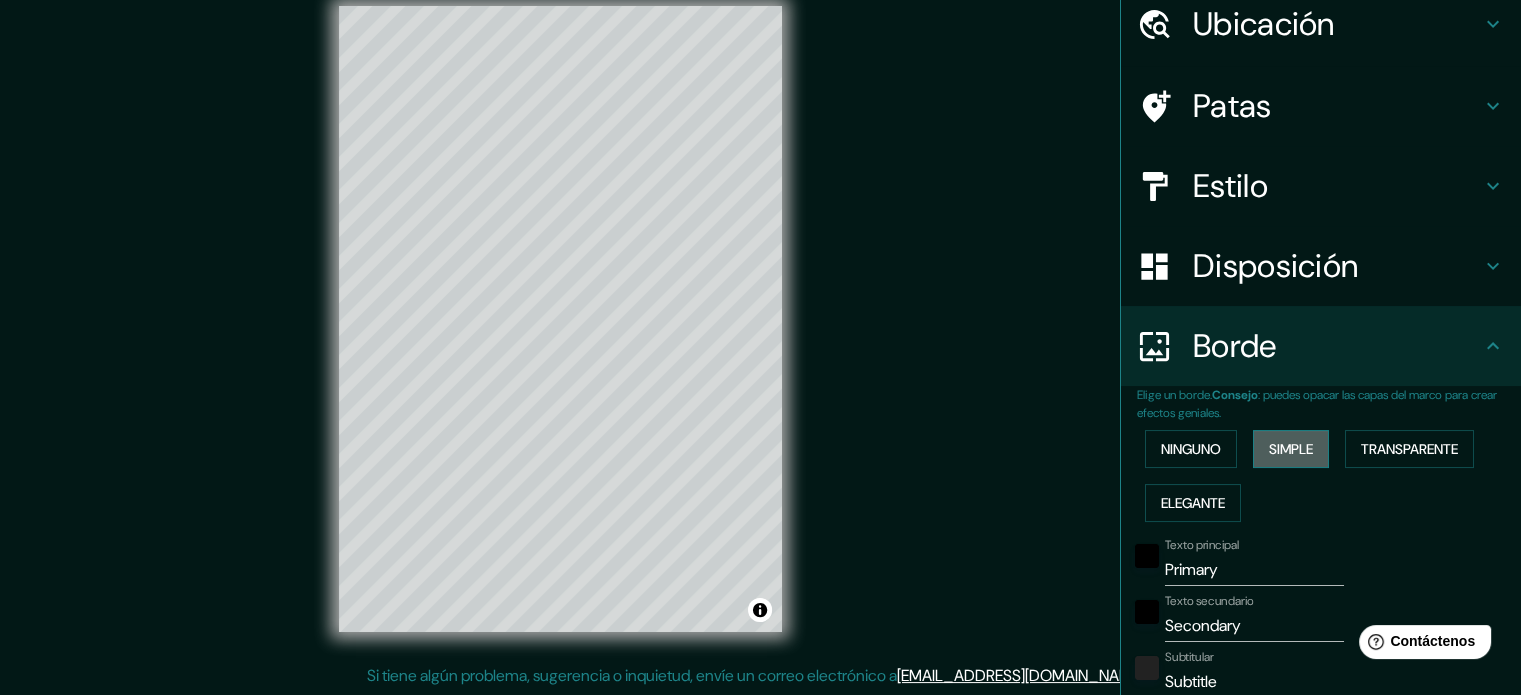 click on "Simple" at bounding box center [1291, 449] 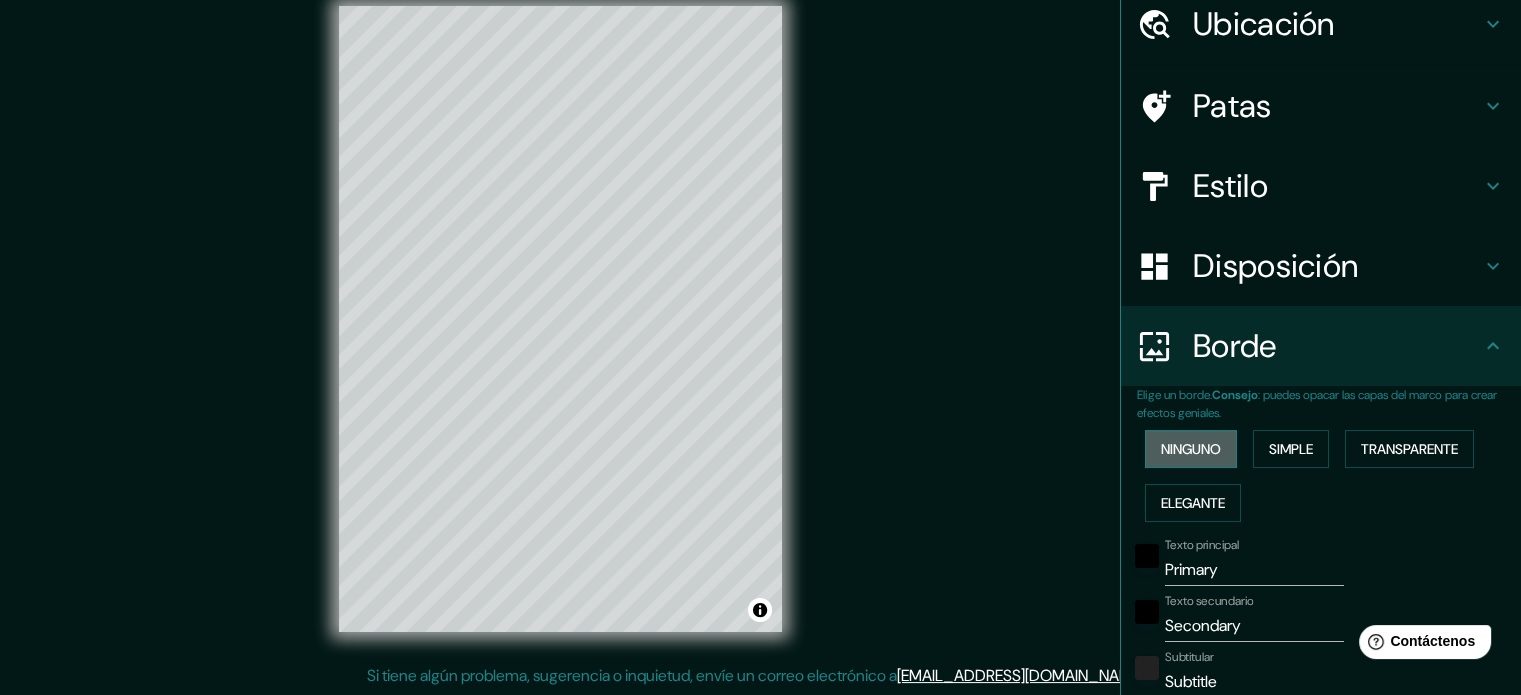 click on "Ninguno" at bounding box center (1191, 449) 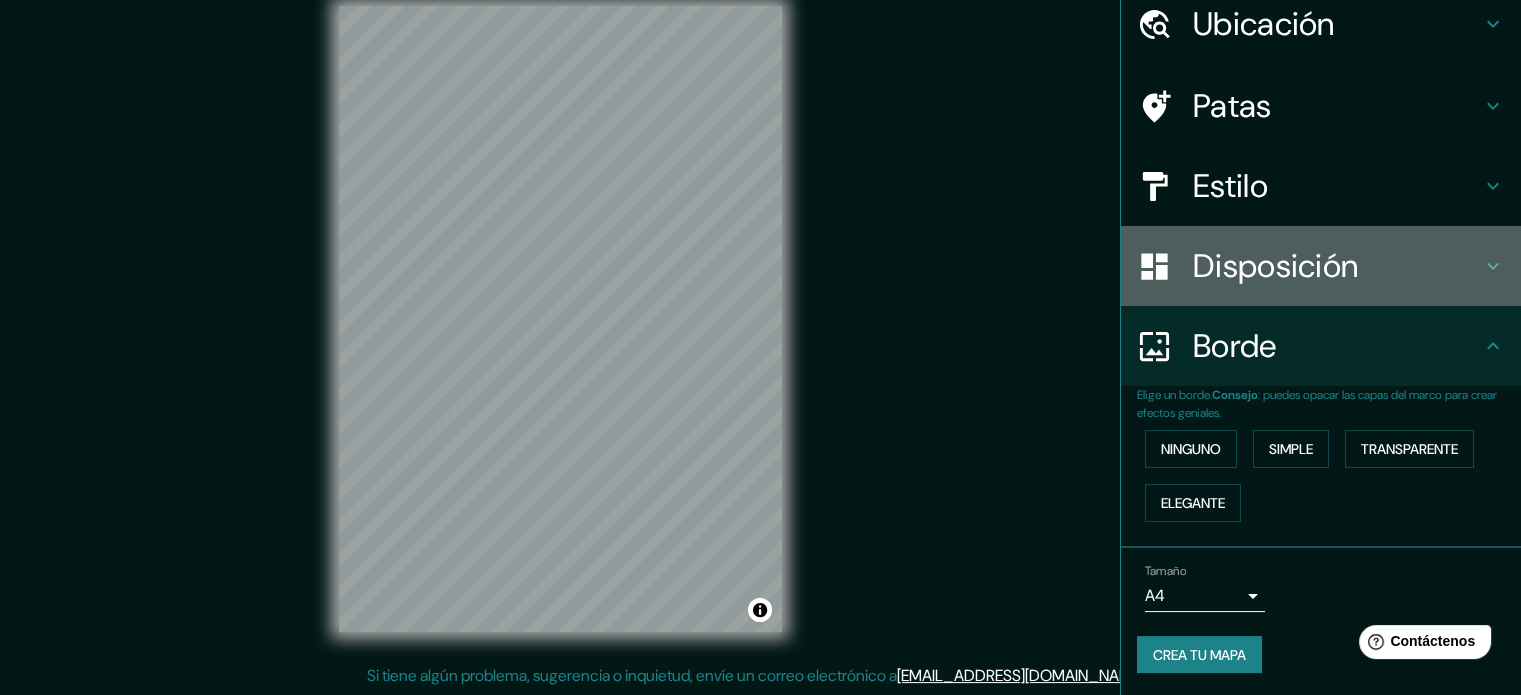 click on "Disposición" at bounding box center (1321, 266) 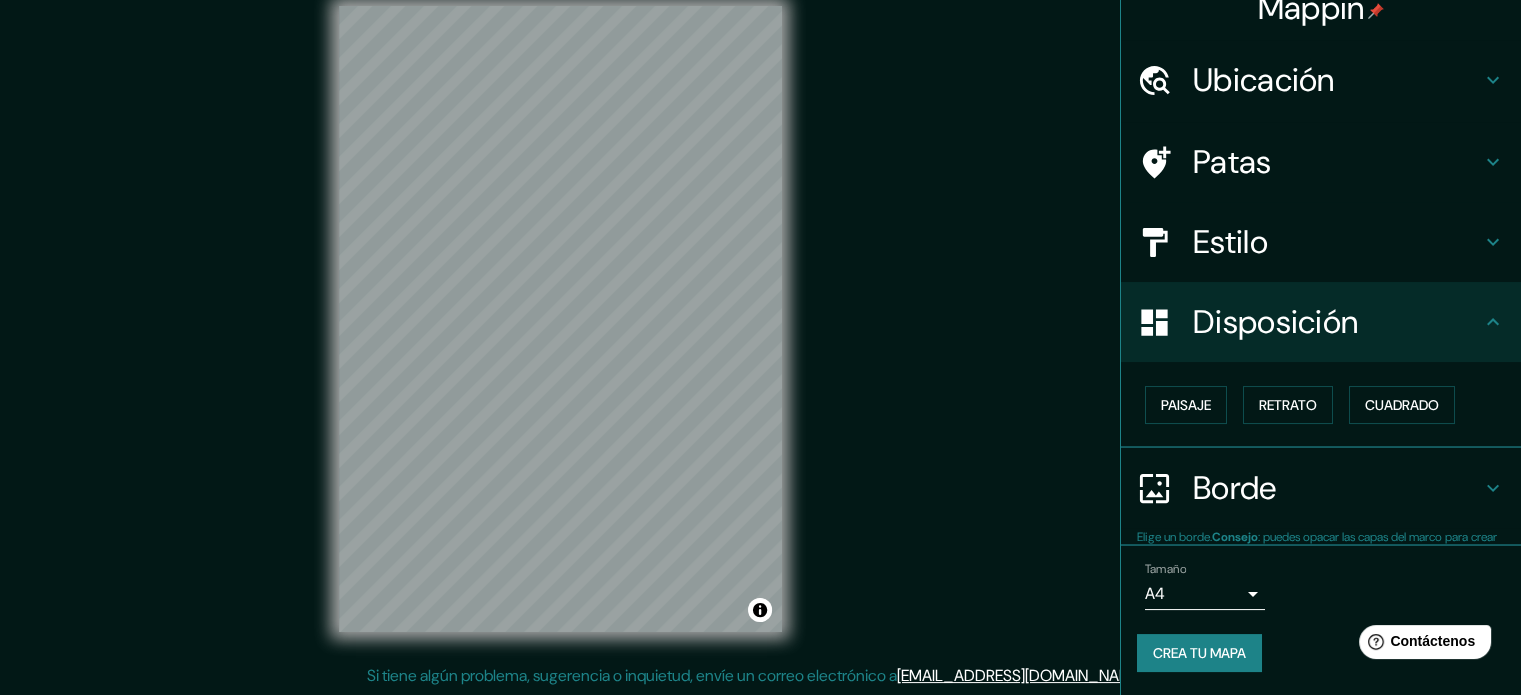 scroll, scrollTop: 24, scrollLeft: 0, axis: vertical 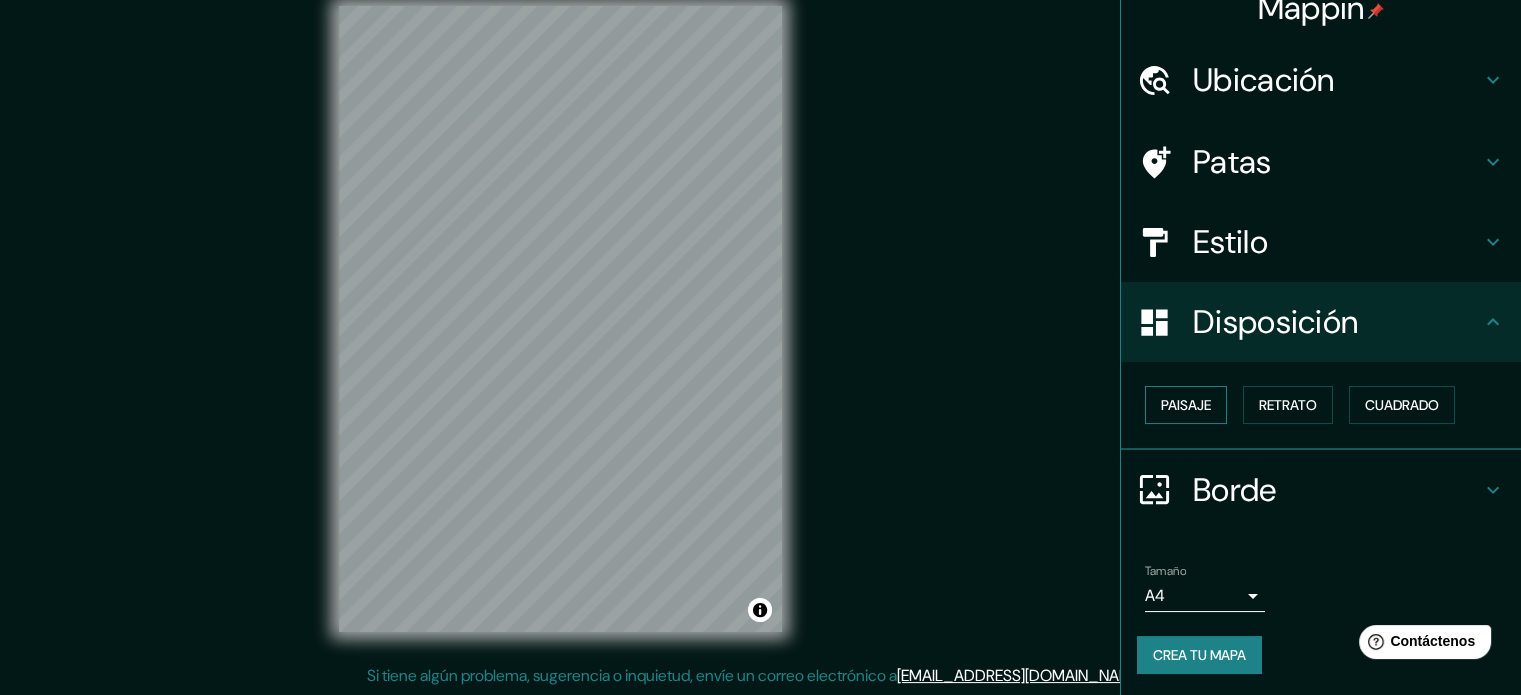 click on "Paisaje" at bounding box center [1186, 405] 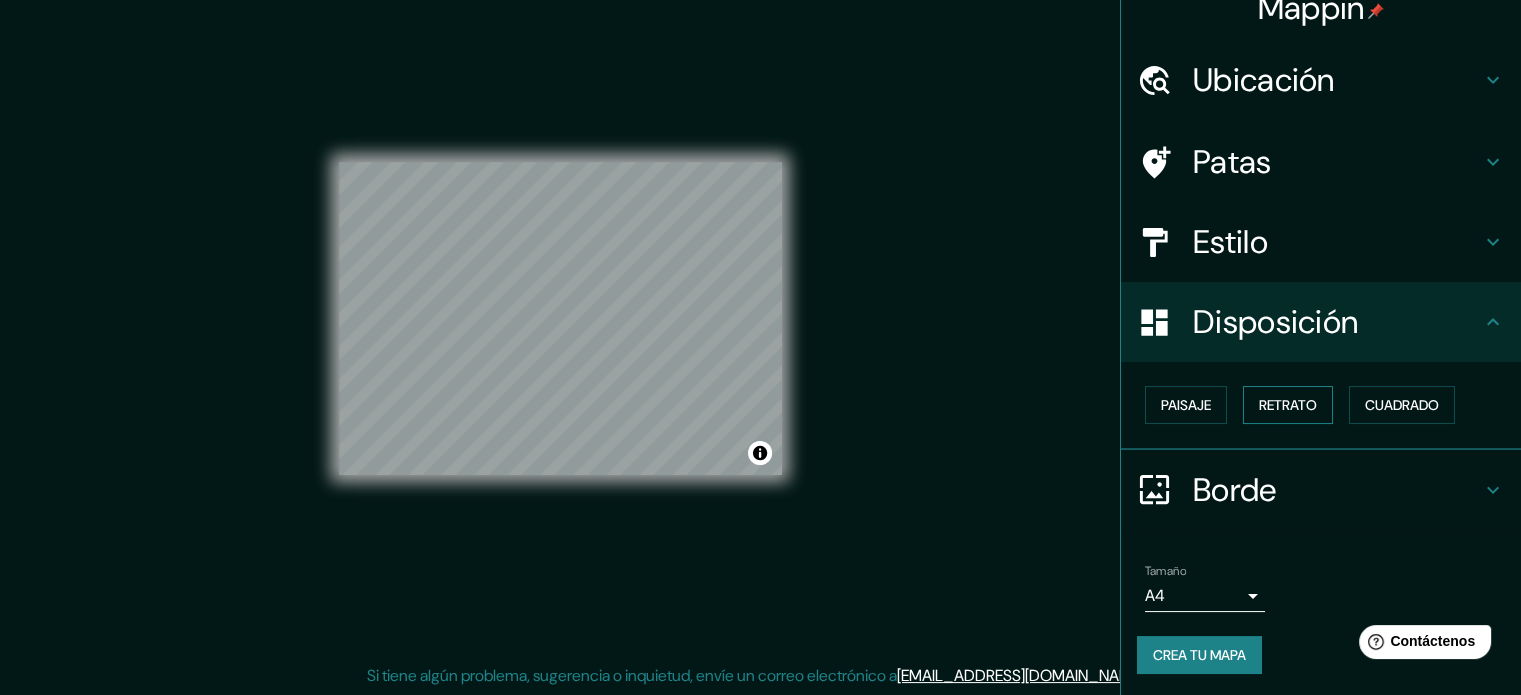 click on "Retrato" at bounding box center (1288, 405) 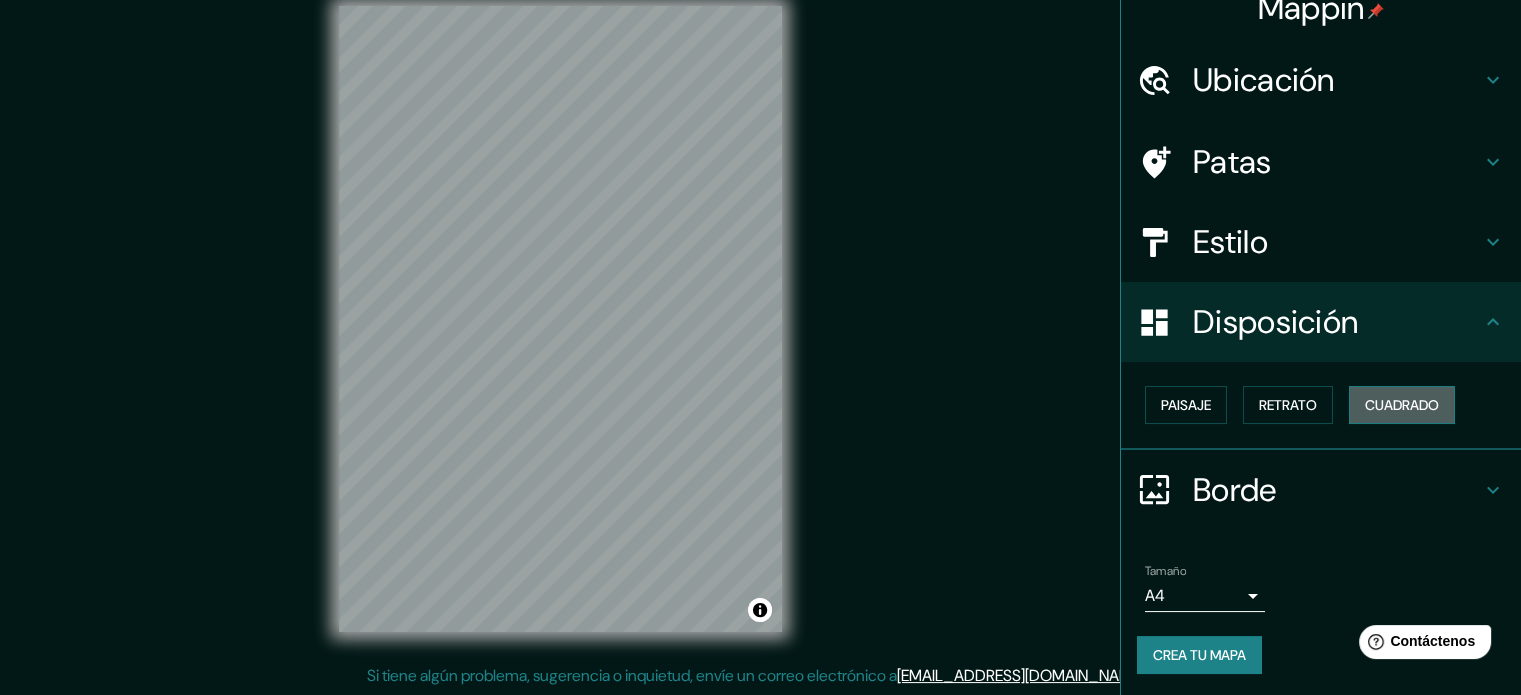 click on "Cuadrado" at bounding box center [1402, 405] 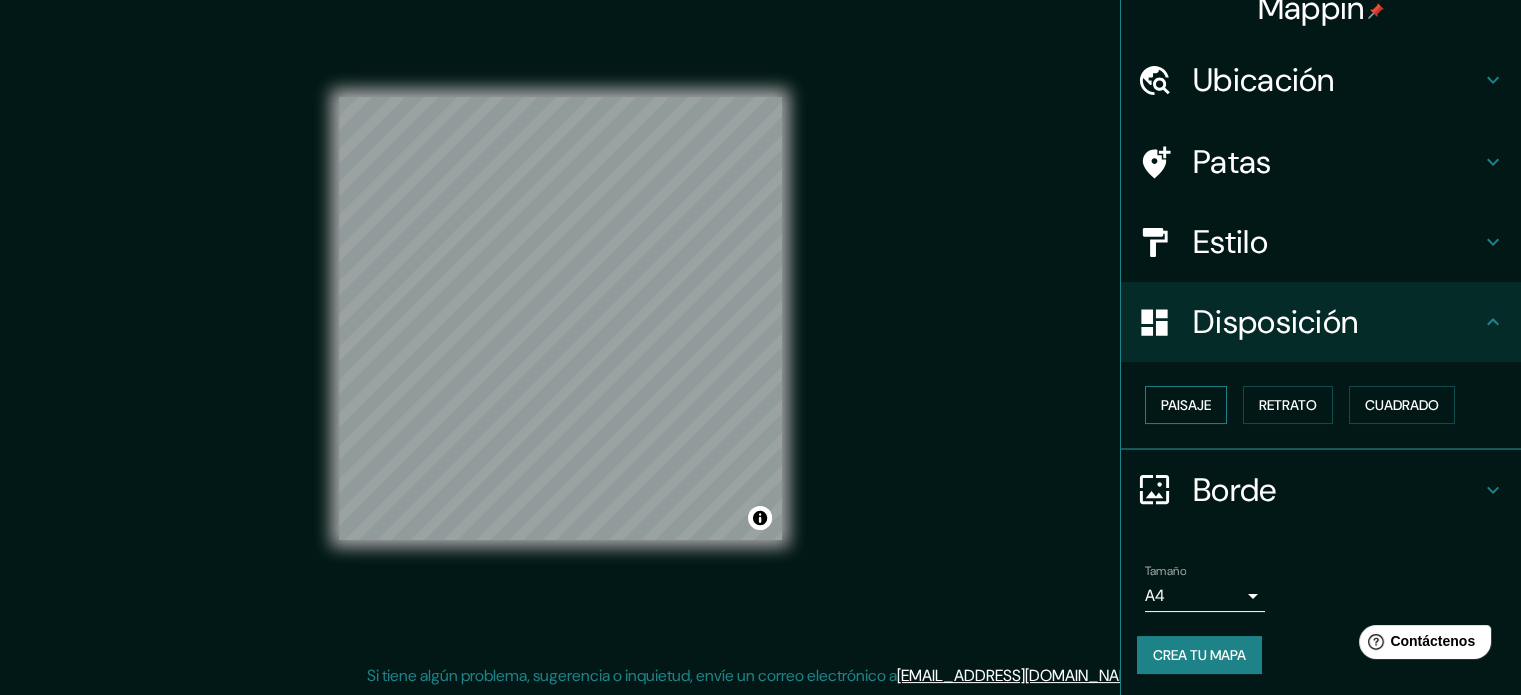 click on "Paisaje" at bounding box center (1186, 405) 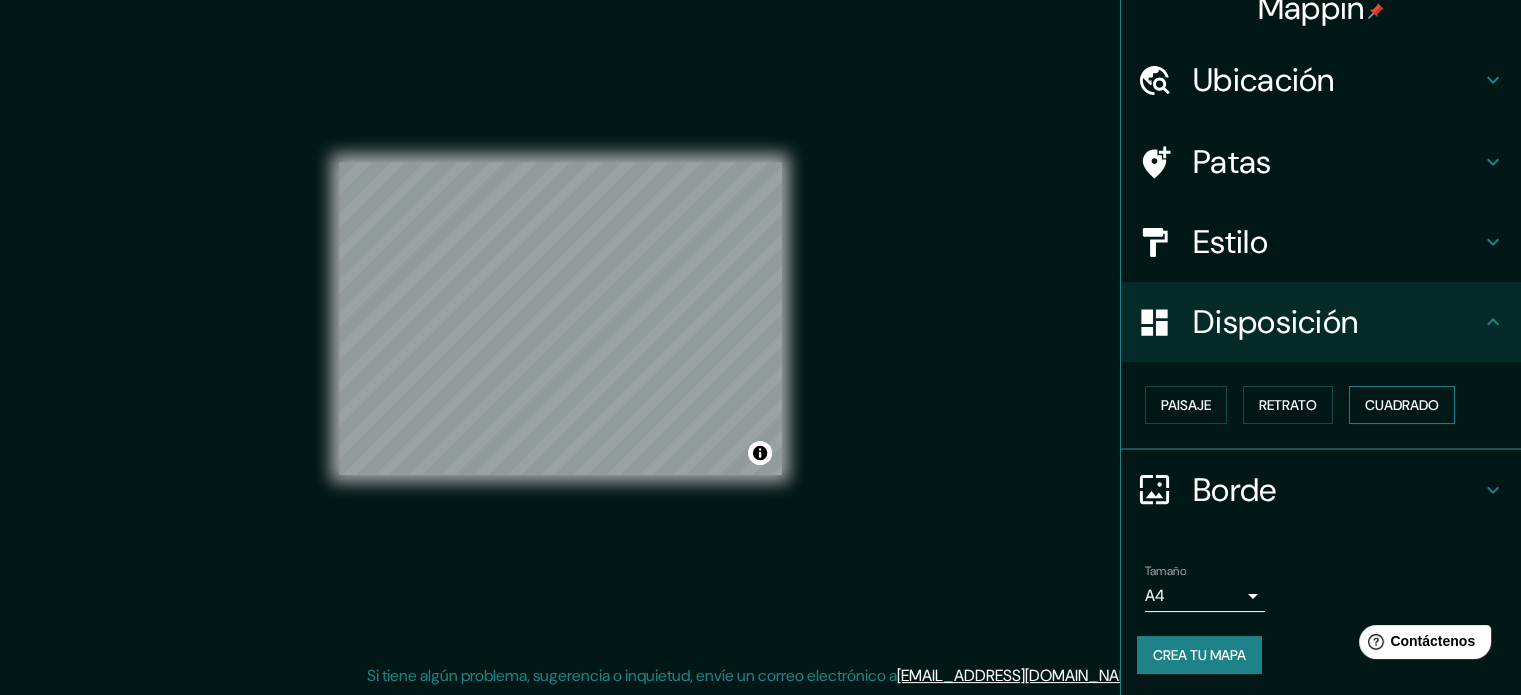 click on "Cuadrado" at bounding box center (1402, 405) 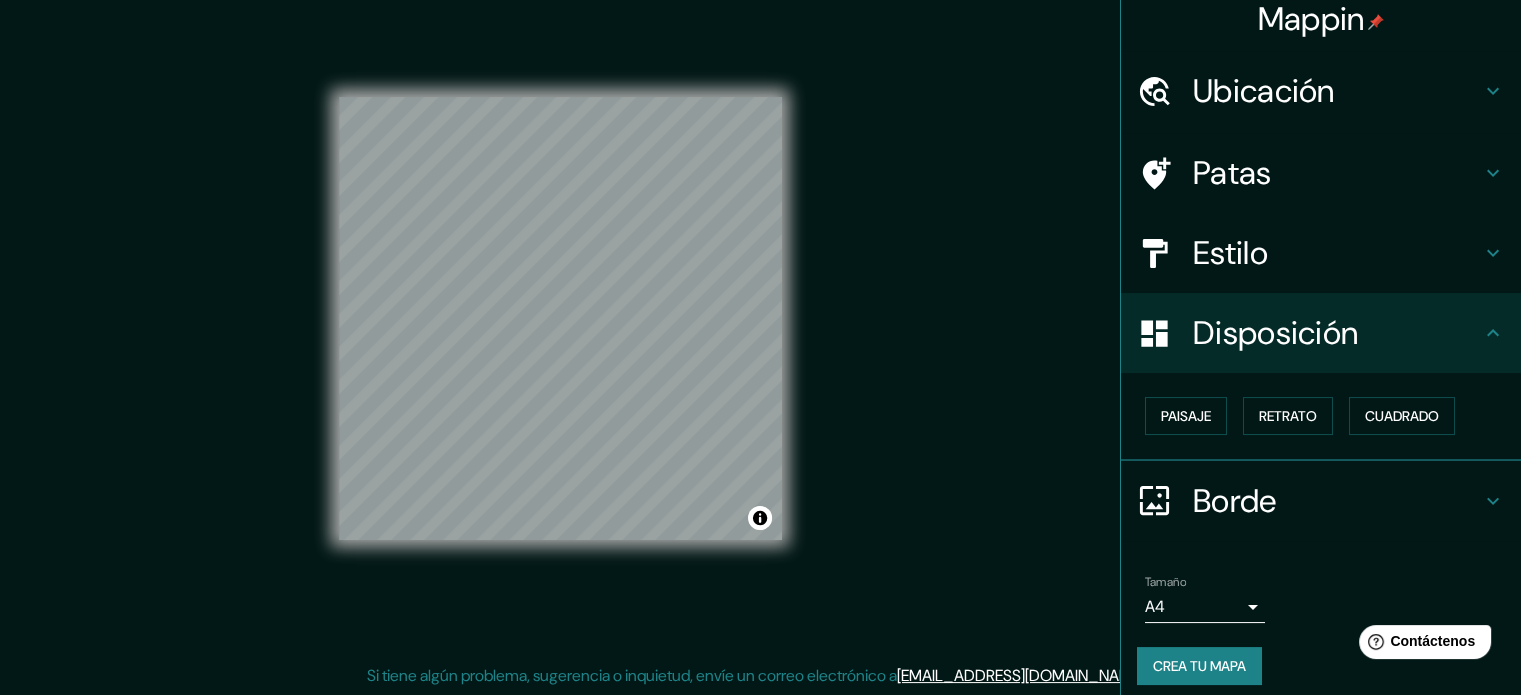 scroll, scrollTop: 0, scrollLeft: 0, axis: both 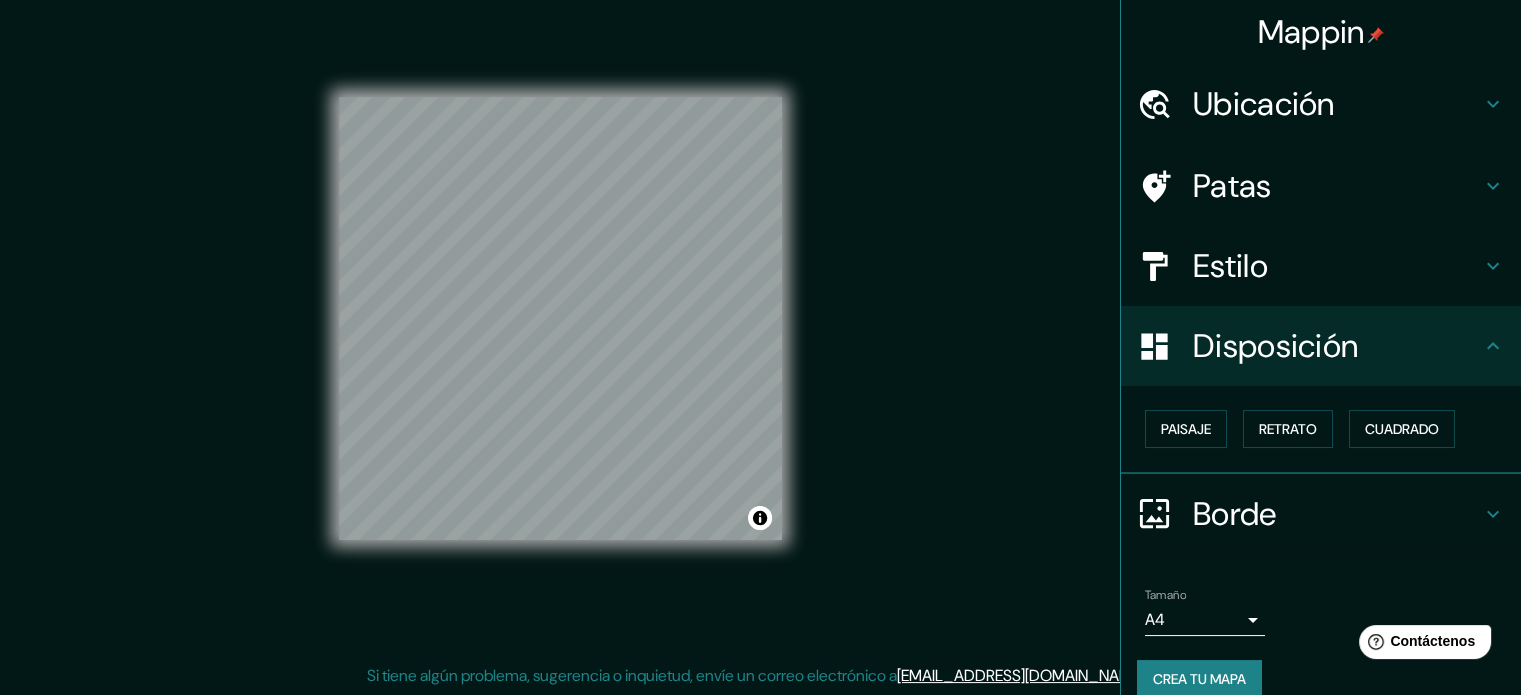 click on "Estilo" at bounding box center [1321, 266] 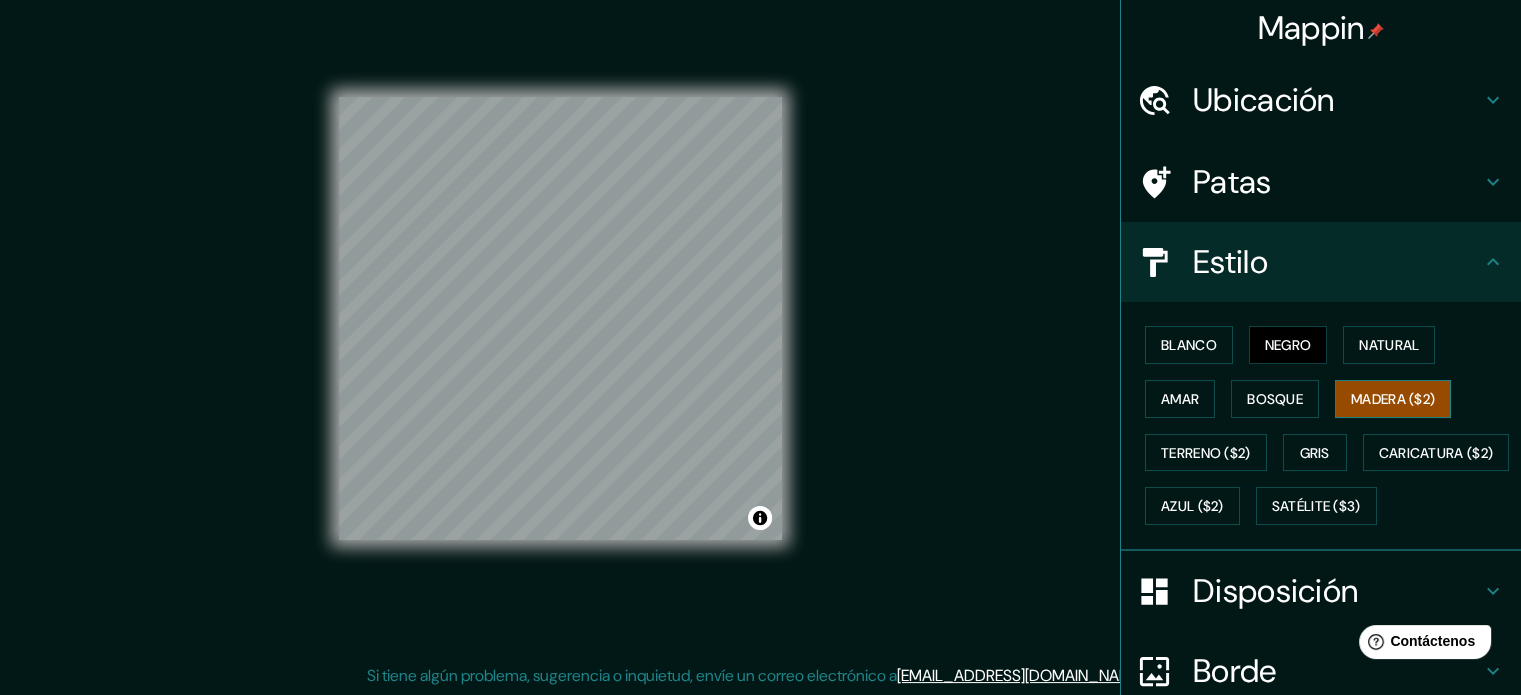 scroll, scrollTop: 0, scrollLeft: 0, axis: both 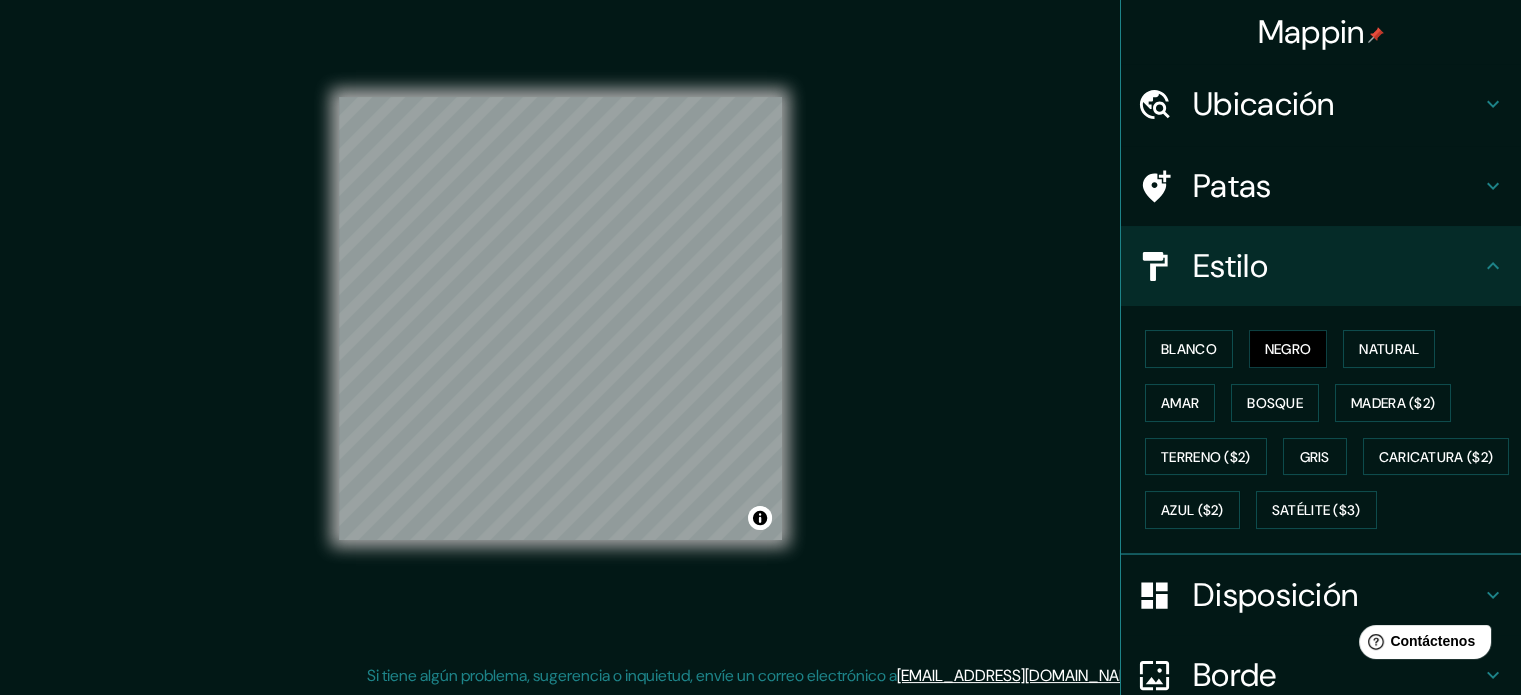 click on "Patas" at bounding box center (1321, 186) 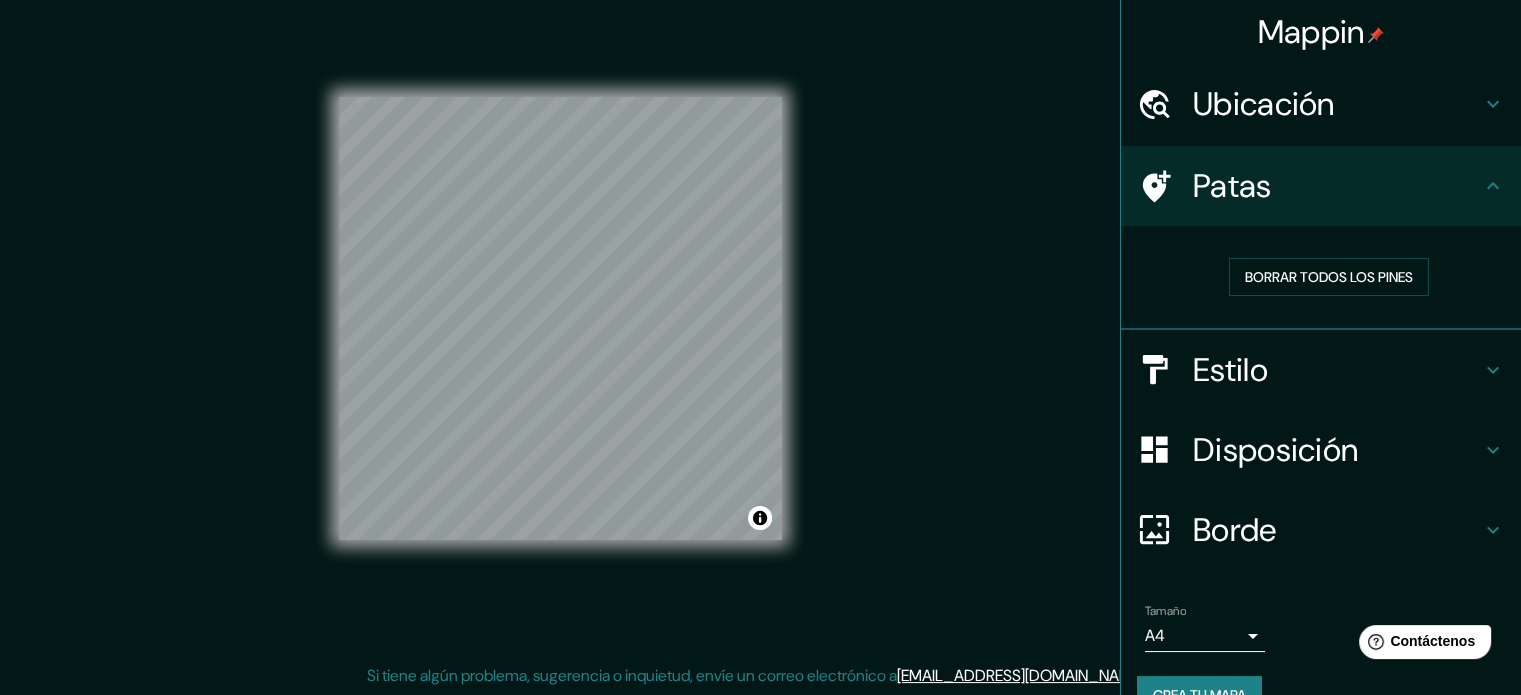 click on "Estilo" at bounding box center (1337, 370) 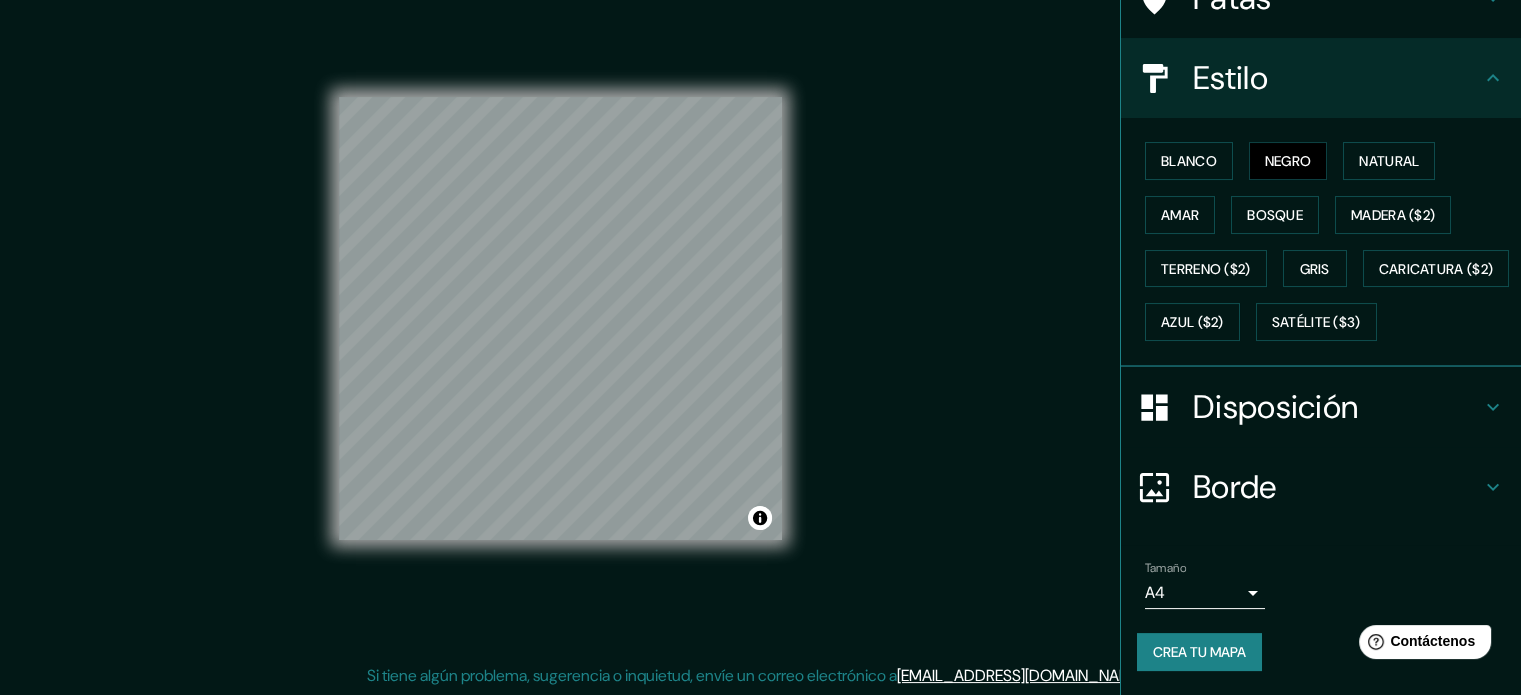 scroll, scrollTop: 236, scrollLeft: 0, axis: vertical 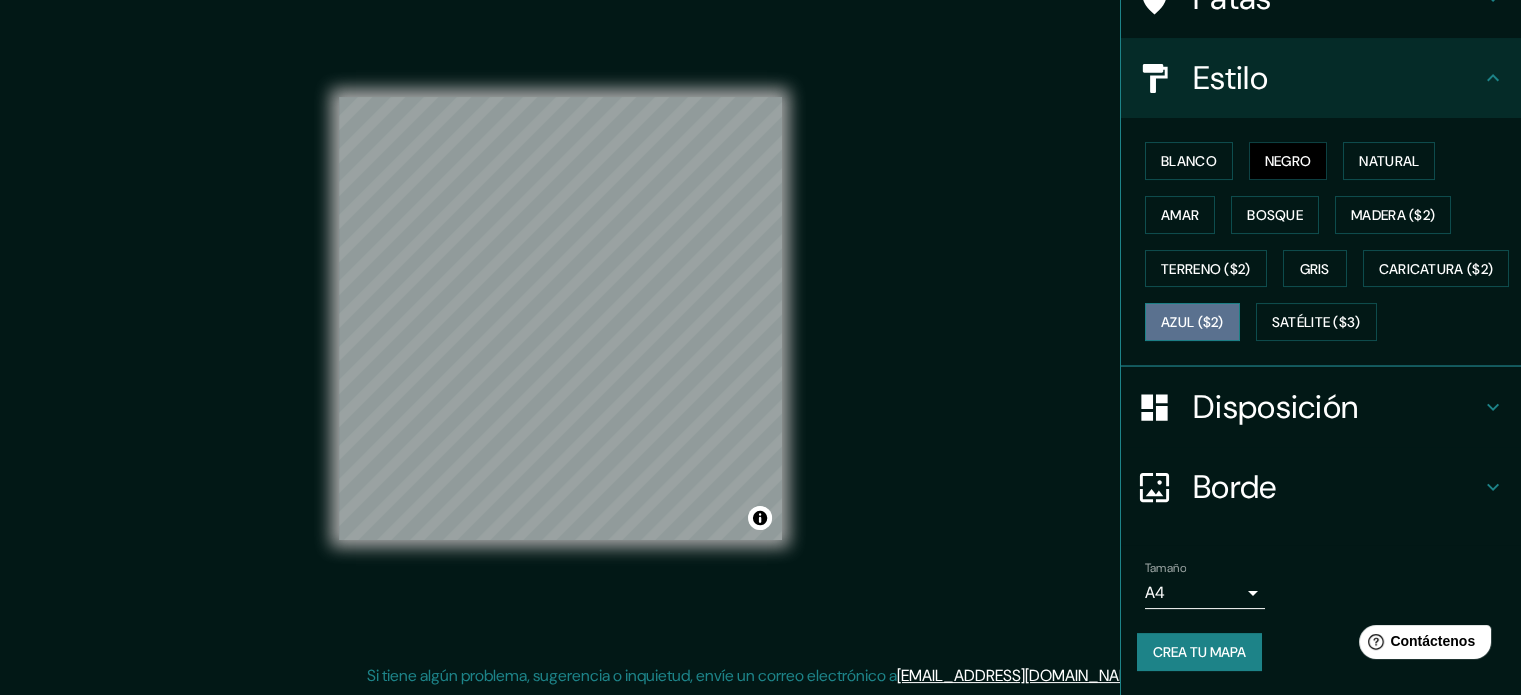 click on "Azul ($2)" at bounding box center (1192, 323) 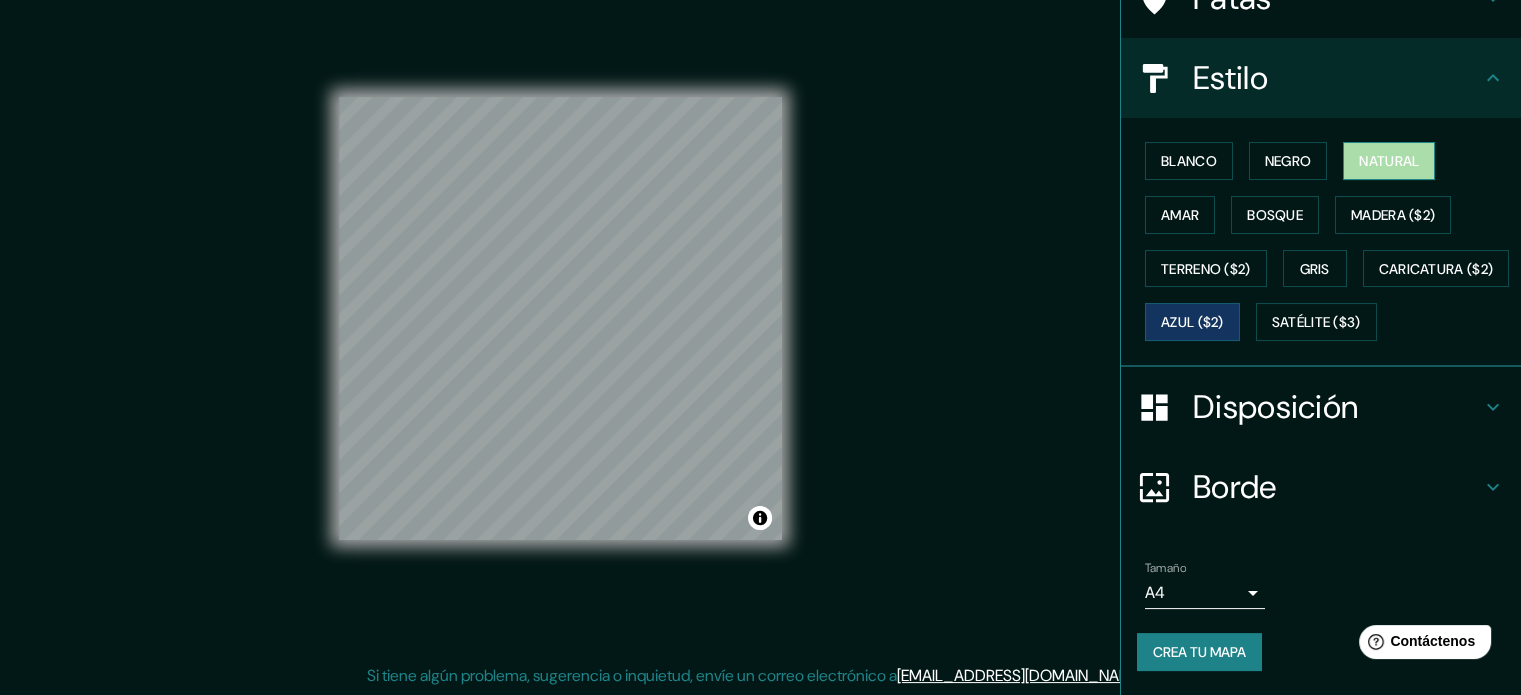 click on "Natural" at bounding box center [1389, 161] 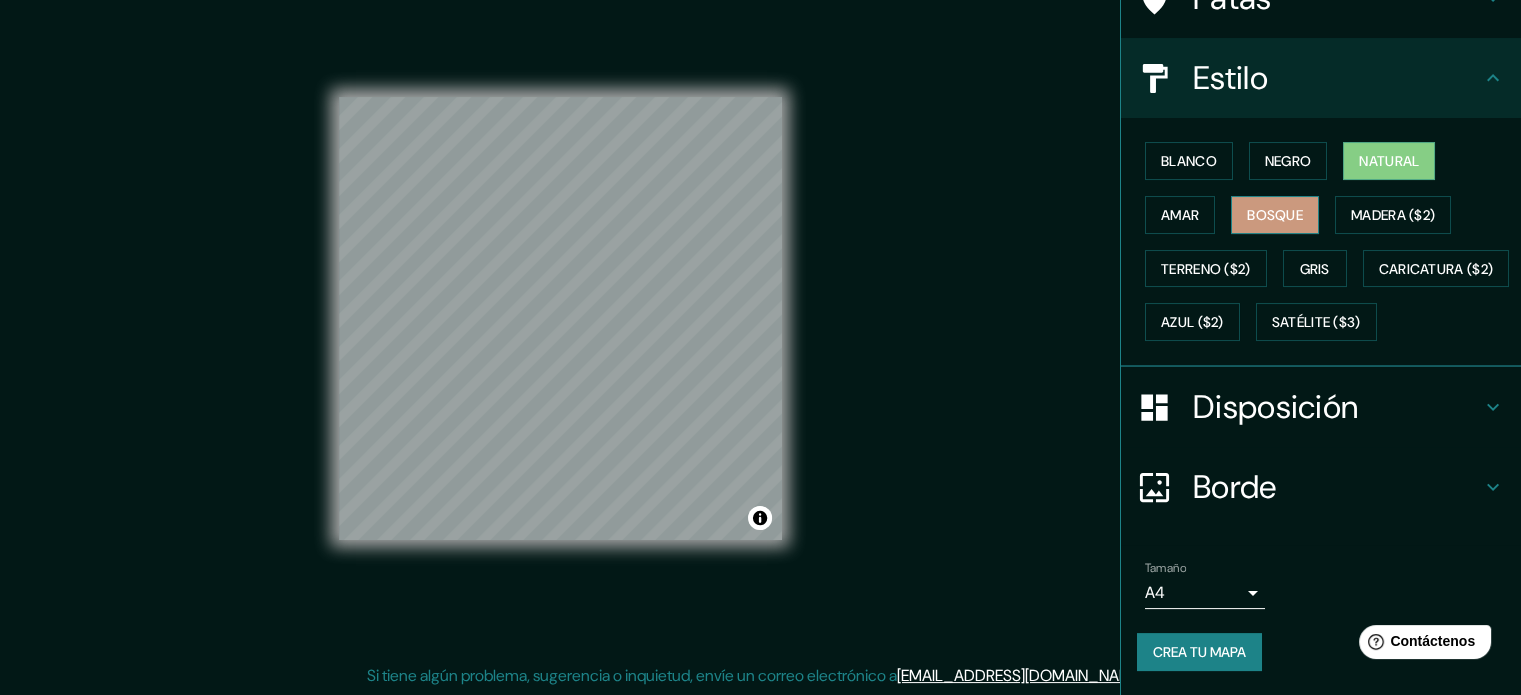 click on "Bosque" at bounding box center [1275, 215] 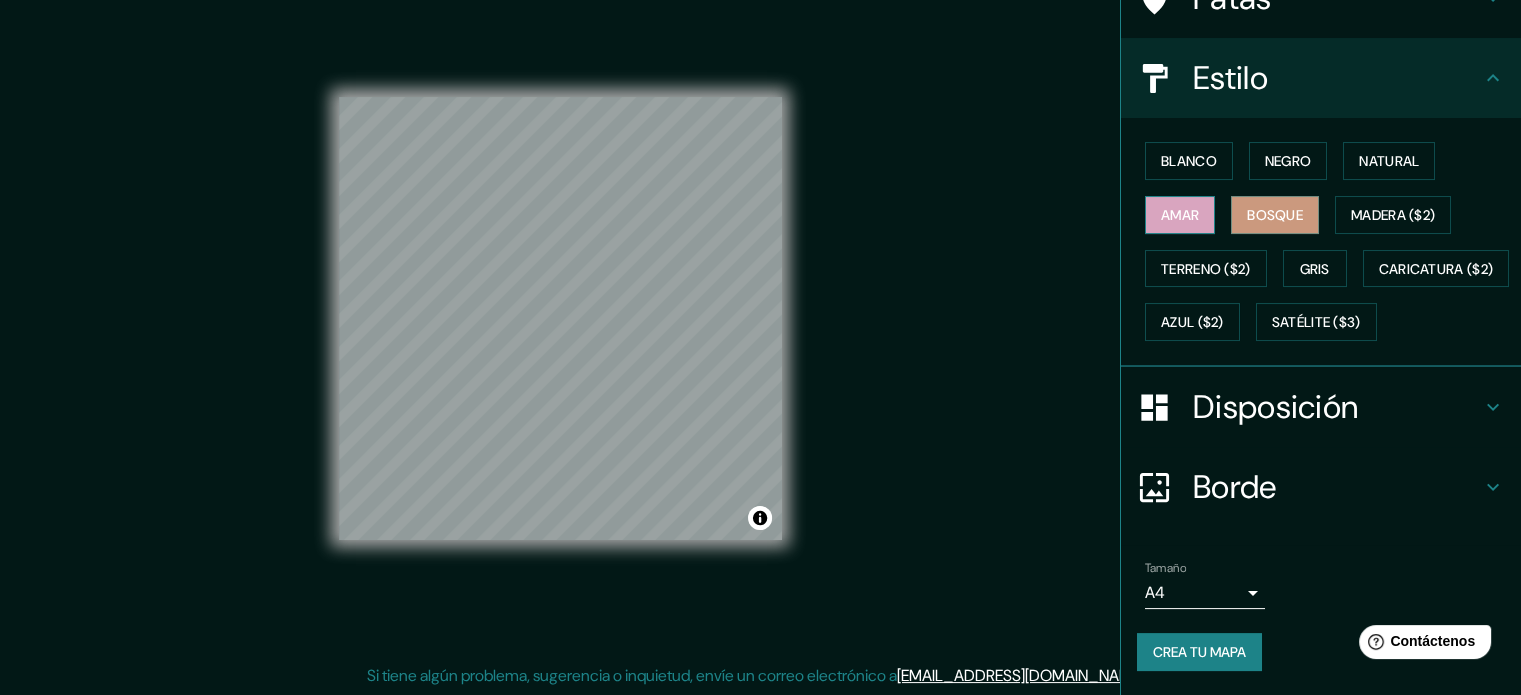 click on "Amar" at bounding box center (1180, 215) 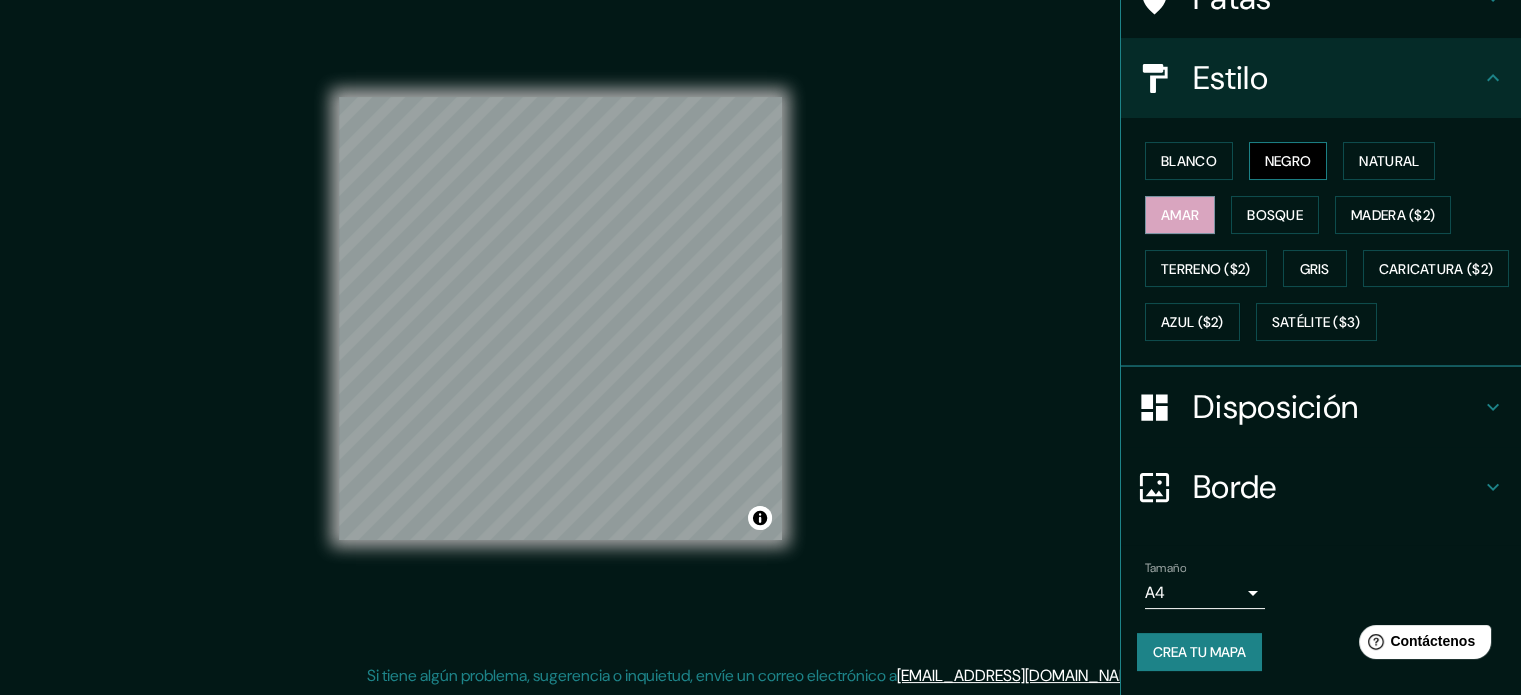 click on "Negro" at bounding box center [1288, 161] 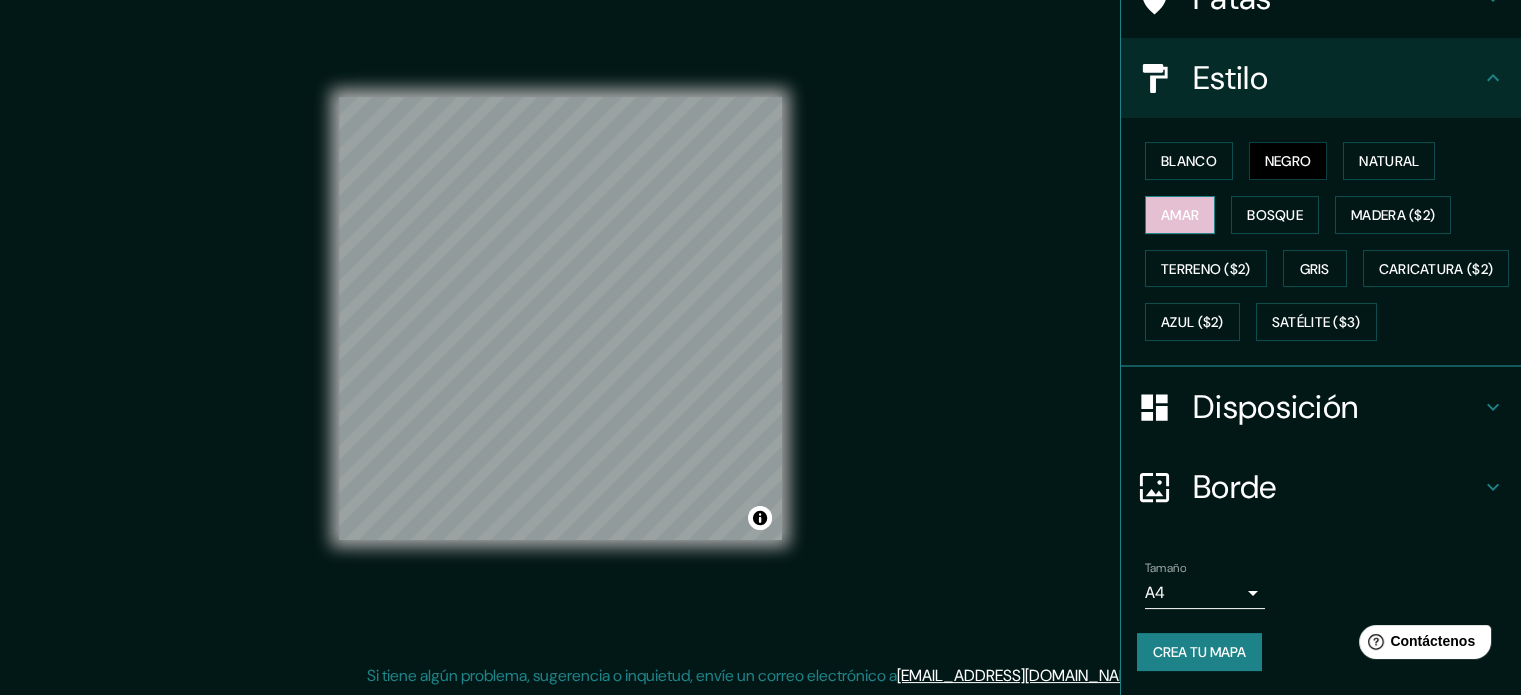 click on "Amar" at bounding box center (1180, 215) 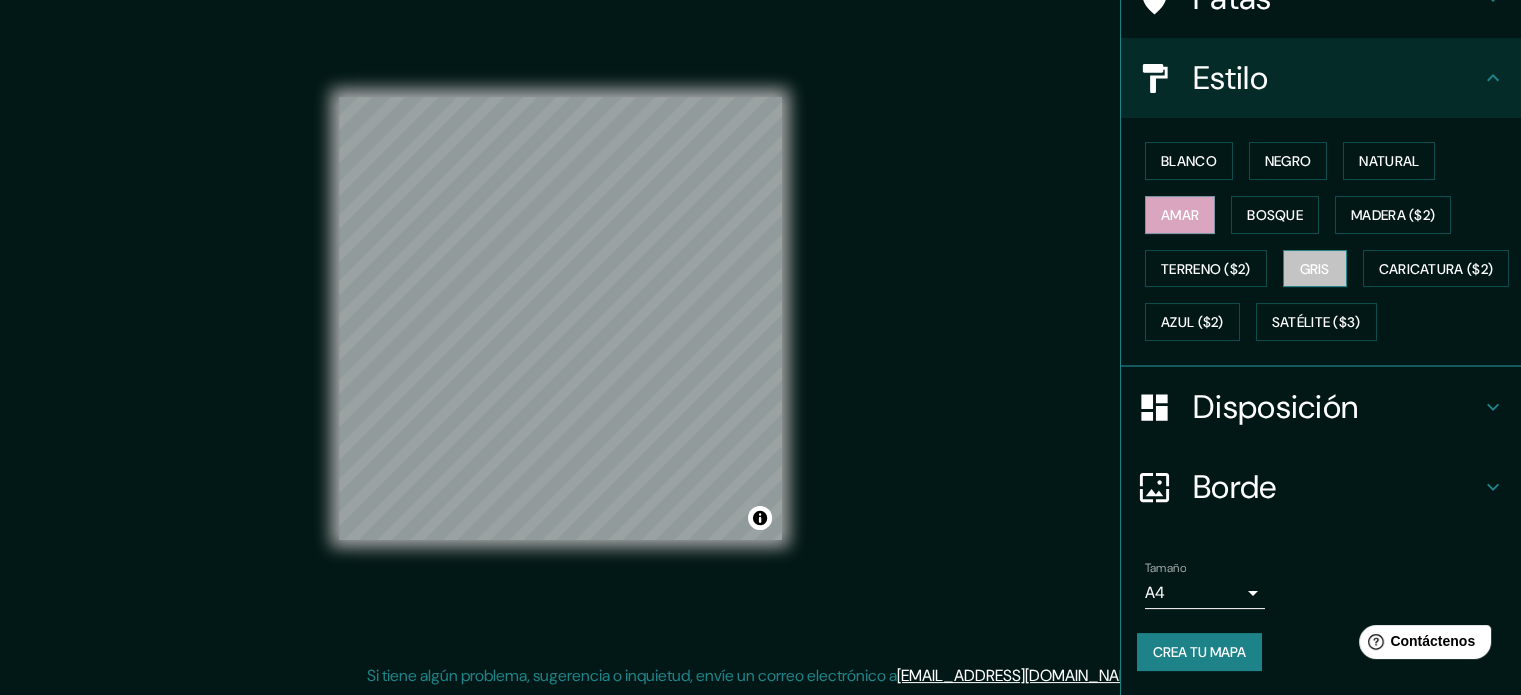click on "Gris" at bounding box center [1315, 269] 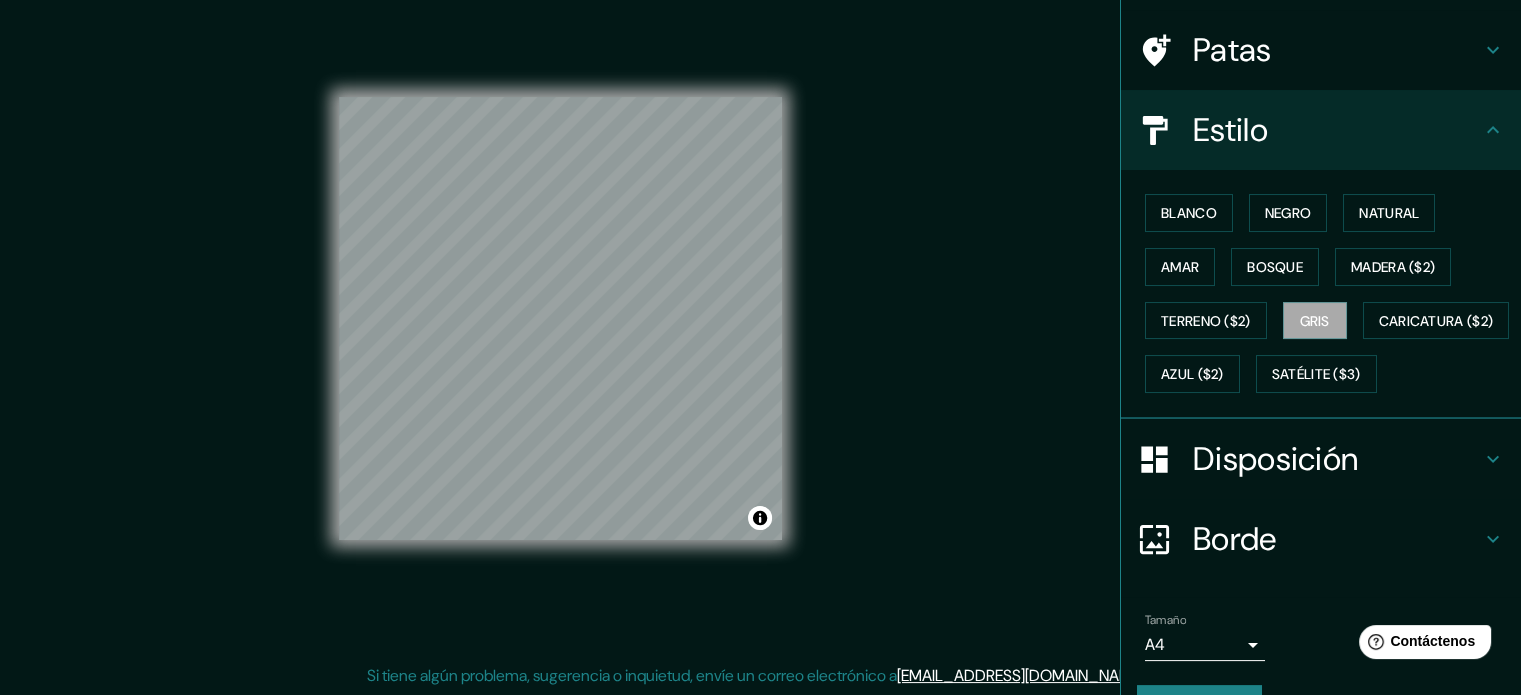 click on "Borde" at bounding box center (1235, 539) 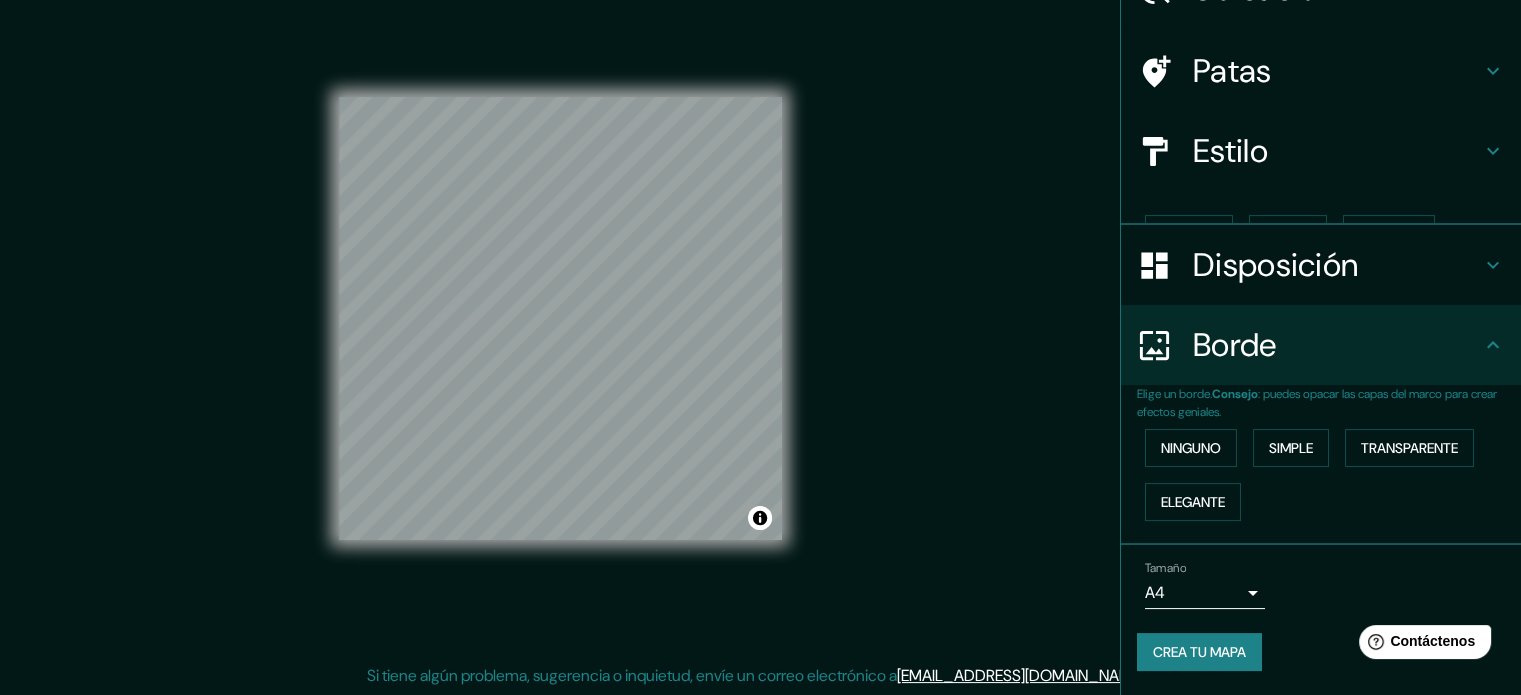 scroll, scrollTop: 80, scrollLeft: 0, axis: vertical 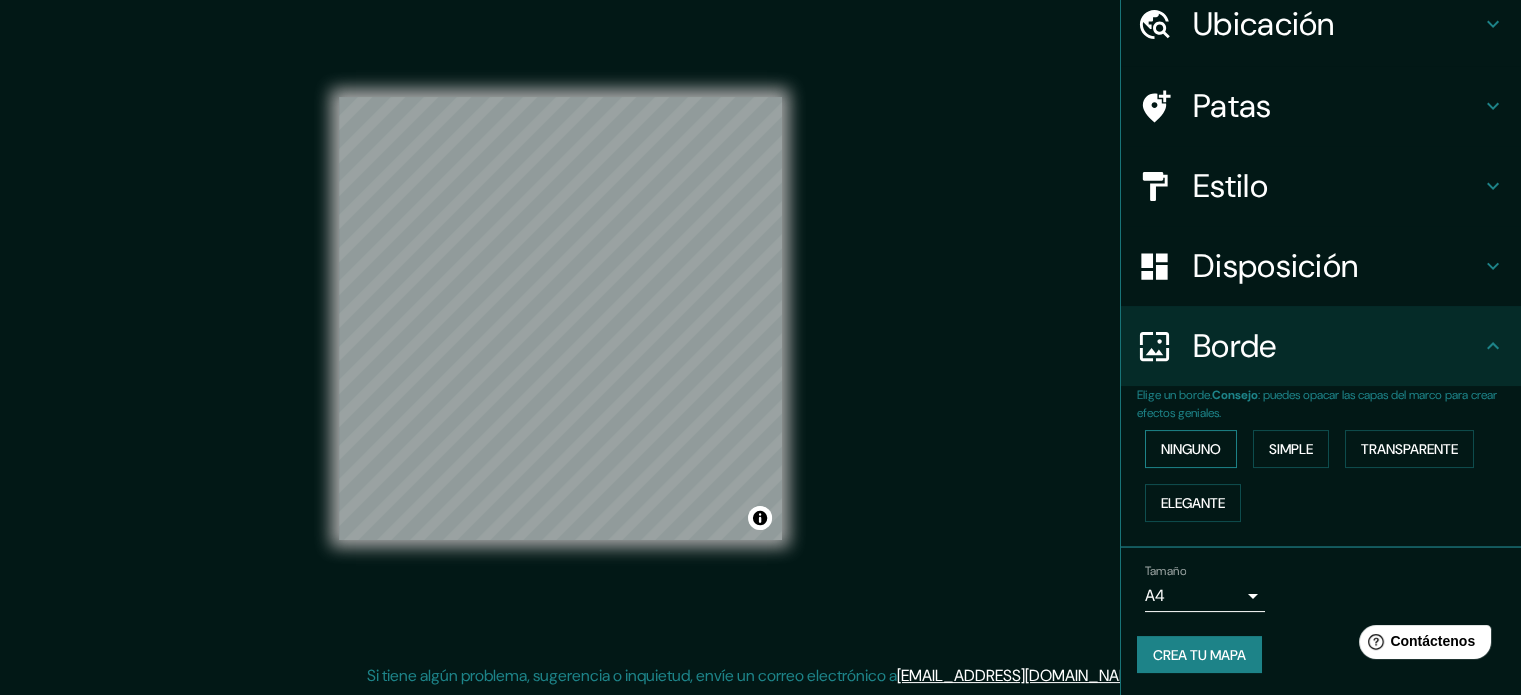 click on "Ninguno" at bounding box center (1191, 449) 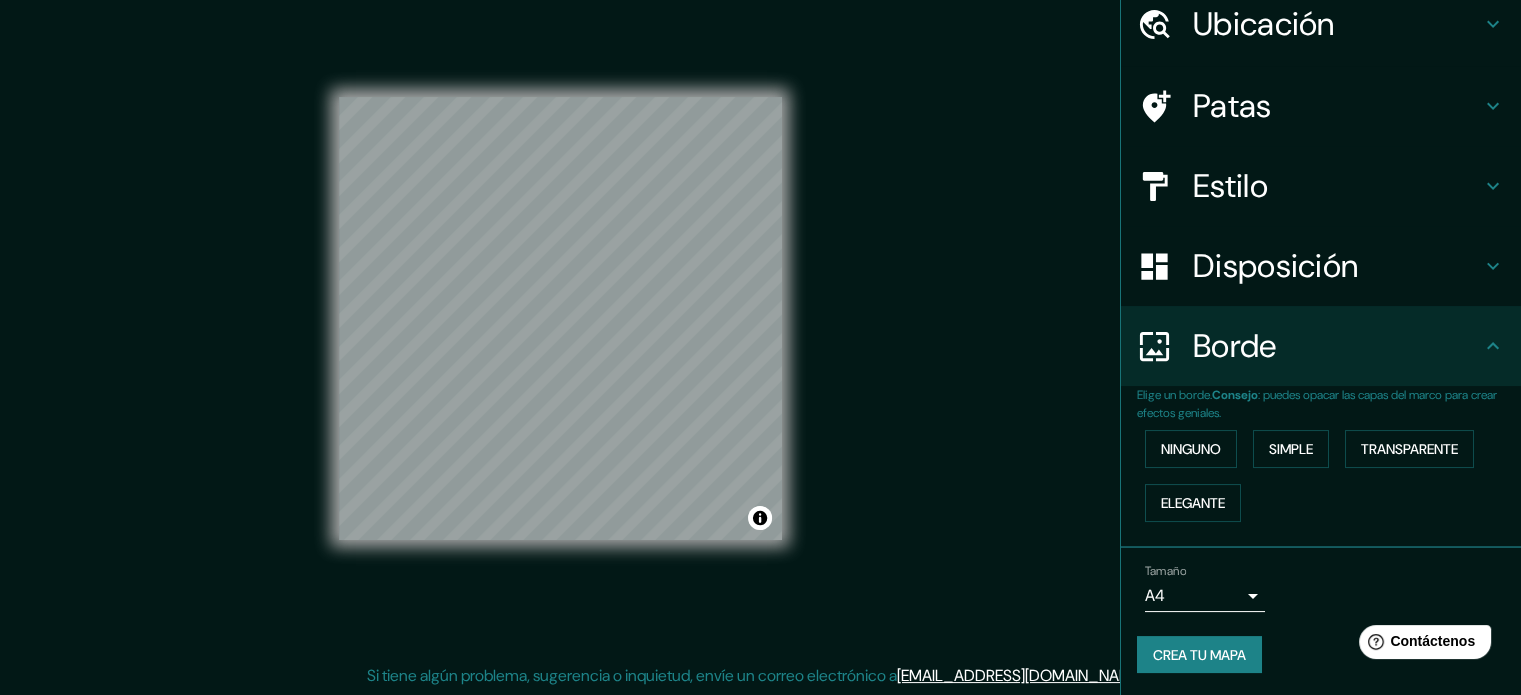 click on "Disposición" at bounding box center (1275, 266) 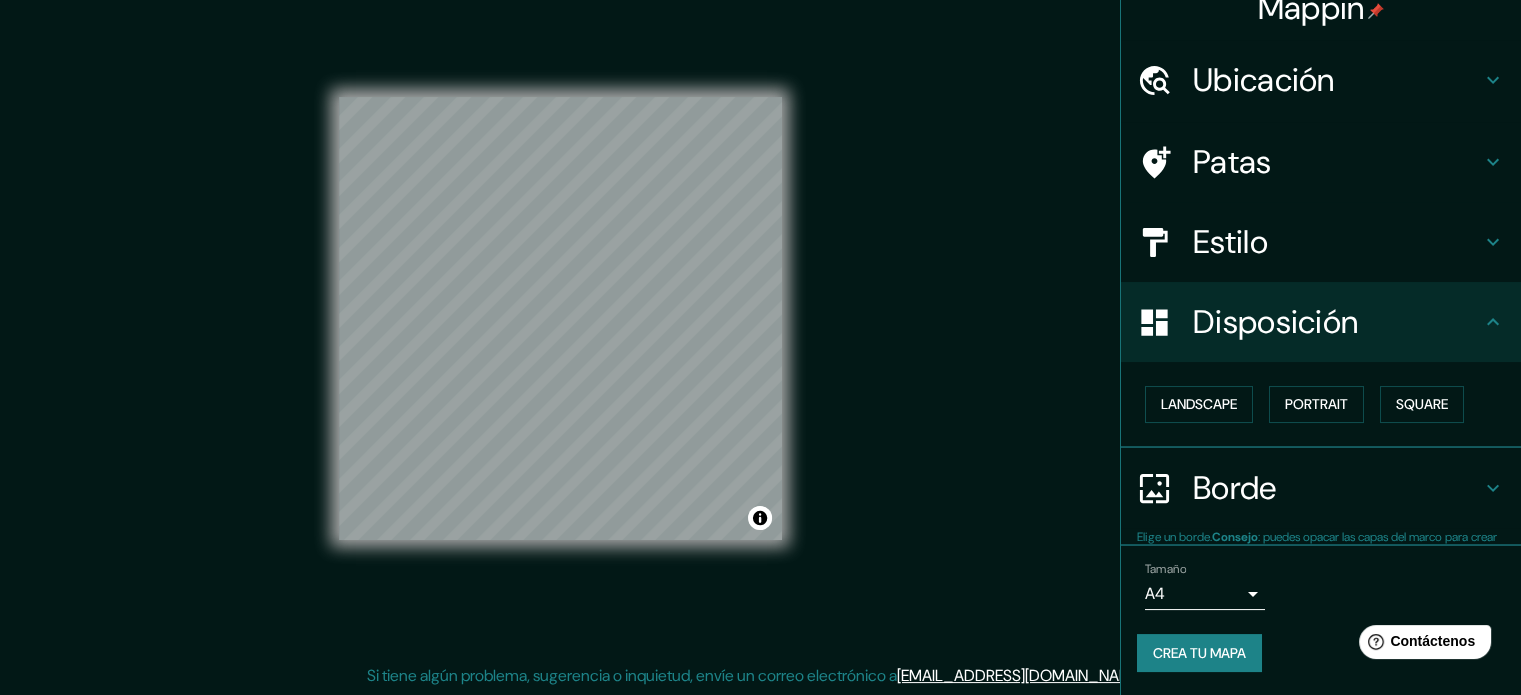 scroll, scrollTop: 24, scrollLeft: 0, axis: vertical 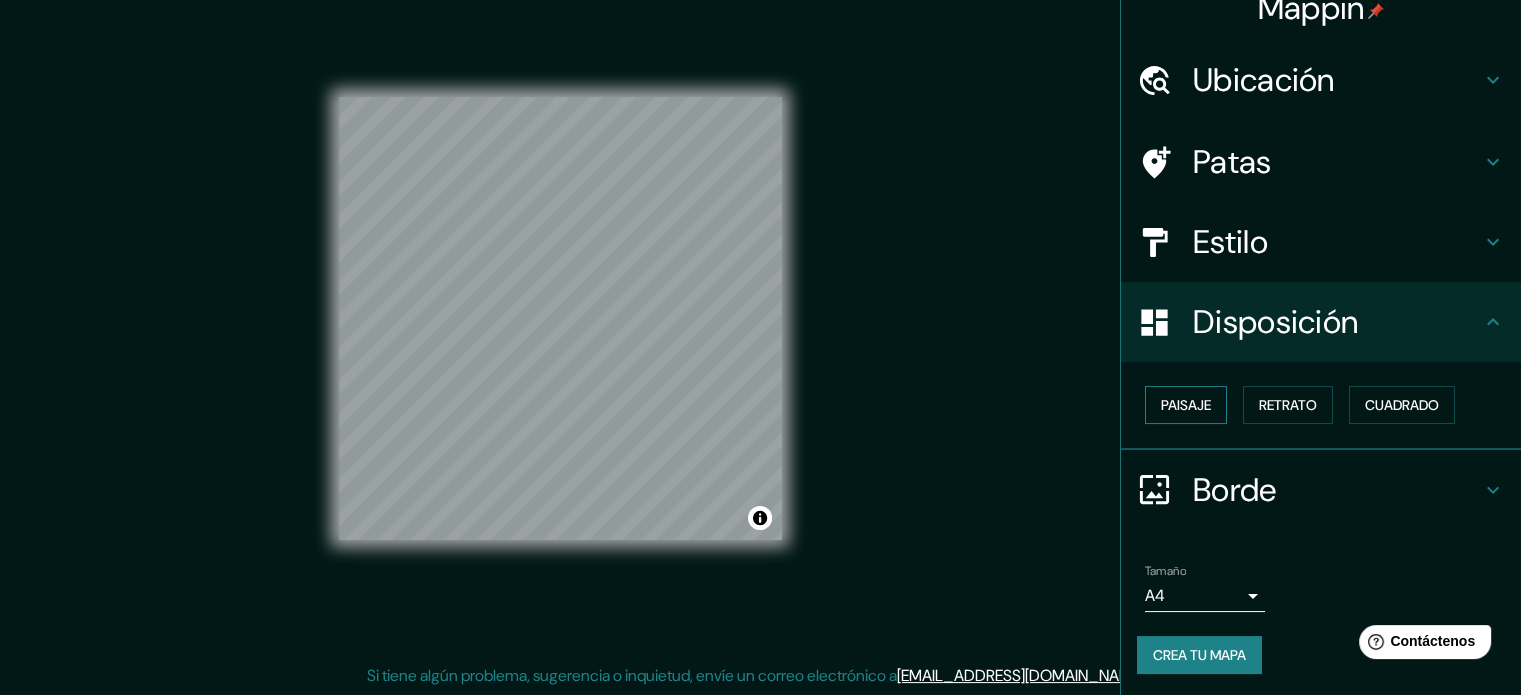click on "Paisaje" at bounding box center (1186, 405) 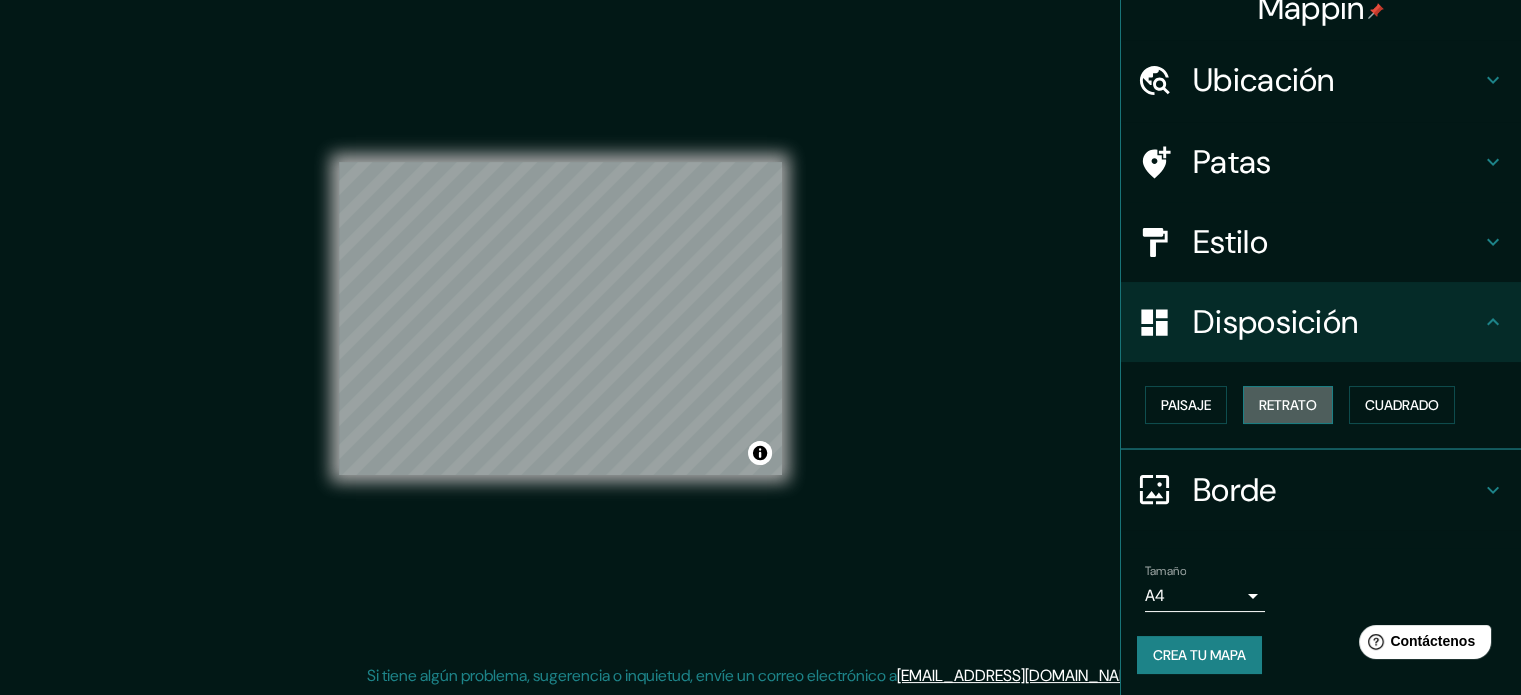 click on "Retrato" at bounding box center [1288, 405] 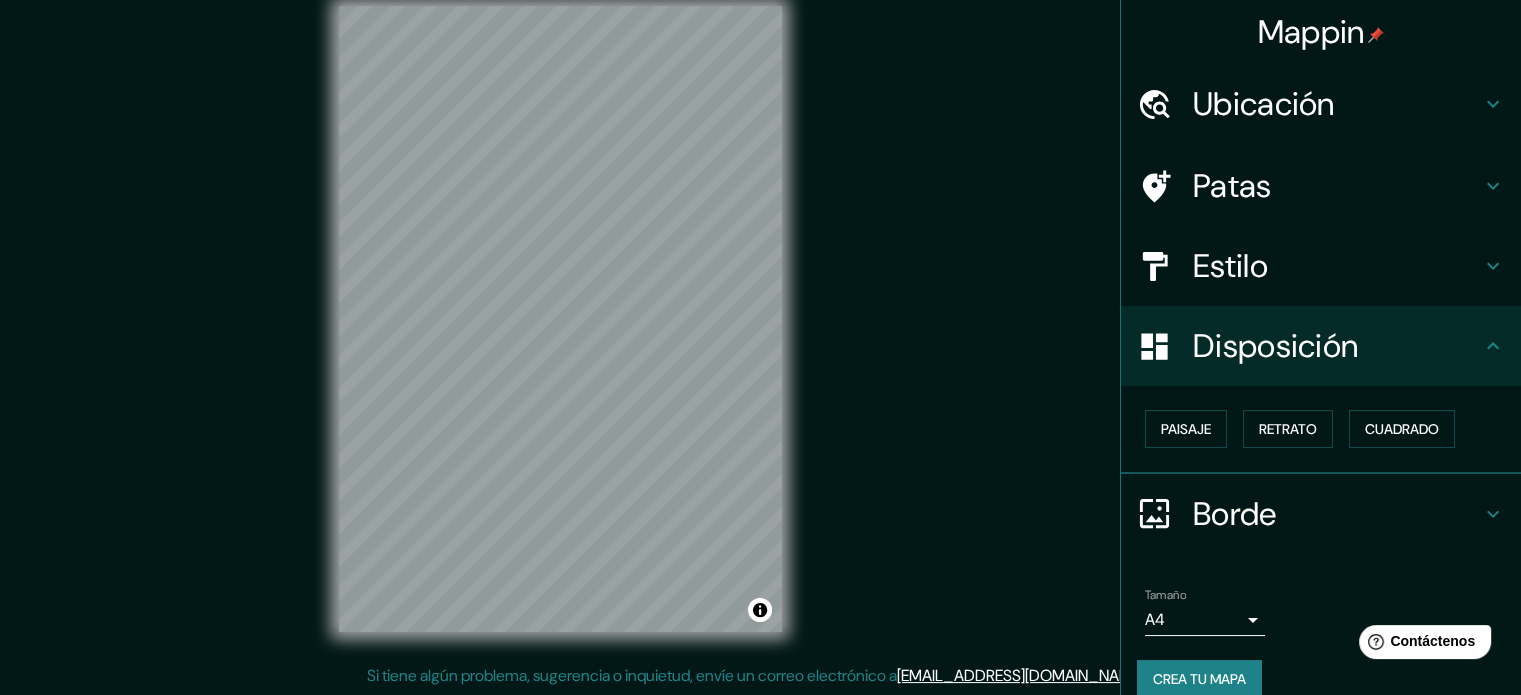 scroll, scrollTop: 0, scrollLeft: 0, axis: both 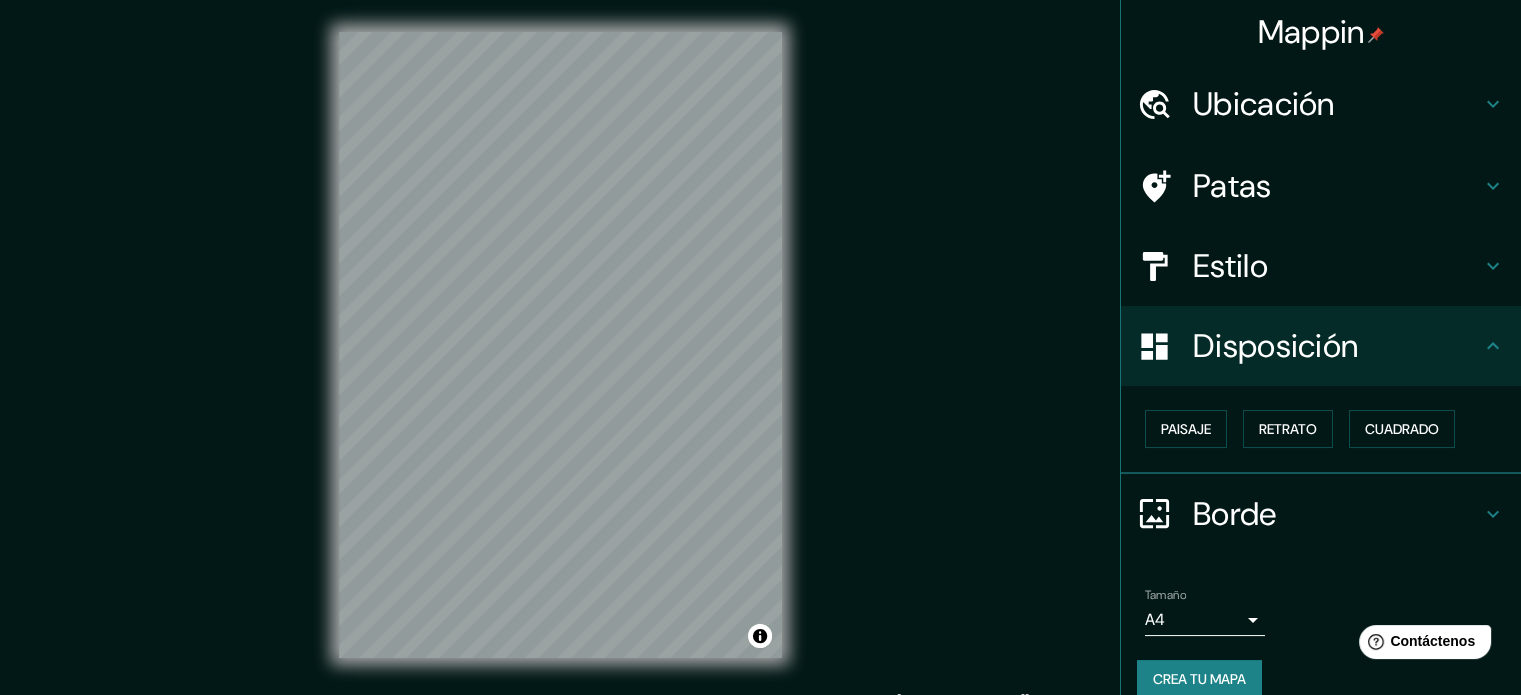 click on "Patas" at bounding box center (1337, 186) 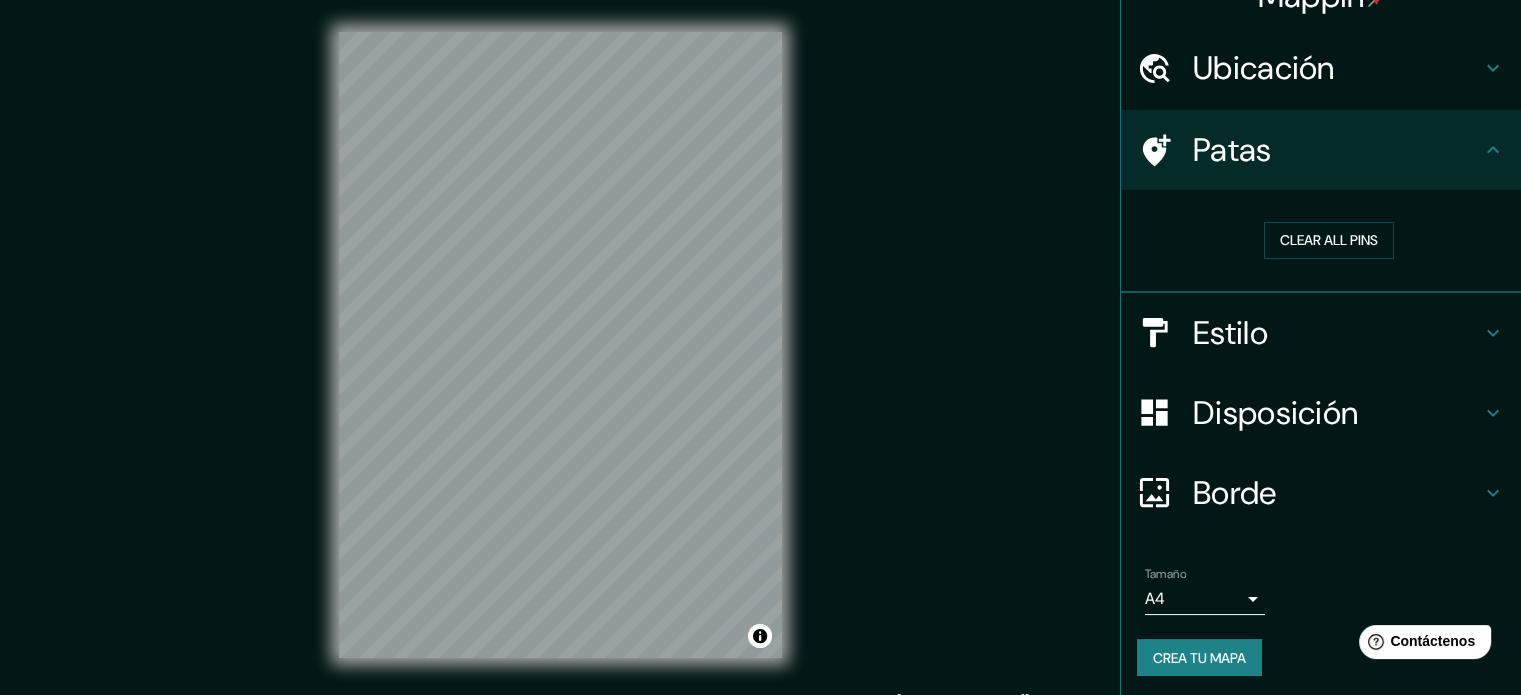 scroll, scrollTop: 39, scrollLeft: 0, axis: vertical 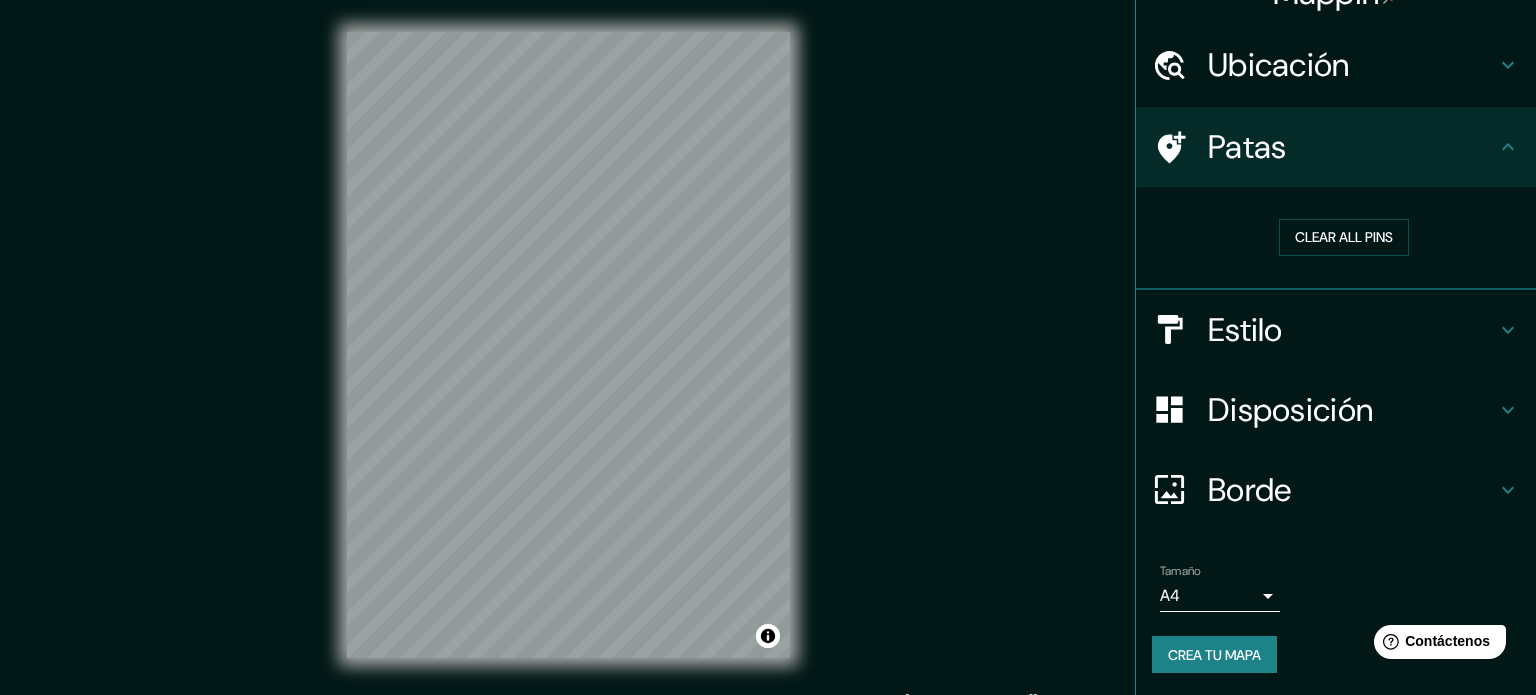 click on "Mappin Ubicación [GEOGRAPHIC_DATA], [GEOGRAPHIC_DATA], [GEOGRAPHIC_DATA] Patas Clear all pins Estilo Disposición Borde Elige un borde.  Consejo  : puedes opacar las capas del marco para crear efectos geniales. Ninguno Simple Transparente Elegante Tamaño A4 single Crea tu mapa © Mapbox   © OpenStreetMap   Improve this map Si tiene algún problema, sugerencia o inquietud, envíe un correo electrónico a  [EMAIL_ADDRESS][DOMAIN_NAME]  .   . . Texto original Valora esta traducción Tu opinión servirá para ayudar a mejorar el Traductor de Google" at bounding box center (768, 347) 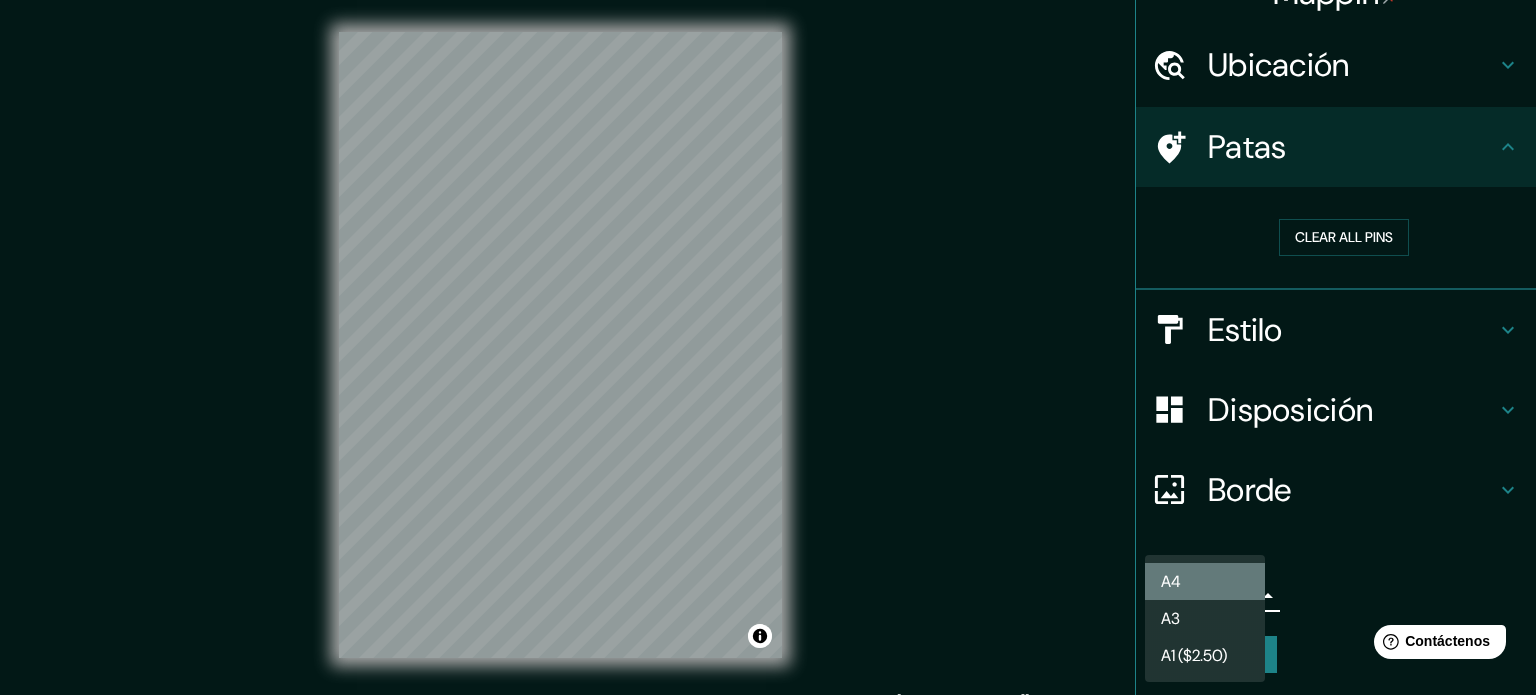 click on "A4" at bounding box center (1205, 581) 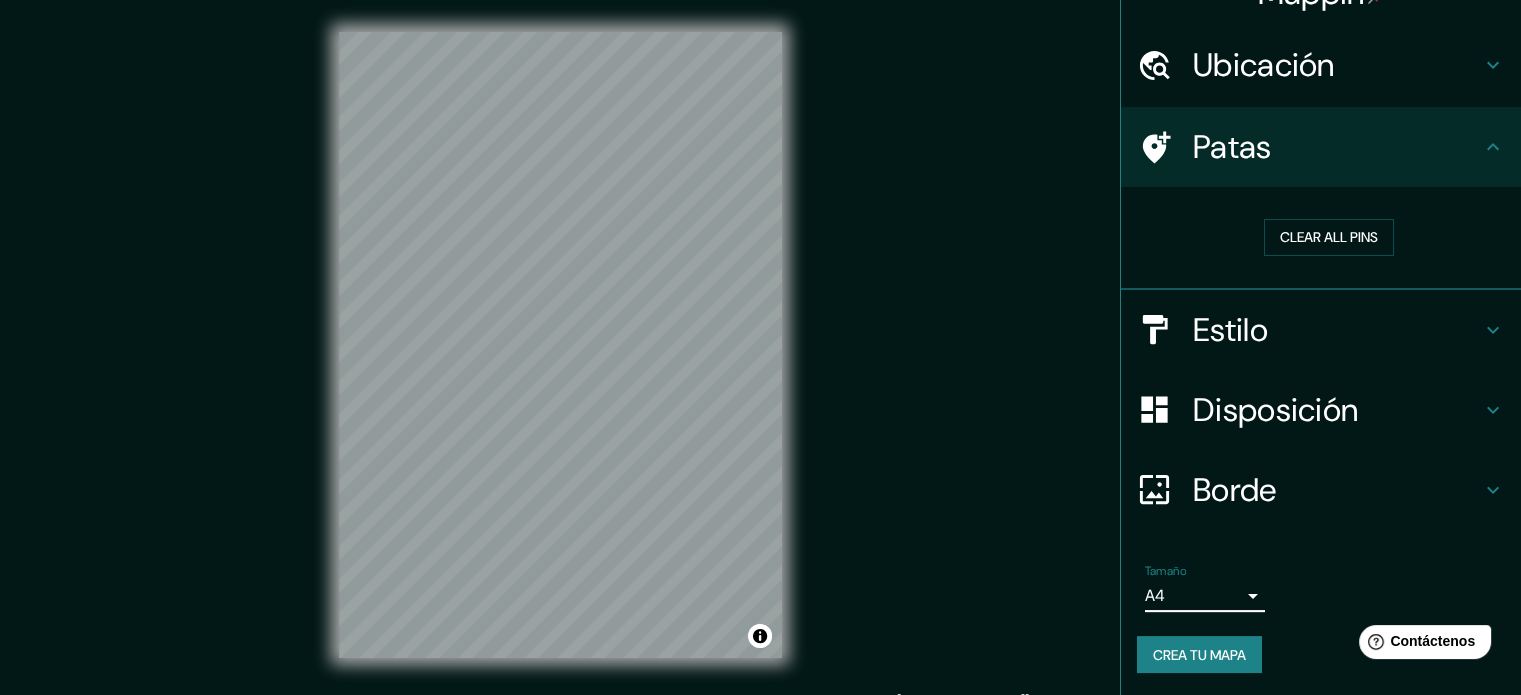 click on "Estilo" at bounding box center [1230, 330] 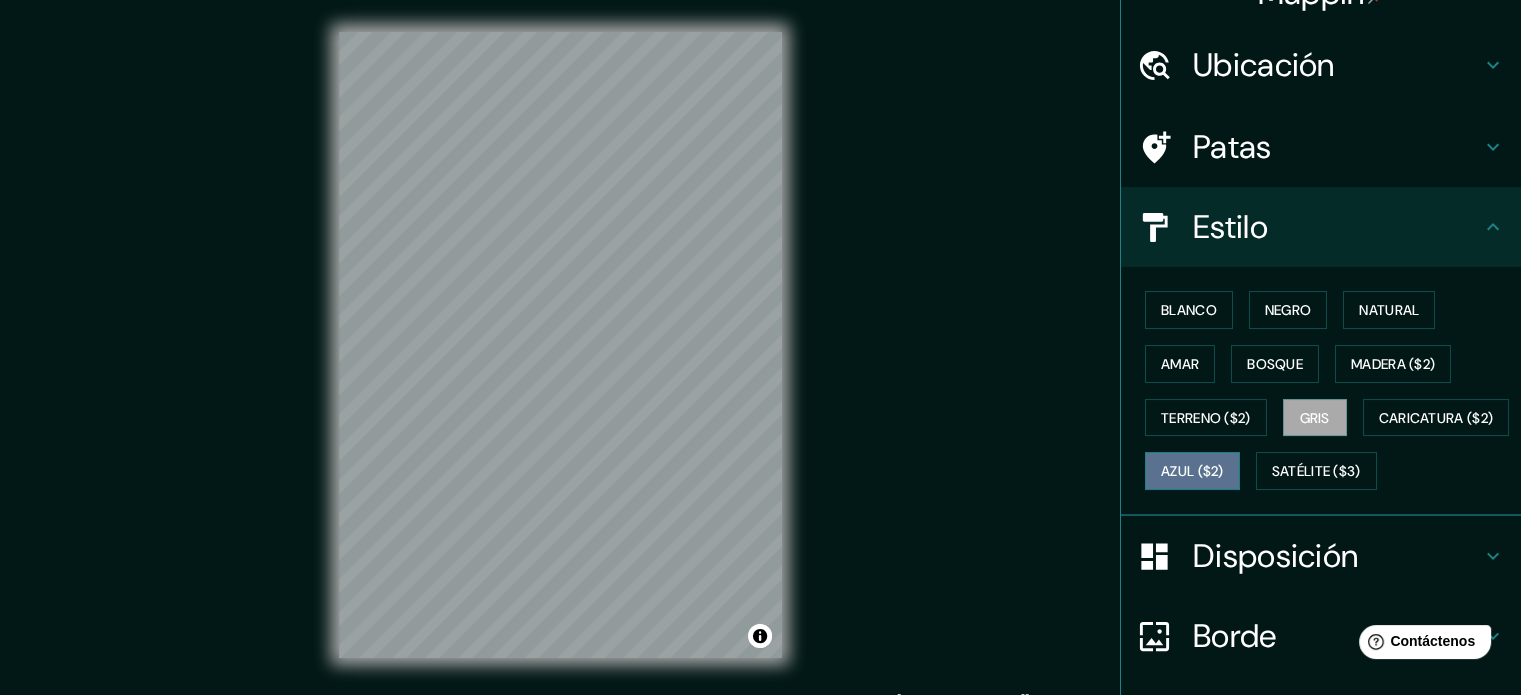 click on "Azul ($2)" at bounding box center (1192, 472) 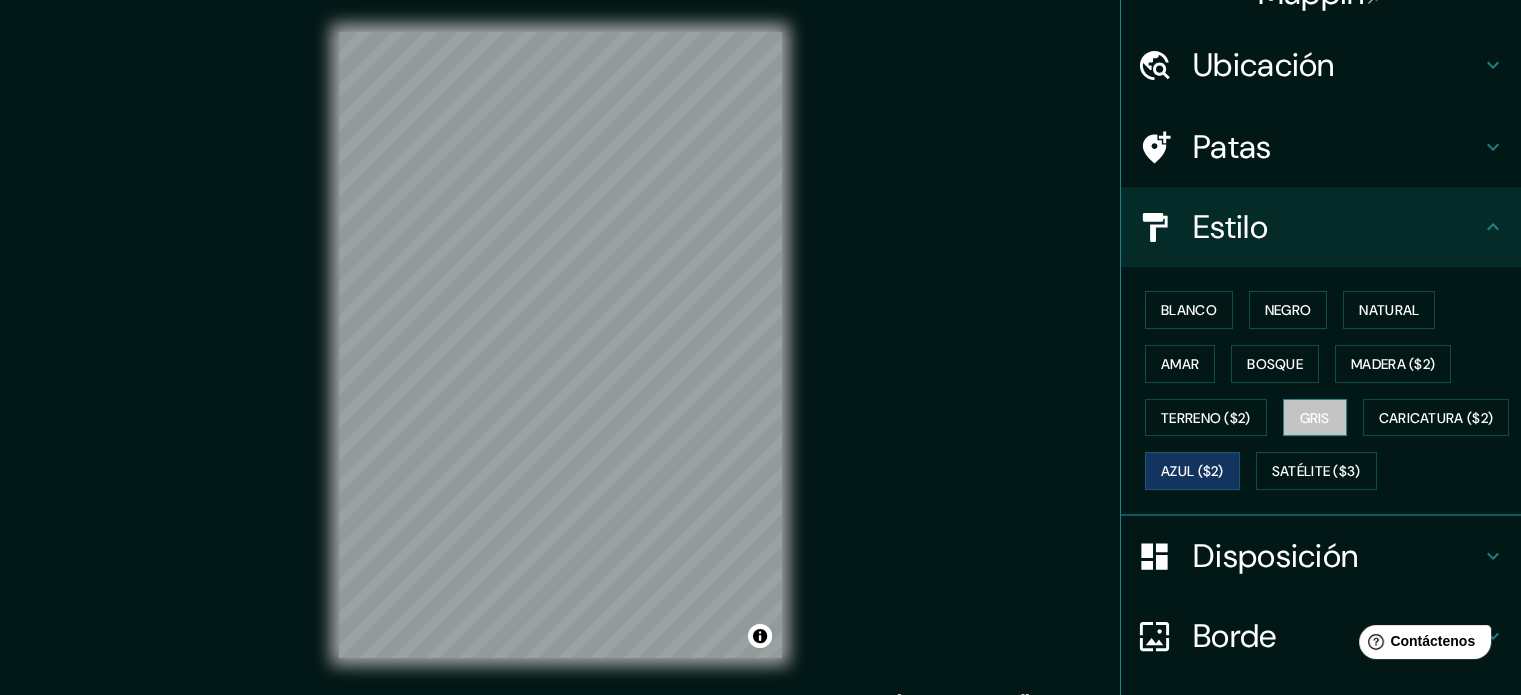 click on "Gris" at bounding box center [1315, 418] 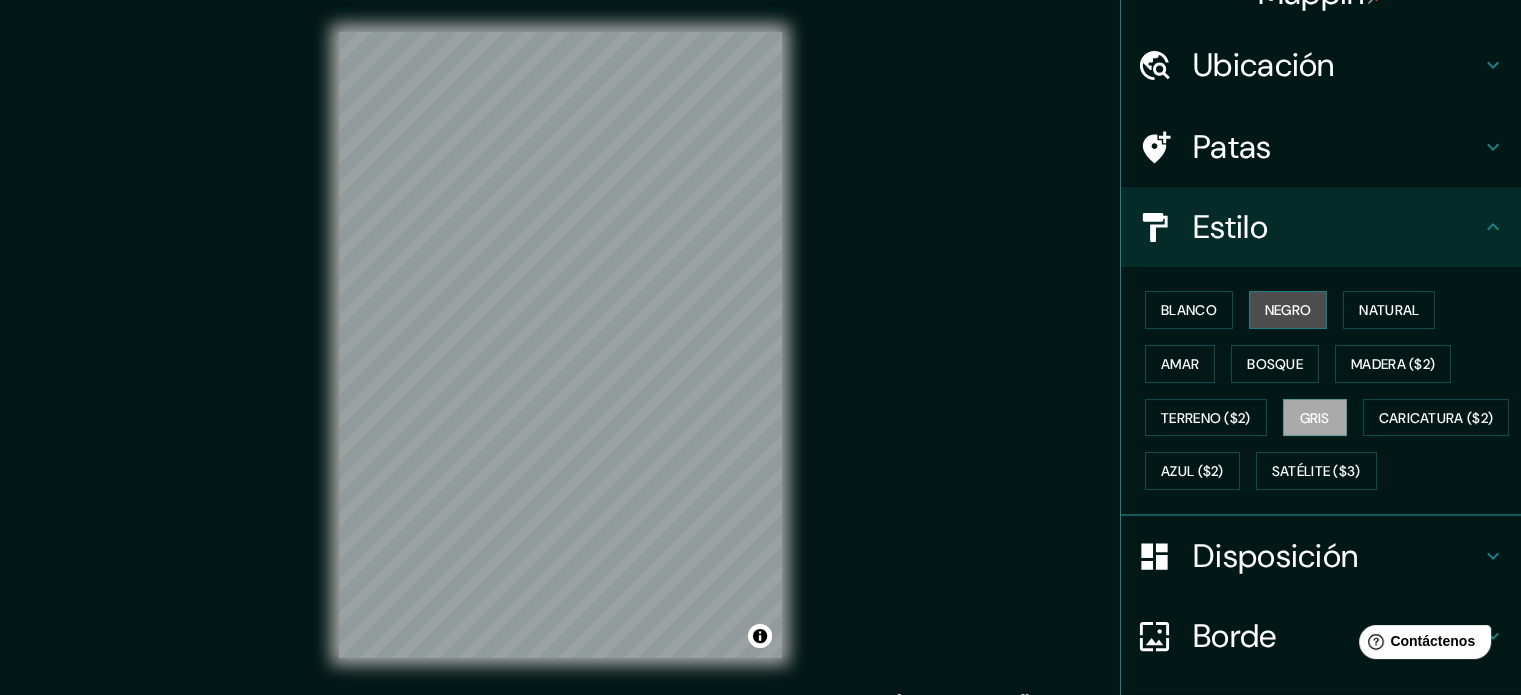 click on "Negro" at bounding box center (1288, 310) 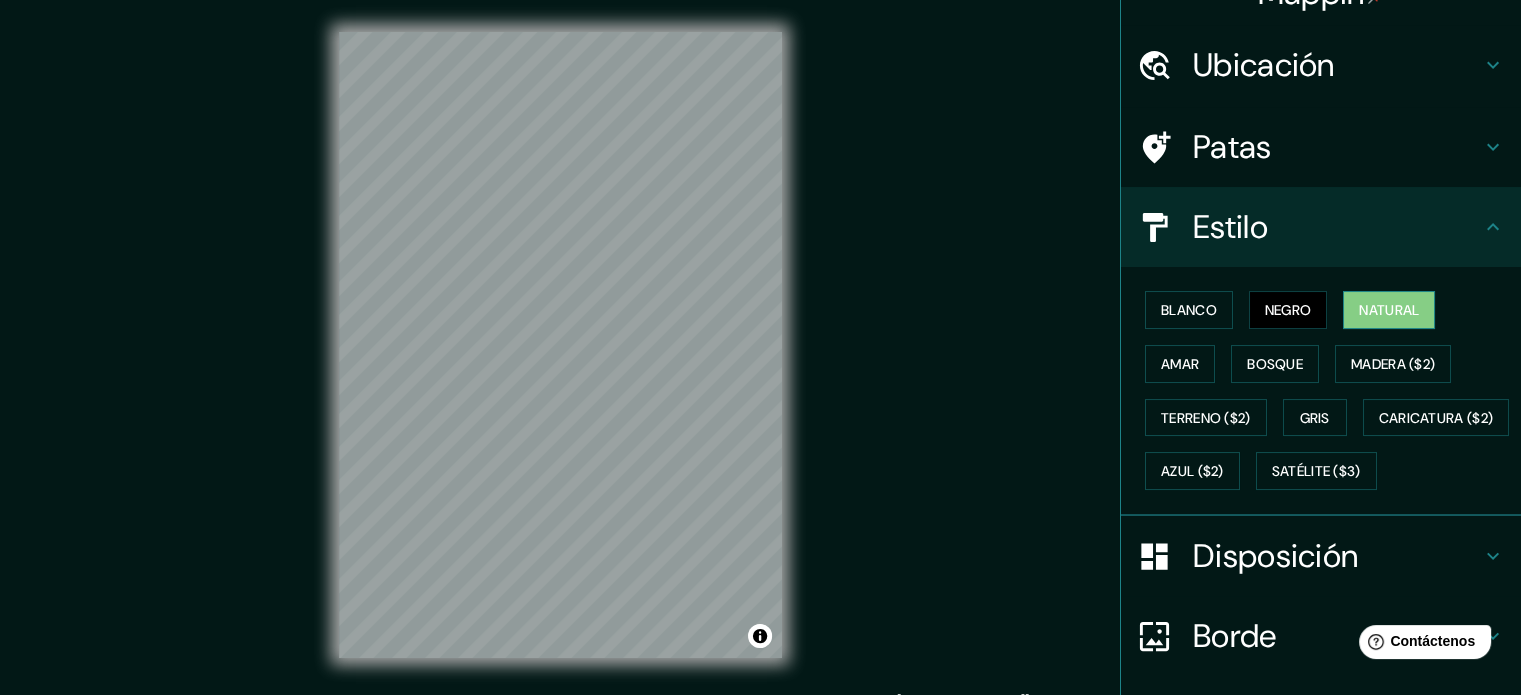 click on "Natural" at bounding box center (1389, 310) 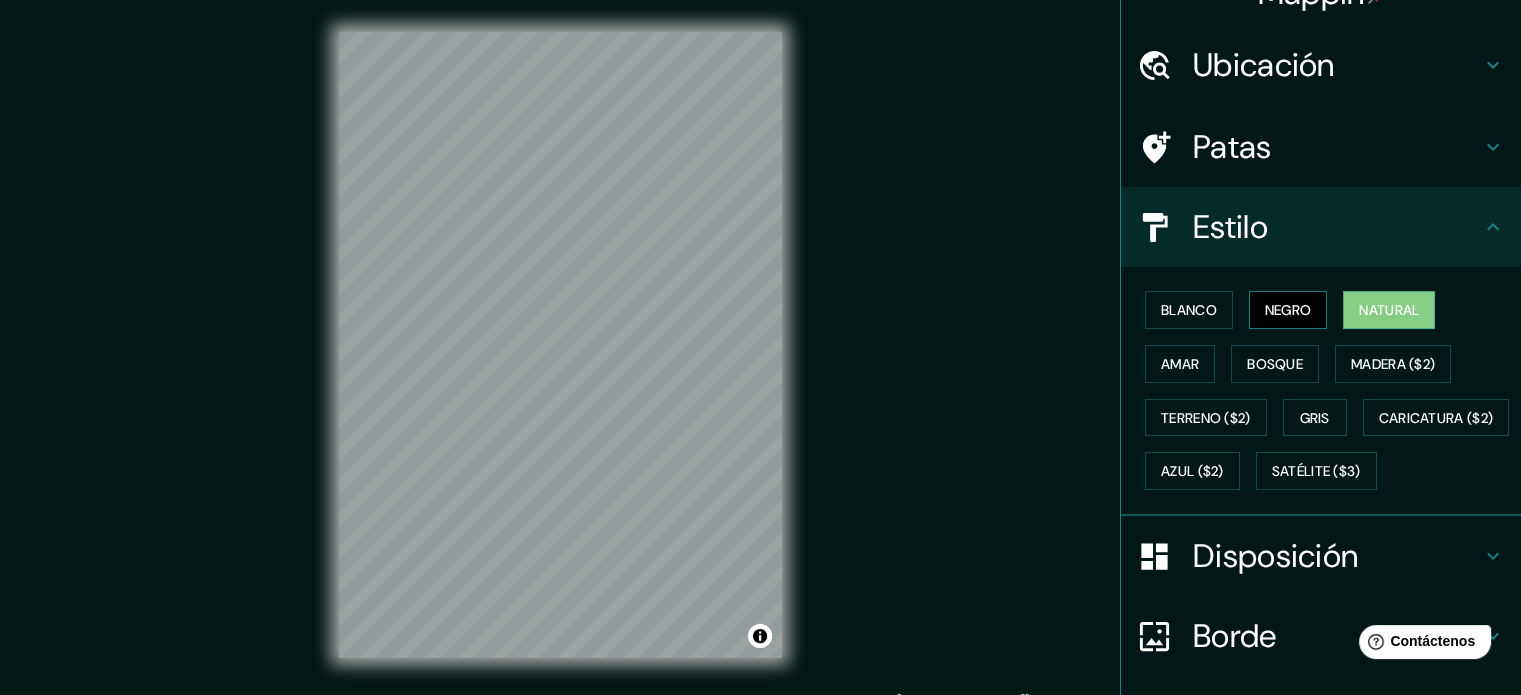click on "Negro" at bounding box center (1288, 310) 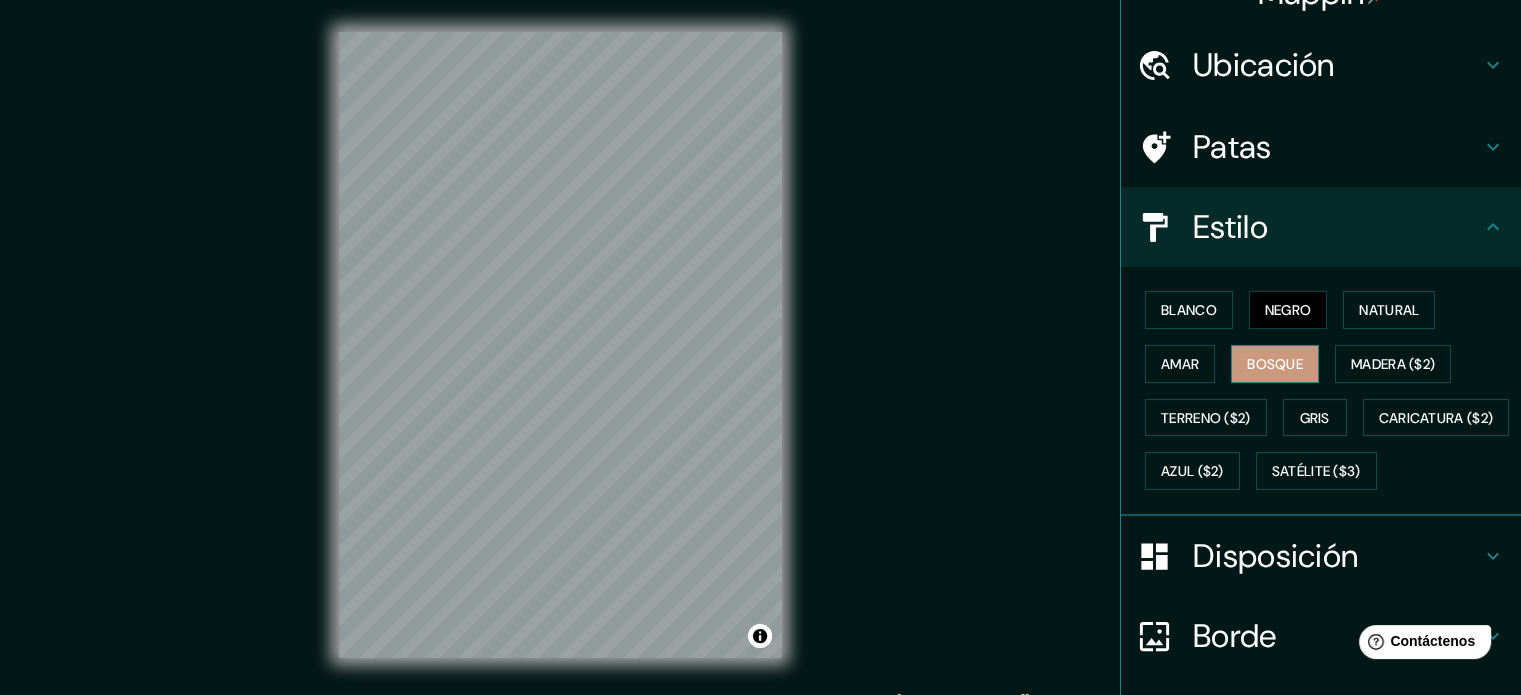 click on "Bosque" at bounding box center (1275, 364) 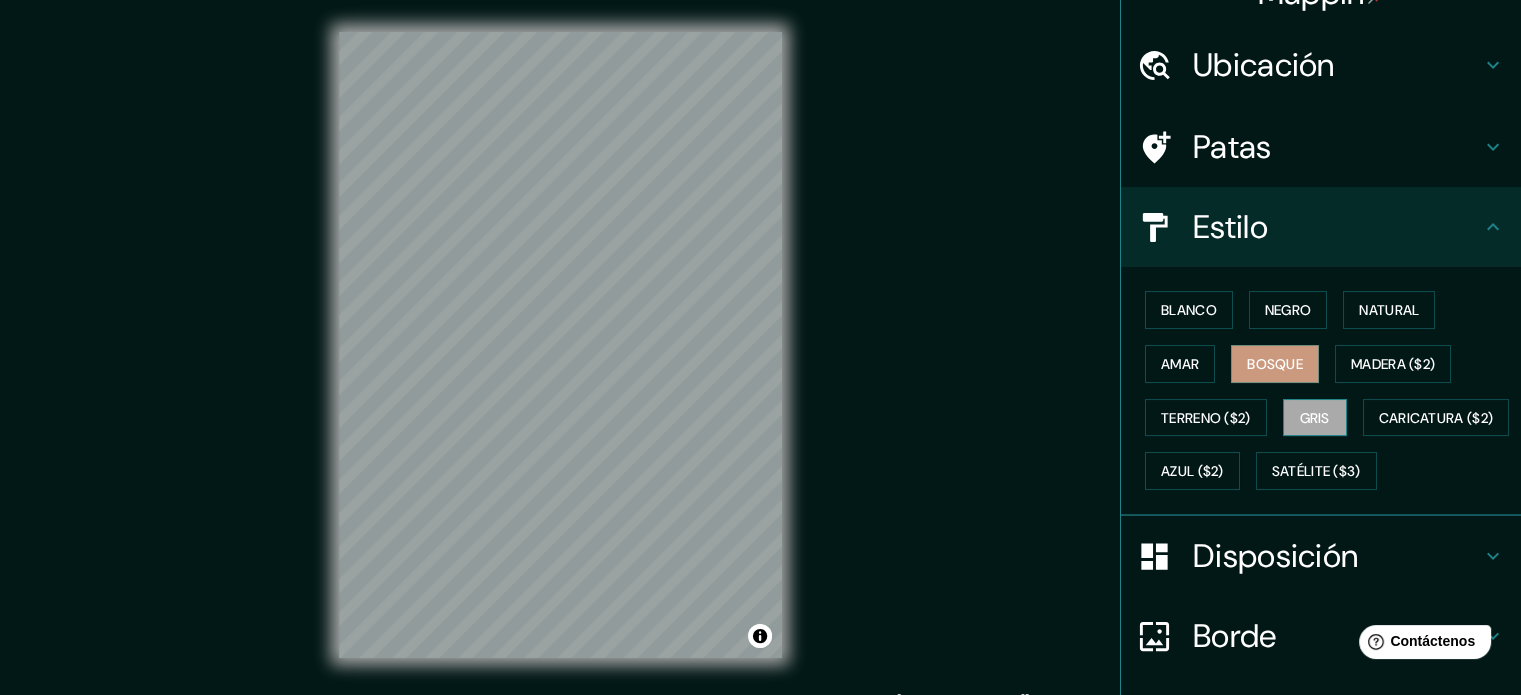 click on "Gris" at bounding box center (1315, 418) 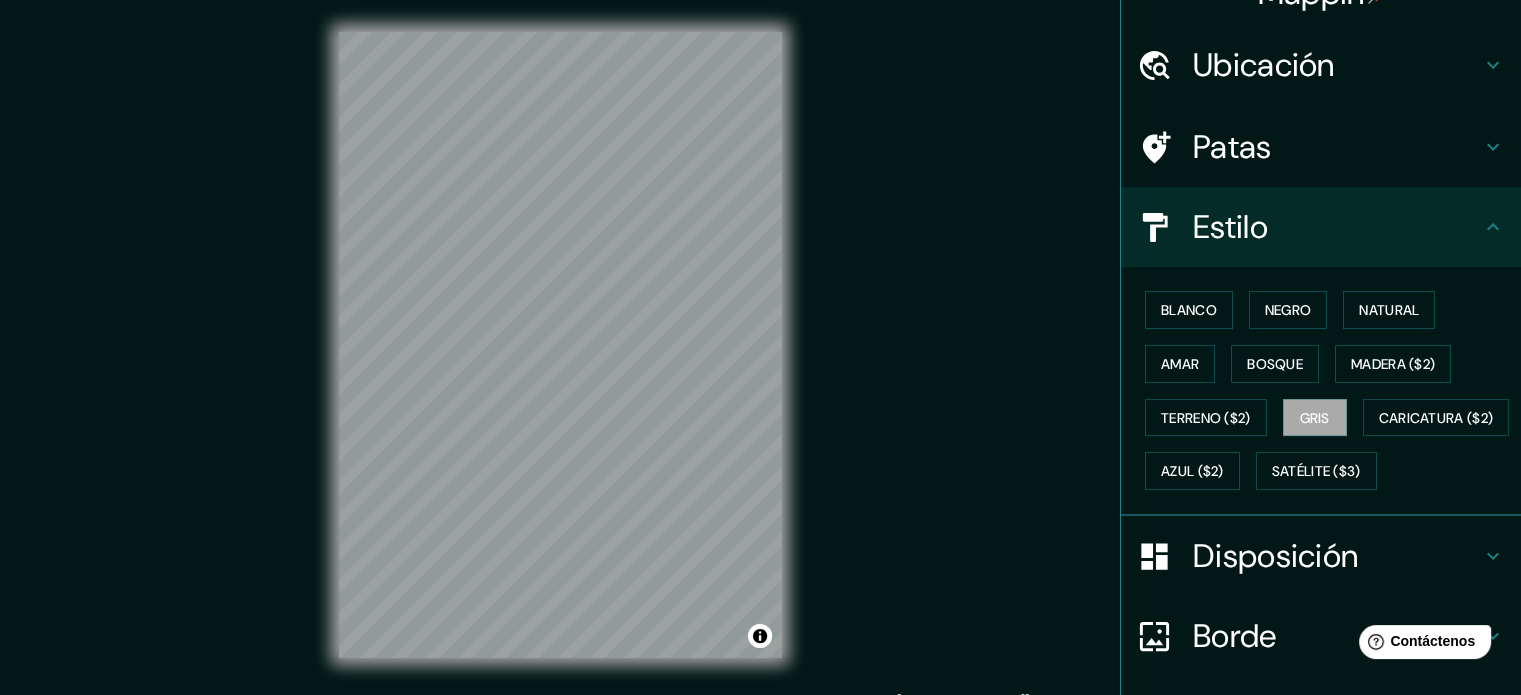 click on "Mappin Ubicación [GEOGRAPHIC_DATA], [GEOGRAPHIC_DATA], [GEOGRAPHIC_DATA] Patas Estilo Blanco Negro Natural [PERSON_NAME] ($2) Terreno ($2) Gris Caricatura ($2) Azul ($2) Satélite ($3) Disposición Borde Elige un borde.  Consejo  : puedes opacar las capas del marco para crear efectos geniales. Ninguno Simple Transparente Elegante Tamaño A4 single Crea tu mapa © Mapbox   © OpenStreetMap   Improve this map Si tiene algún problema, sugerencia o inquietud, envíe un correo electrónico a  [EMAIL_ADDRESS][DOMAIN_NAME]  .   . ." at bounding box center [760, 361] 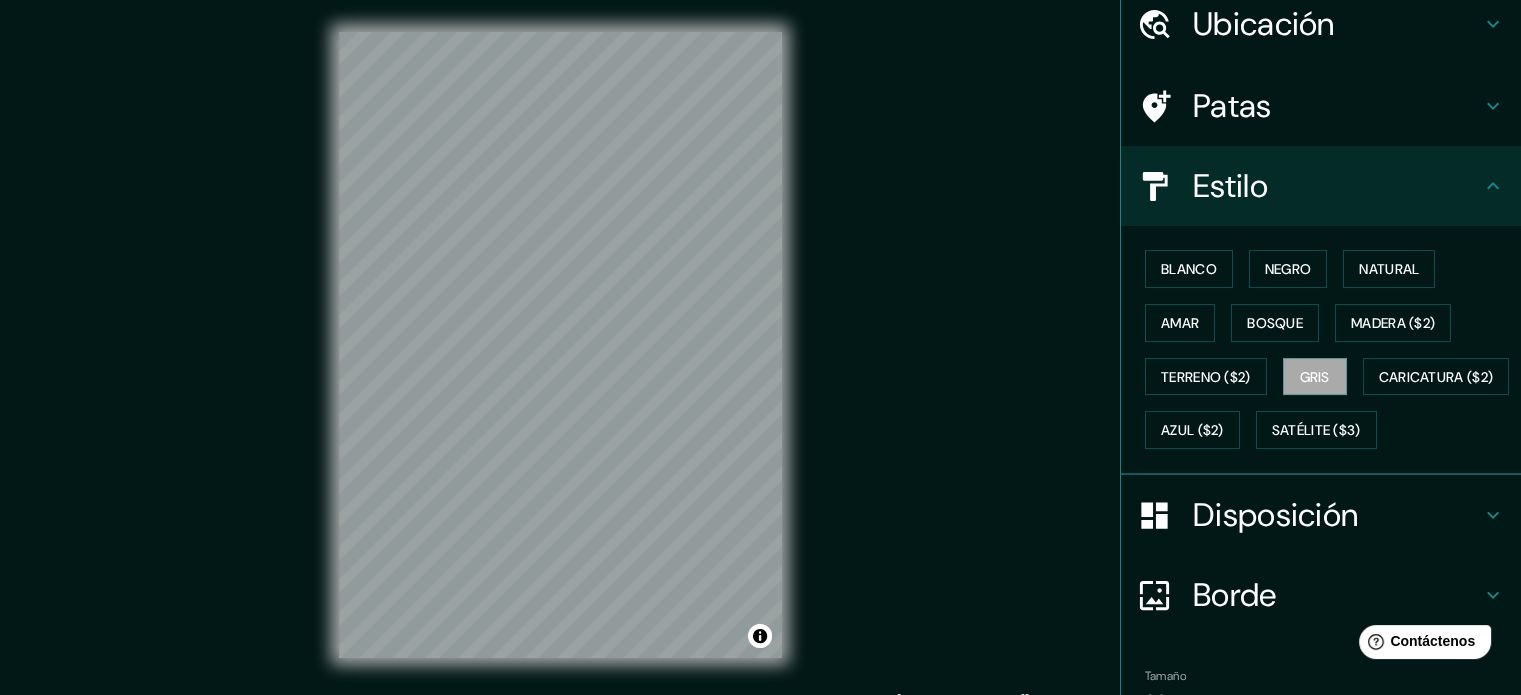 scroll, scrollTop: 0, scrollLeft: 0, axis: both 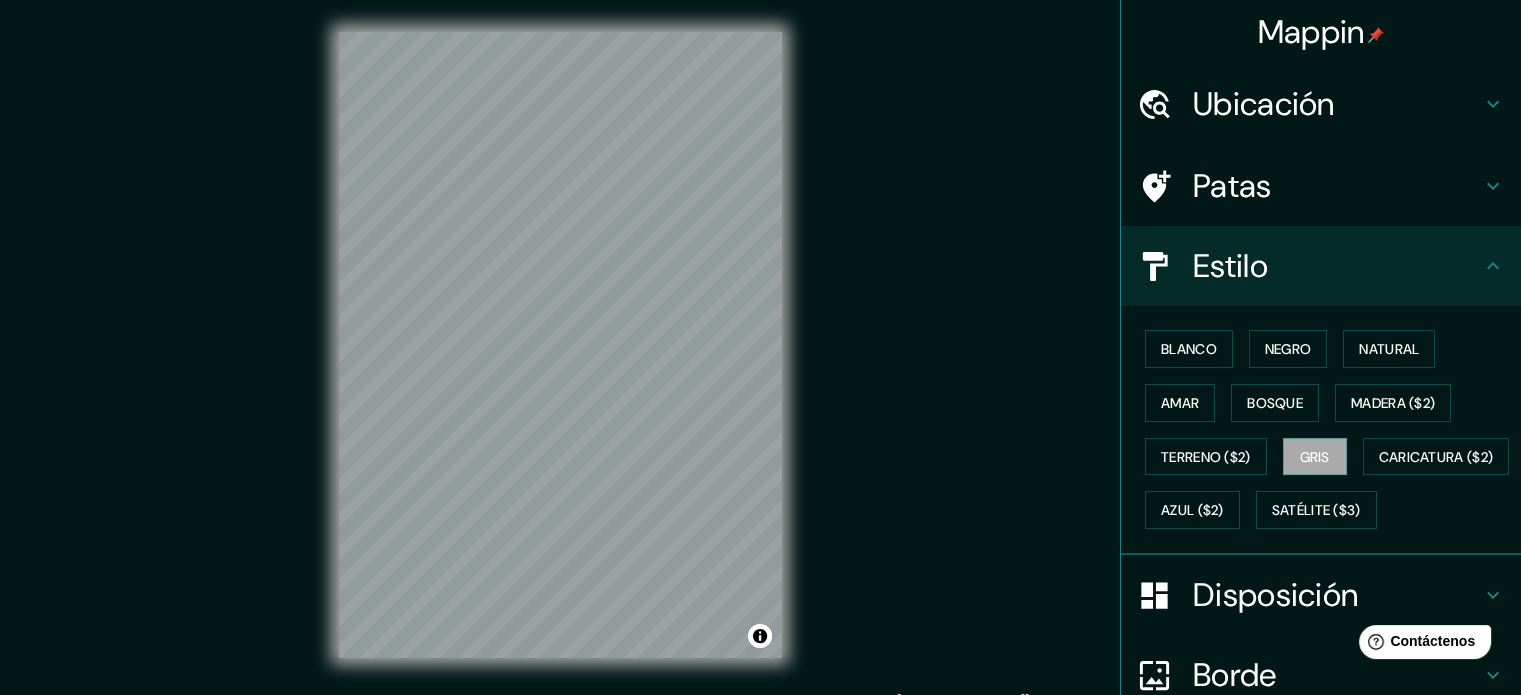 click on "Mappin Ubicación [GEOGRAPHIC_DATA], [GEOGRAPHIC_DATA], [GEOGRAPHIC_DATA] Patas Estilo Blanco Negro Natural [PERSON_NAME] ($2) Terreno ($2) Gris Caricatura ($2) Azul ($2) Satélite ($3) Disposición Borde Elige un borde.  Consejo  : puedes opacar las capas del marco para crear efectos geniales. Ninguno Simple Transparente Elegante Tamaño A4 single Crea tu mapa © Mapbox   © OpenStreetMap   Improve this map Si tiene algún problema, sugerencia o inquietud, envíe un correo electrónico a  [EMAIL_ADDRESS][DOMAIN_NAME]  .   . ." at bounding box center (760, 361) 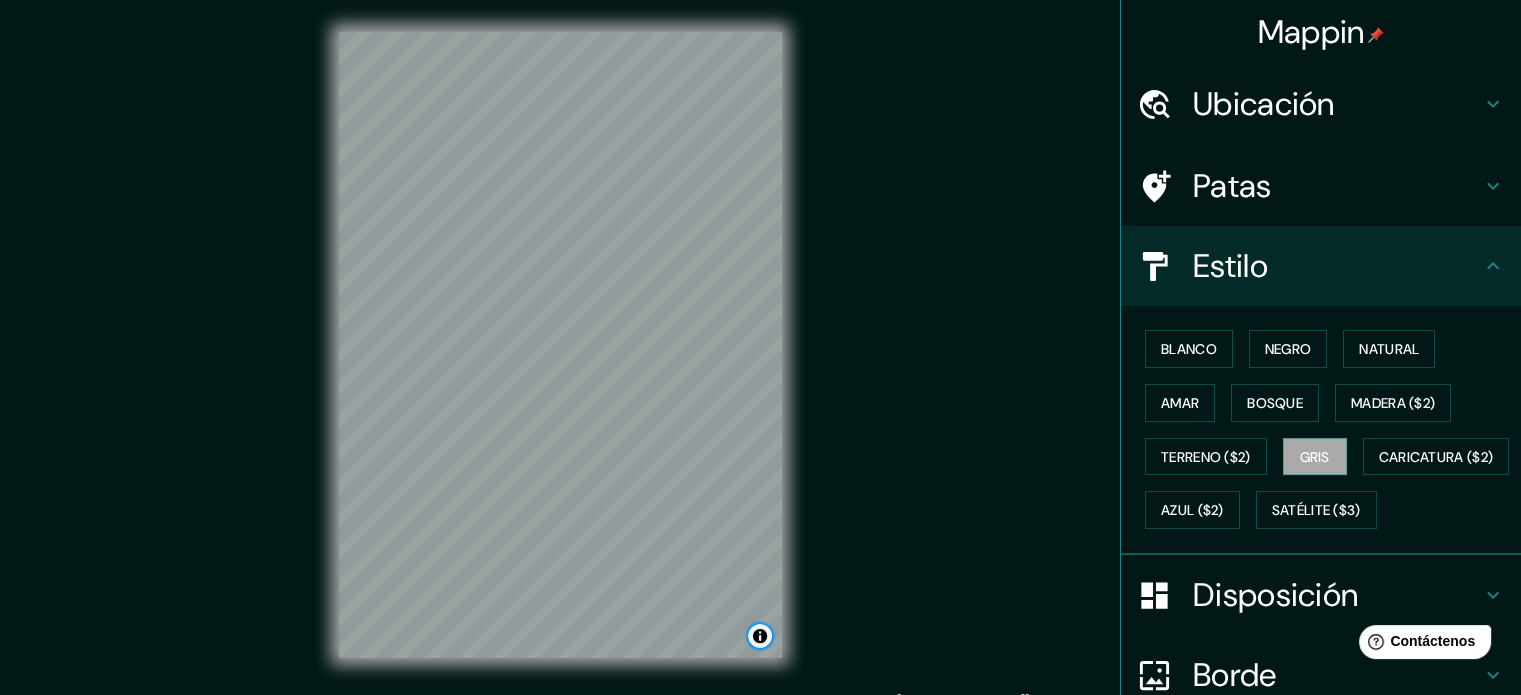 click at bounding box center [760, 636] 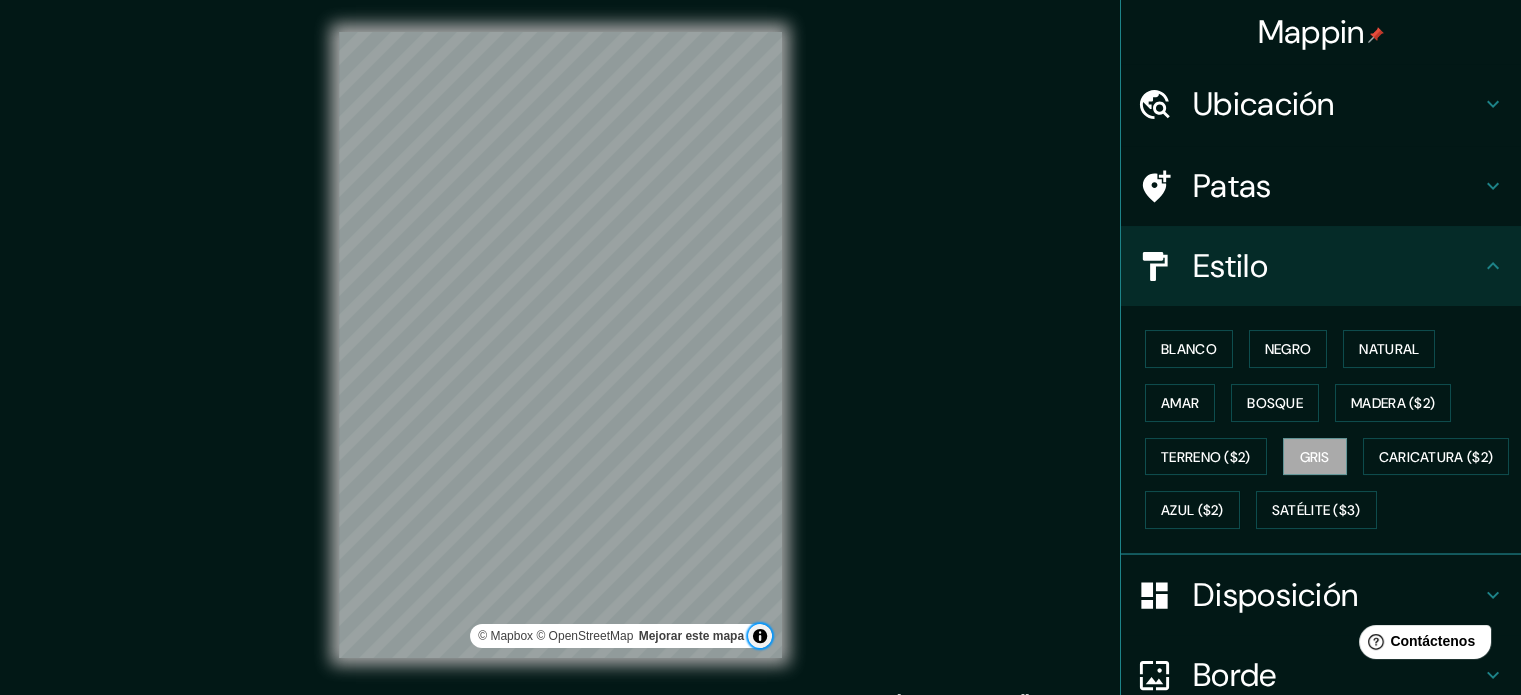 click at bounding box center (760, 636) 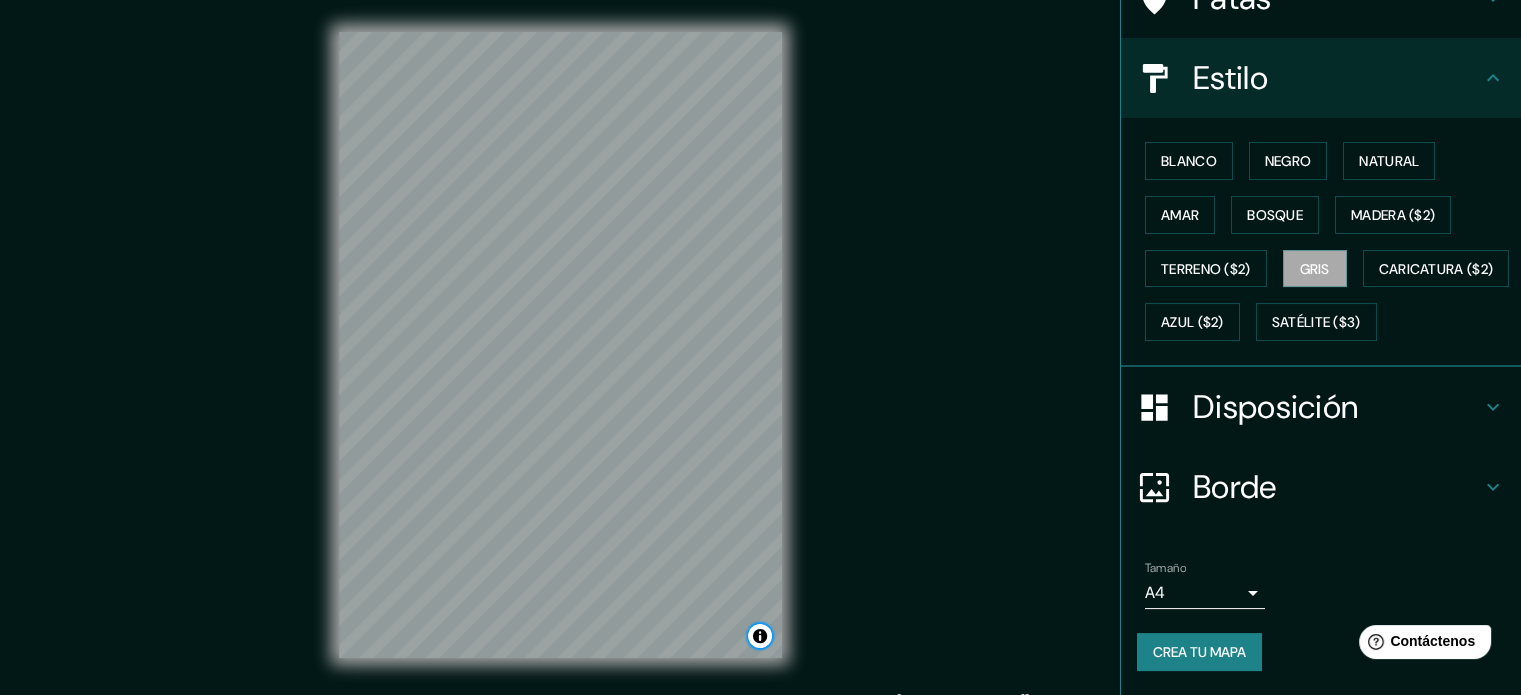 scroll, scrollTop: 236, scrollLeft: 0, axis: vertical 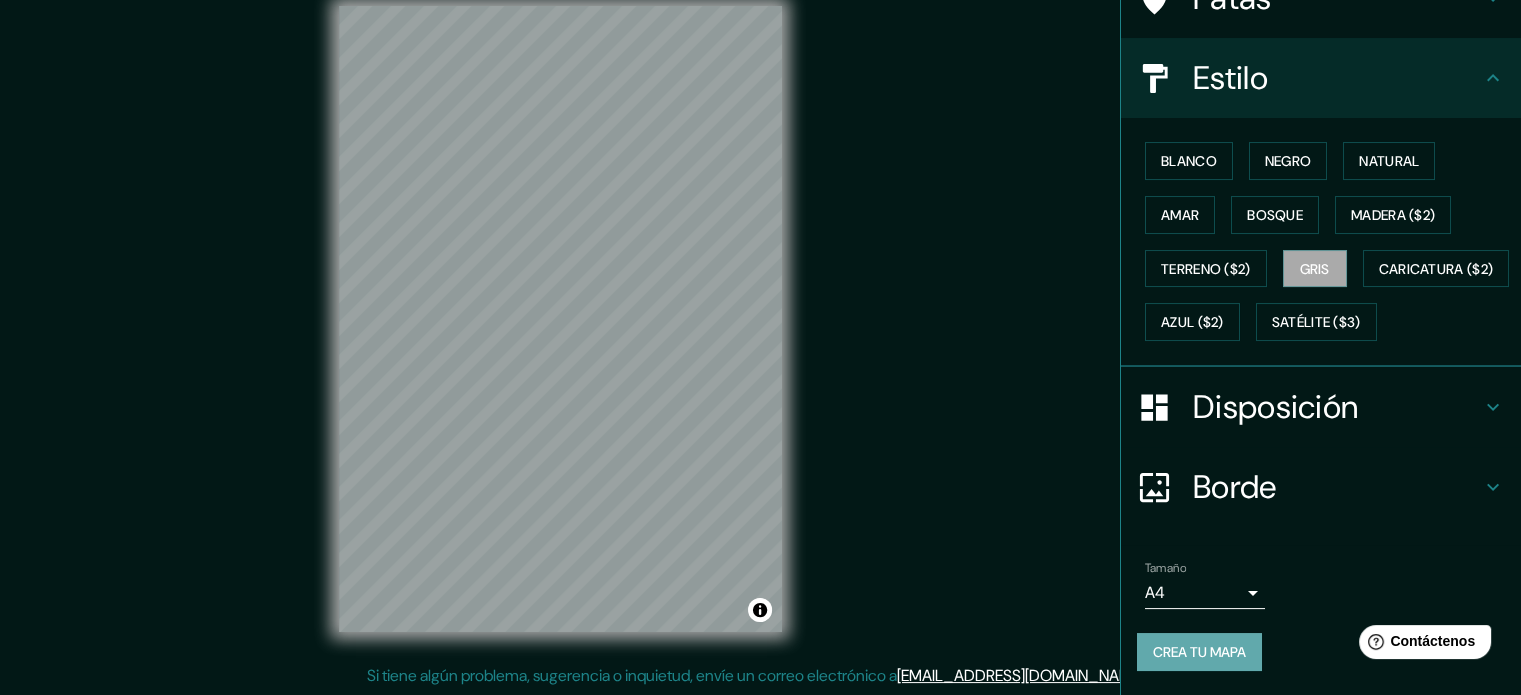 click on "Crea tu mapa" at bounding box center (1199, 652) 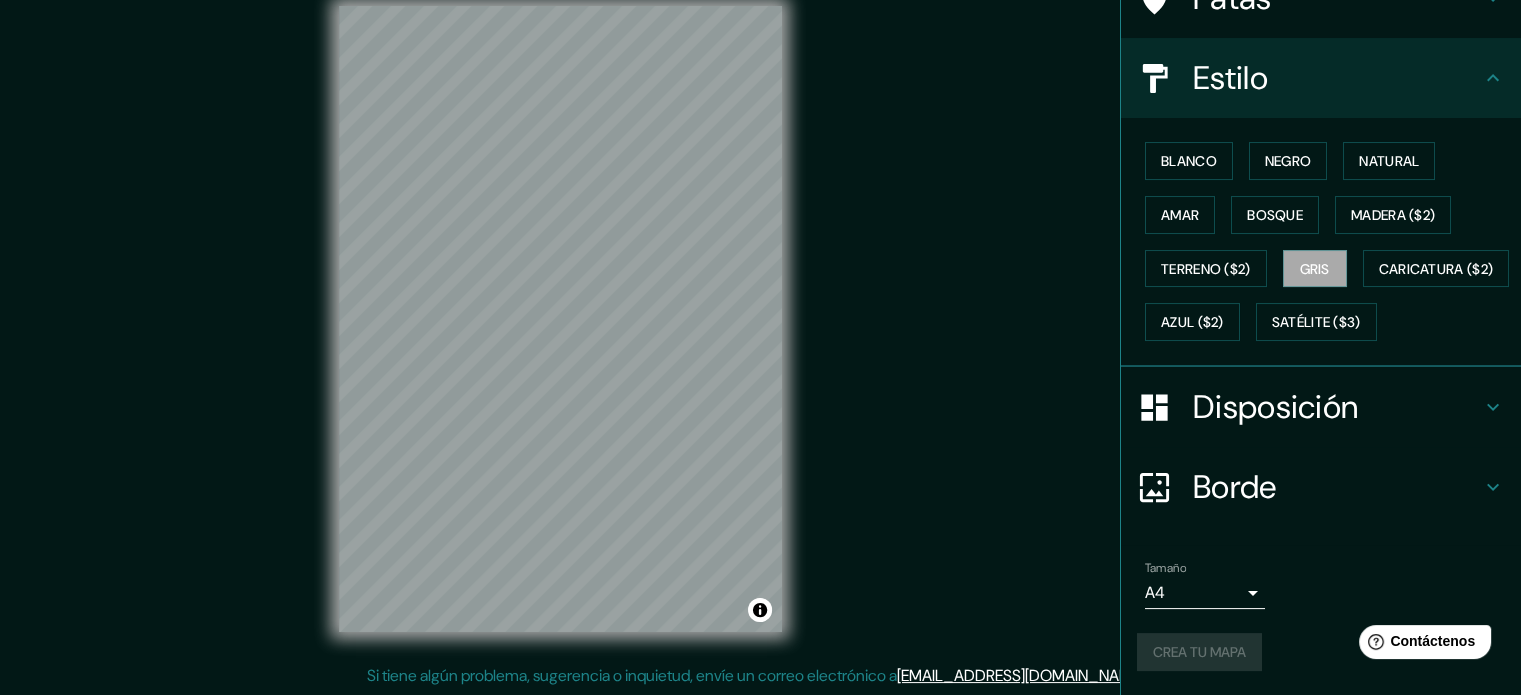 click on "Crea tu mapa" at bounding box center [1321, 652] 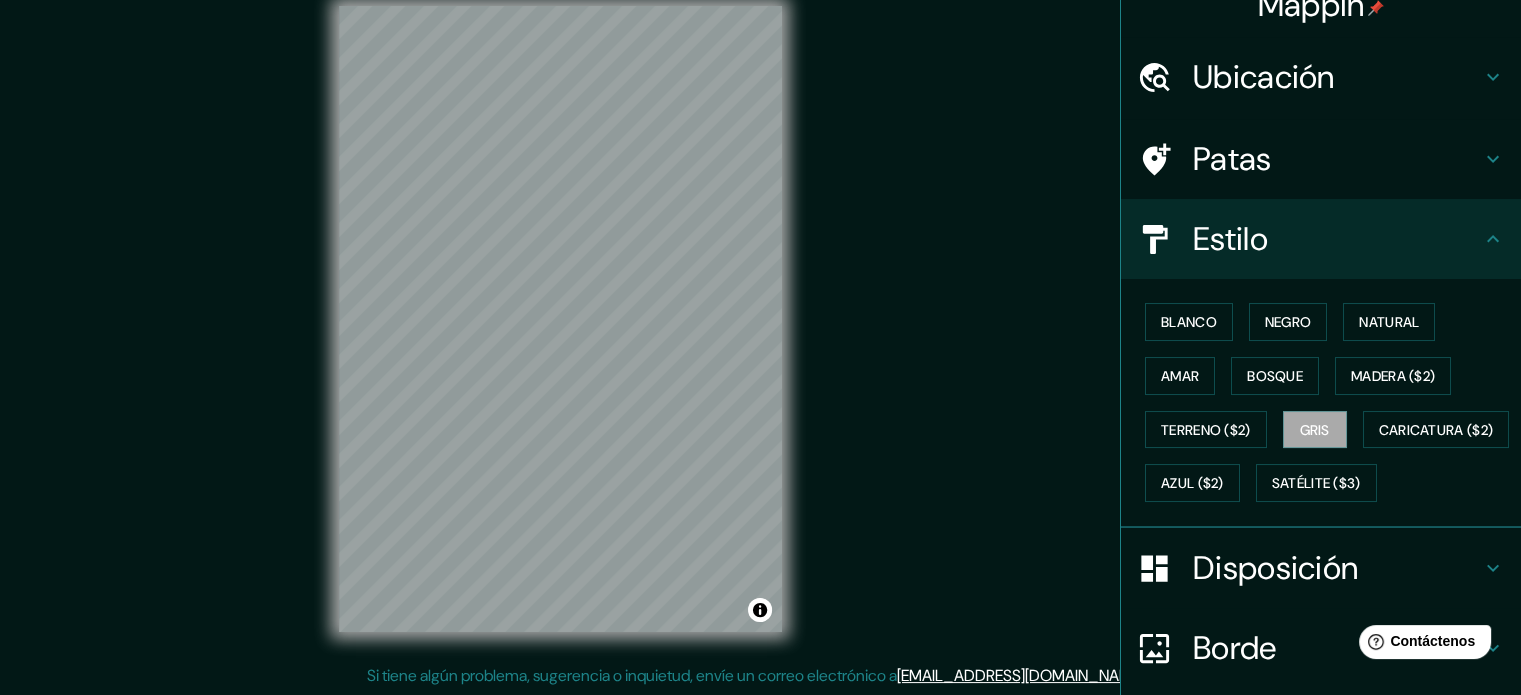scroll, scrollTop: 236, scrollLeft: 0, axis: vertical 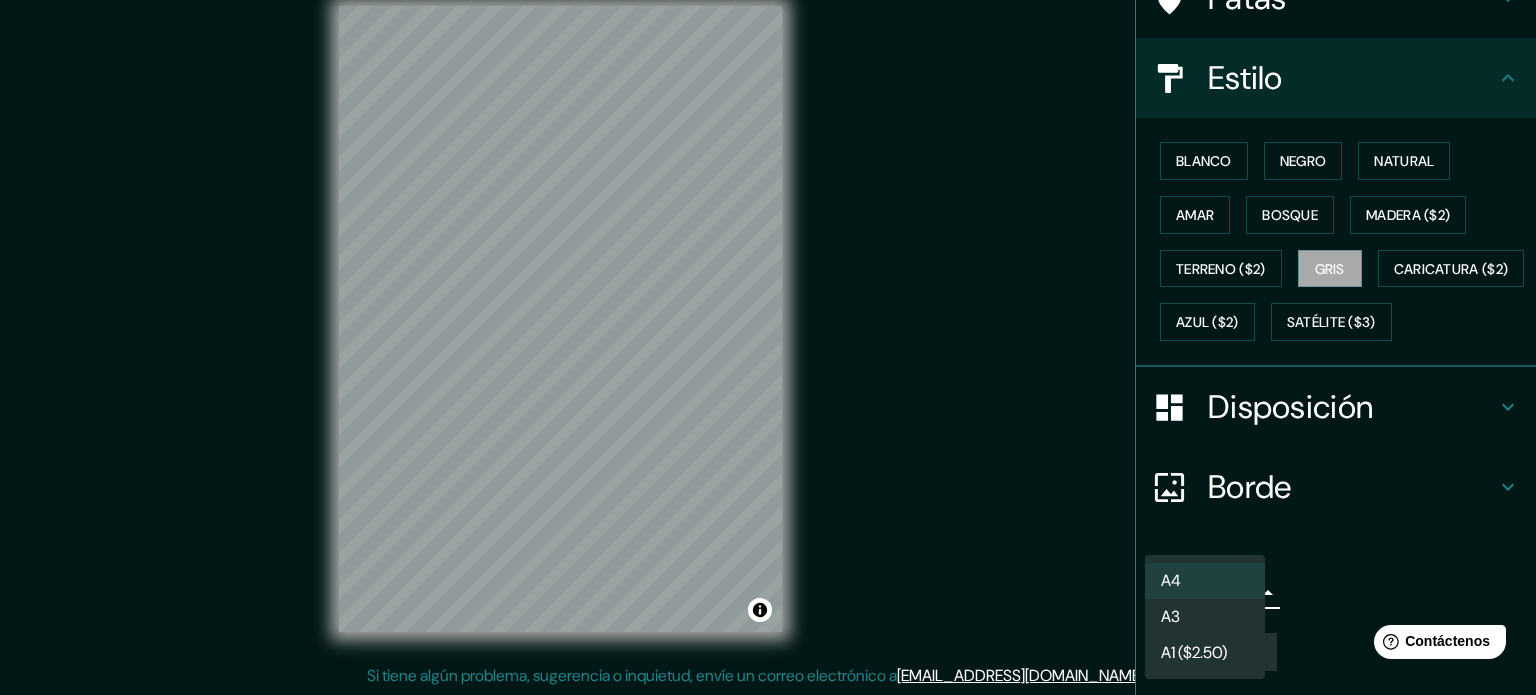 click on "Mappin Ubicación [GEOGRAPHIC_DATA], [GEOGRAPHIC_DATA], [GEOGRAPHIC_DATA] Patas Estilo Blanco Negro Natural [PERSON_NAME] ($2) Terreno ($2) Gris Caricatura ($2) Azul ($2) Satélite ($3) Disposición Borde Elige un borde.  Consejo  : puedes opacar las capas del marco para crear efectos geniales. Ninguno Simple Transparente Elegante Tamaño A4 single Crea tu mapa © Mapbox    © OpenStreetMap    Mejorar este mapa Si tiene algún problema, sugerencia o inquietud, envíe un correo electrónico a  [EMAIL_ADDRESS][DOMAIN_NAME]  .   . . Texto original Valora esta traducción Tu opinión servirá para ayudar a mejorar el Traductor de Google A4 A3 A1 ($2.50)" at bounding box center [768, 321] 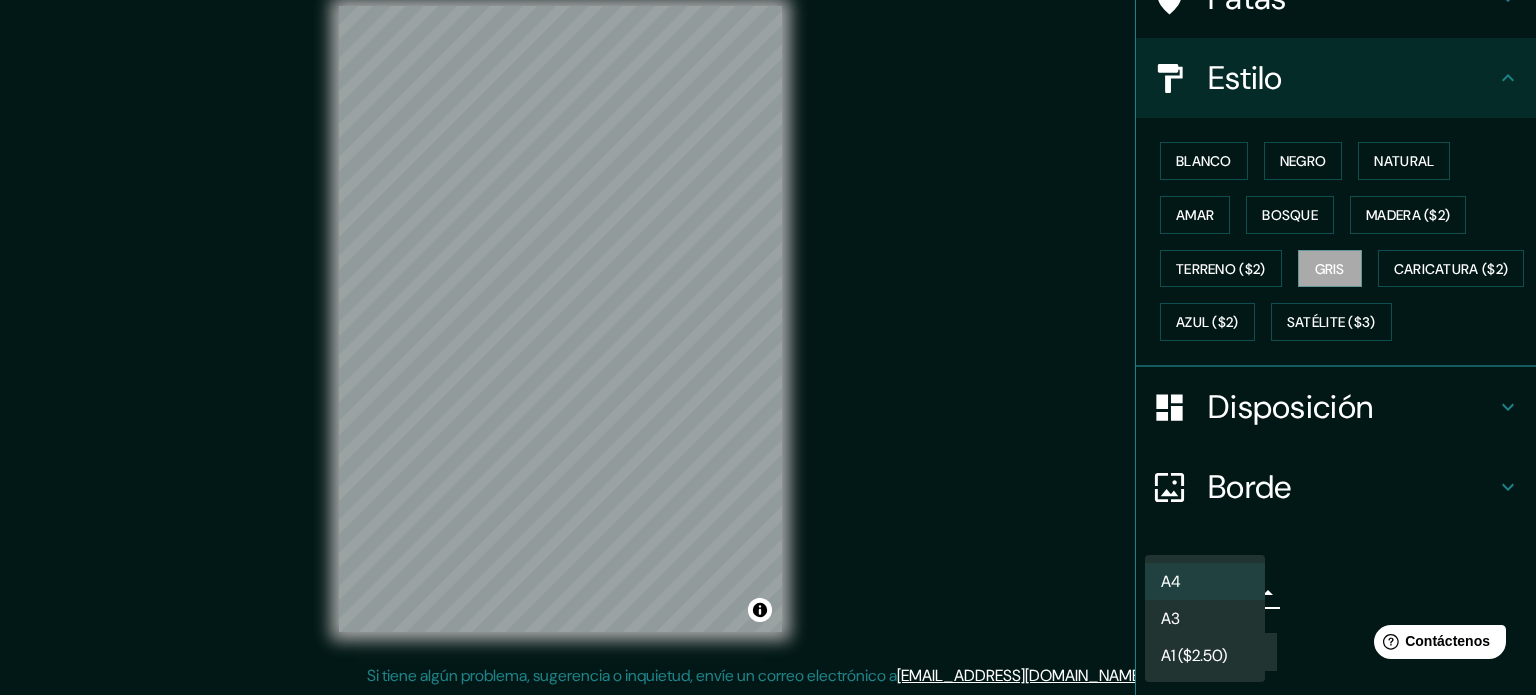 click on "A4" at bounding box center (1205, 581) 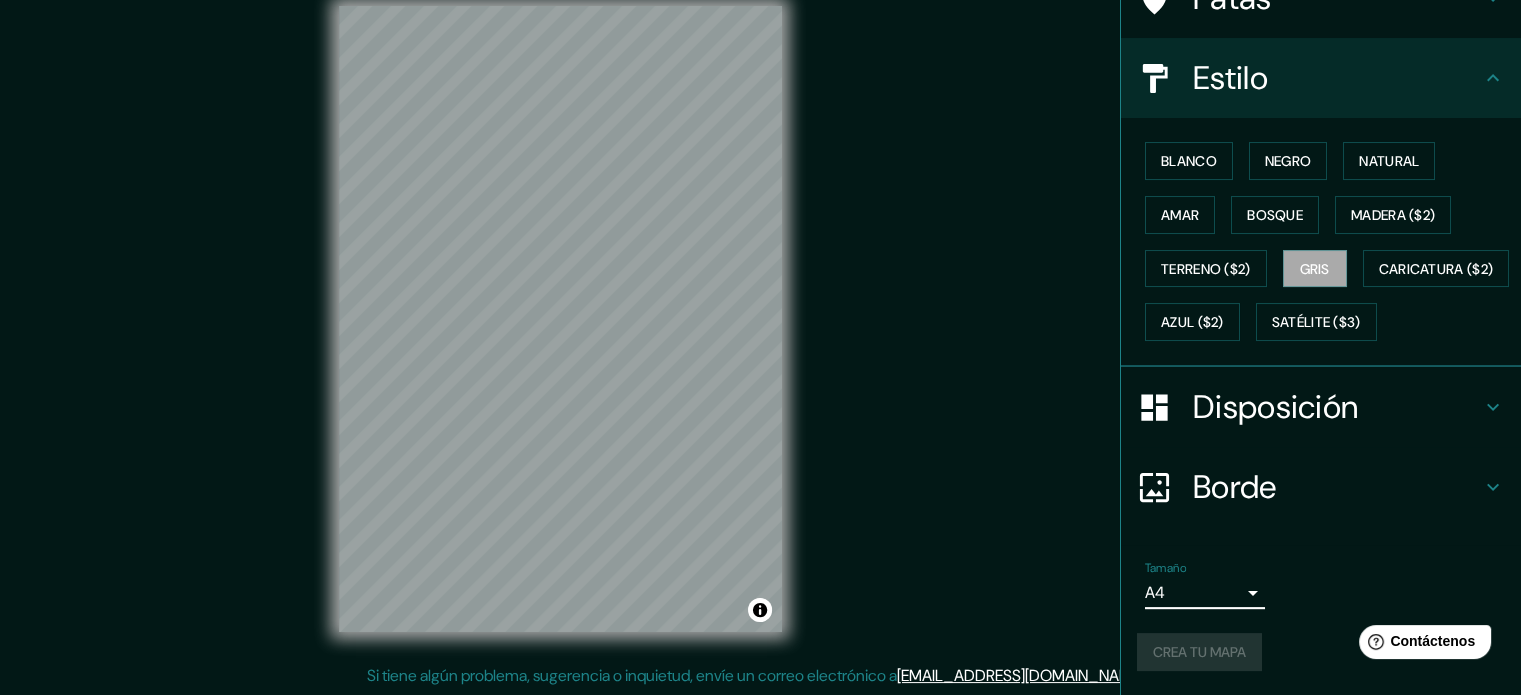 click on "Crea tu mapa" at bounding box center (1321, 652) 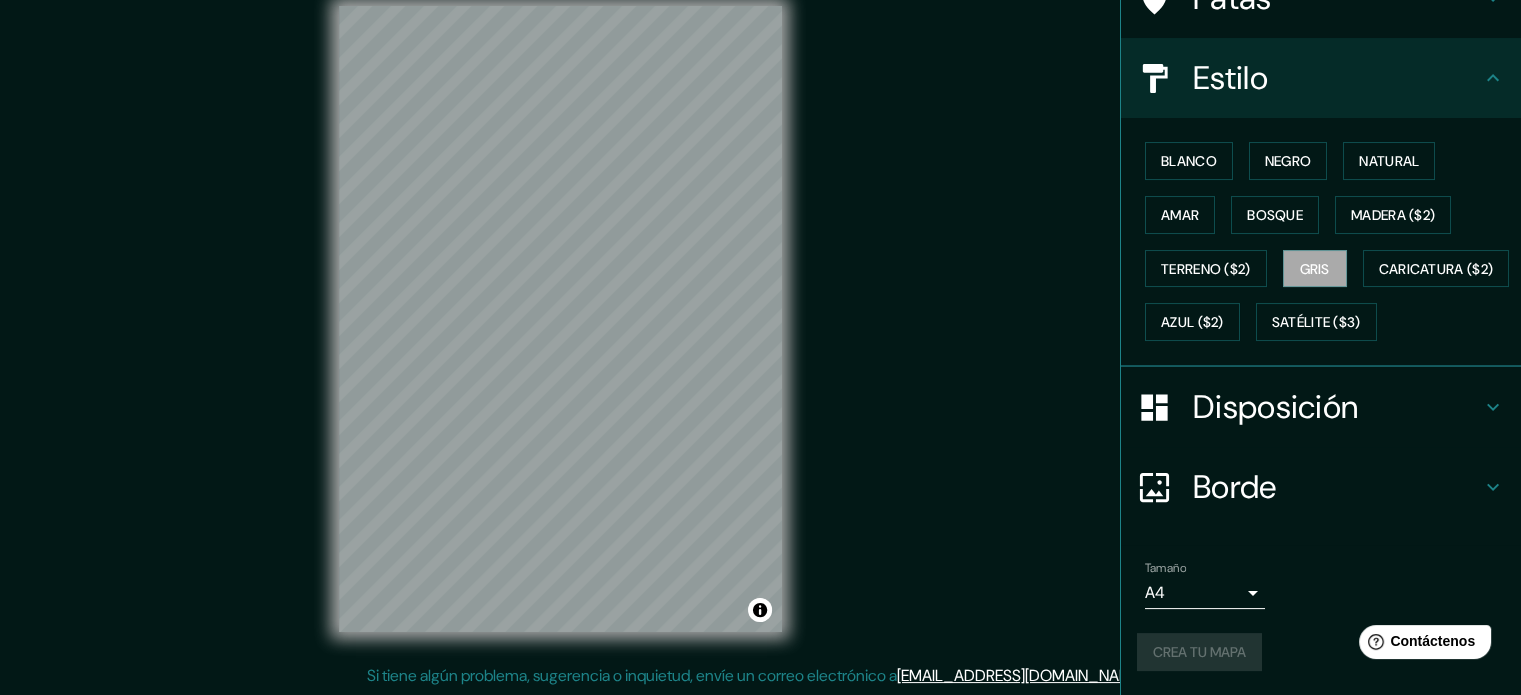 click on "Crea tu mapa" at bounding box center [1321, 652] 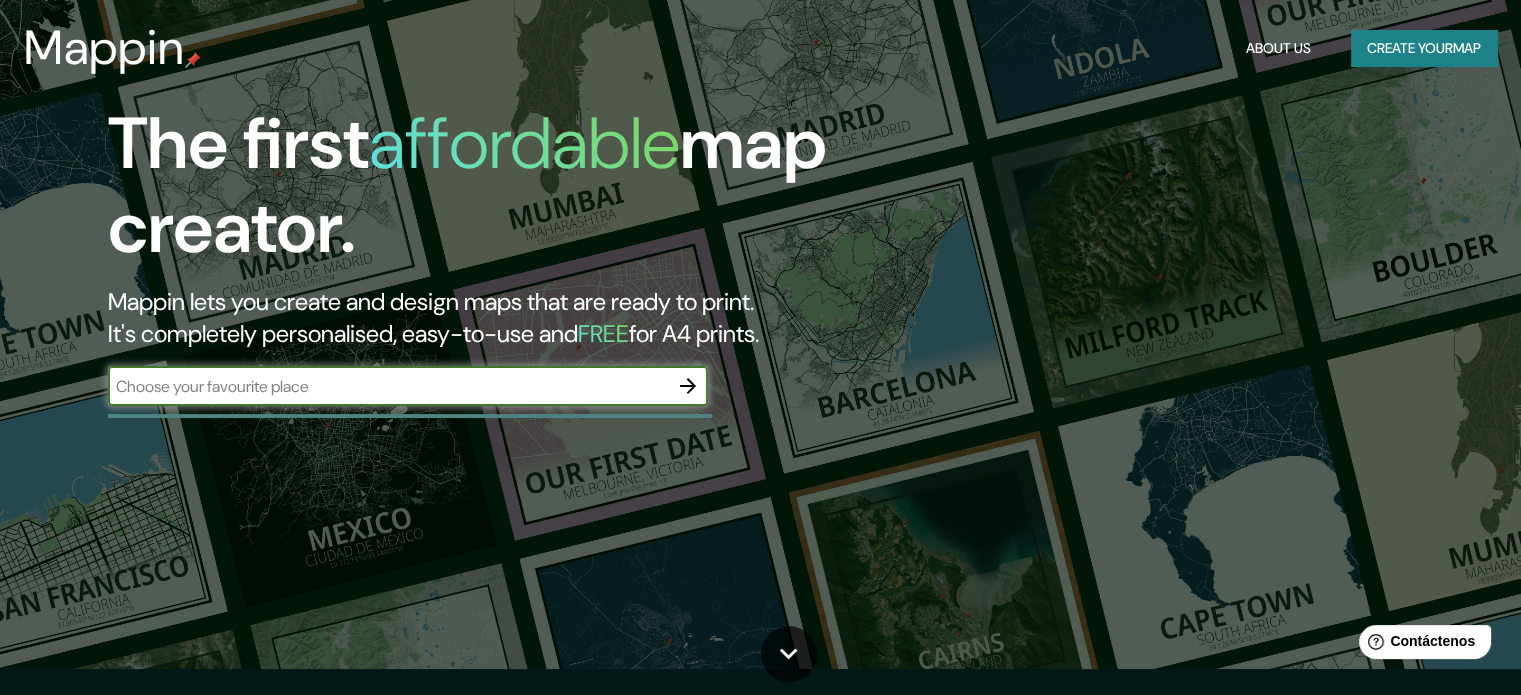 scroll, scrollTop: 0, scrollLeft: 0, axis: both 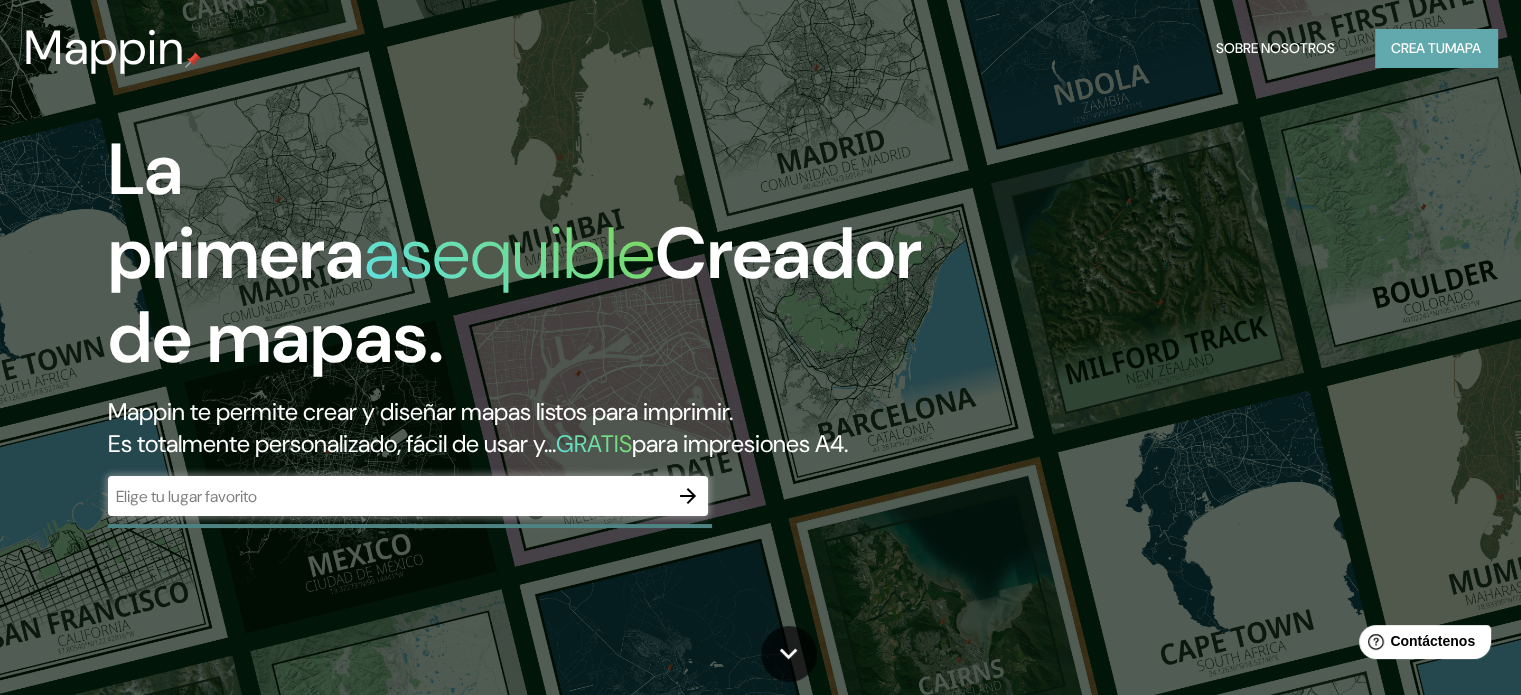 click on "Crea tu" at bounding box center (1418, 48) 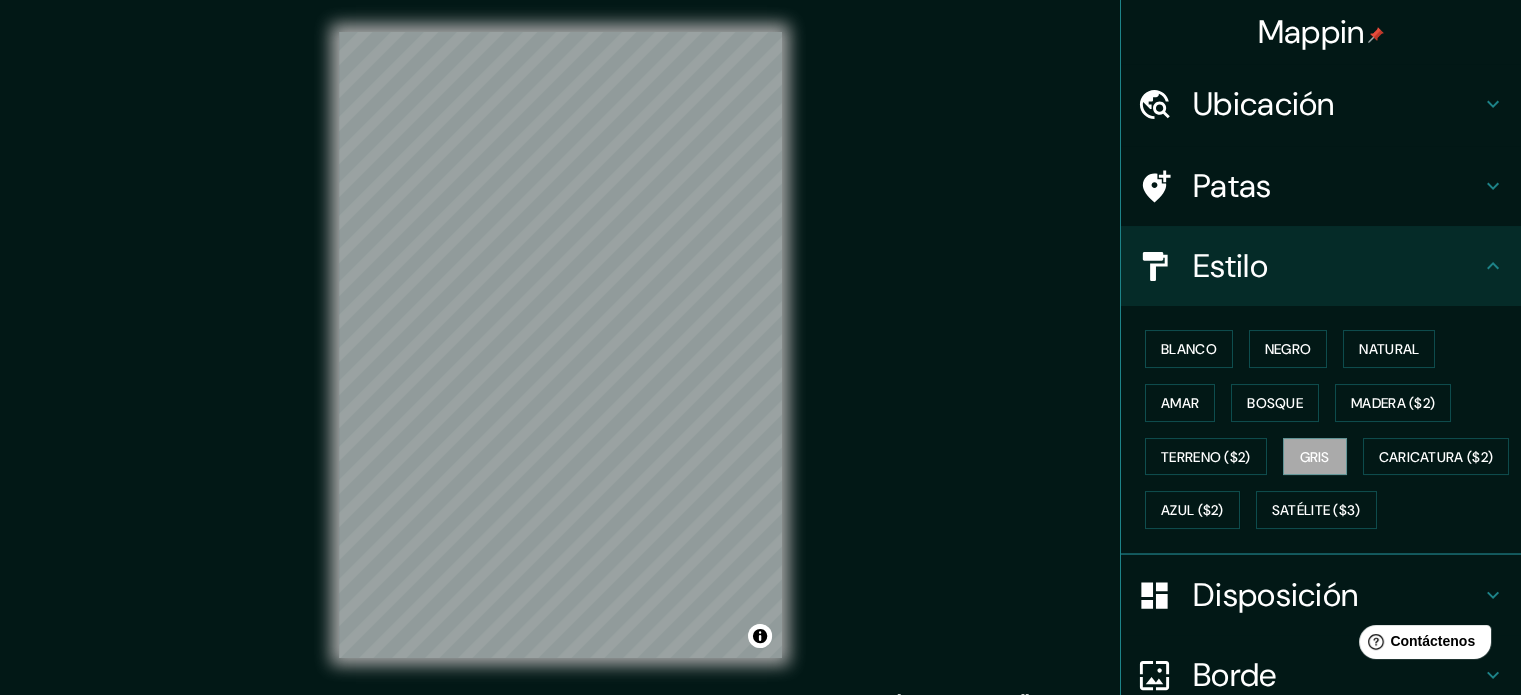 click on "Ubicación" at bounding box center (1264, 104) 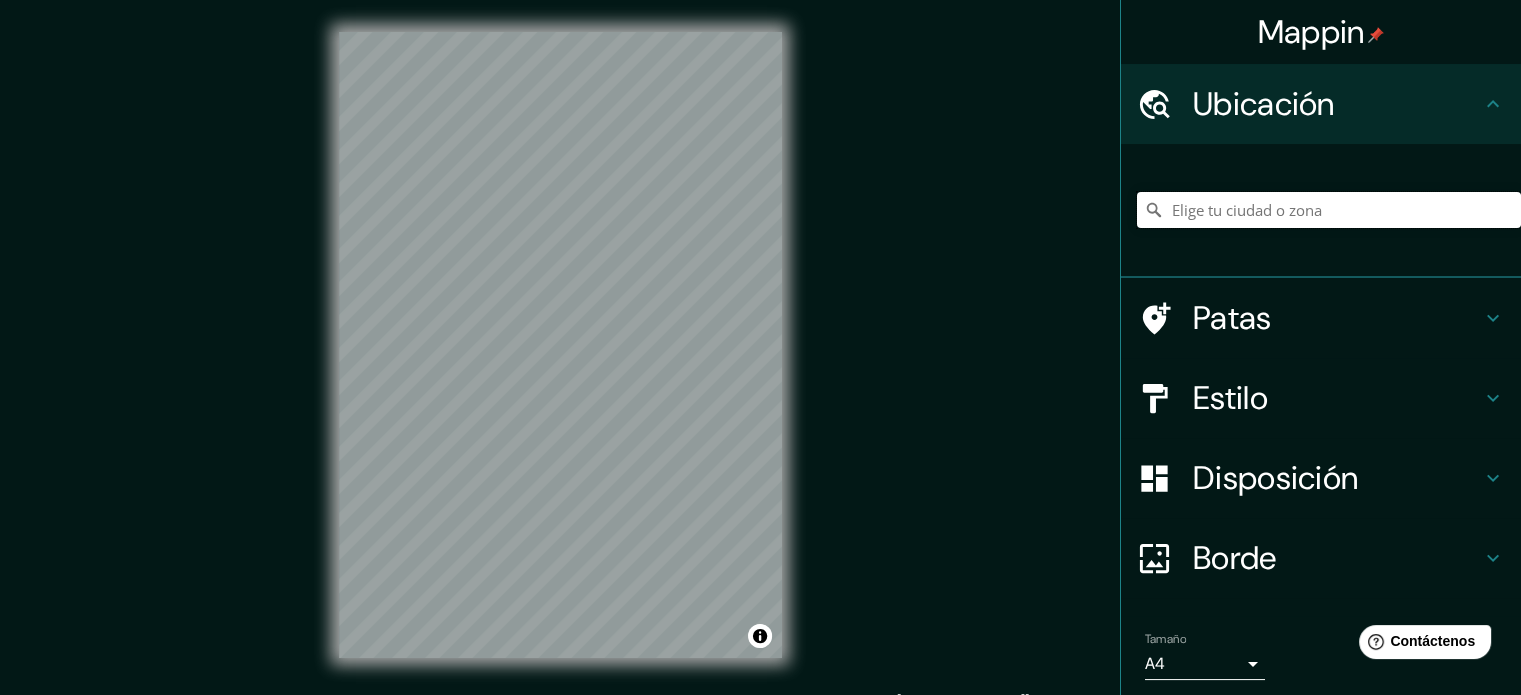 click at bounding box center (1329, 210) 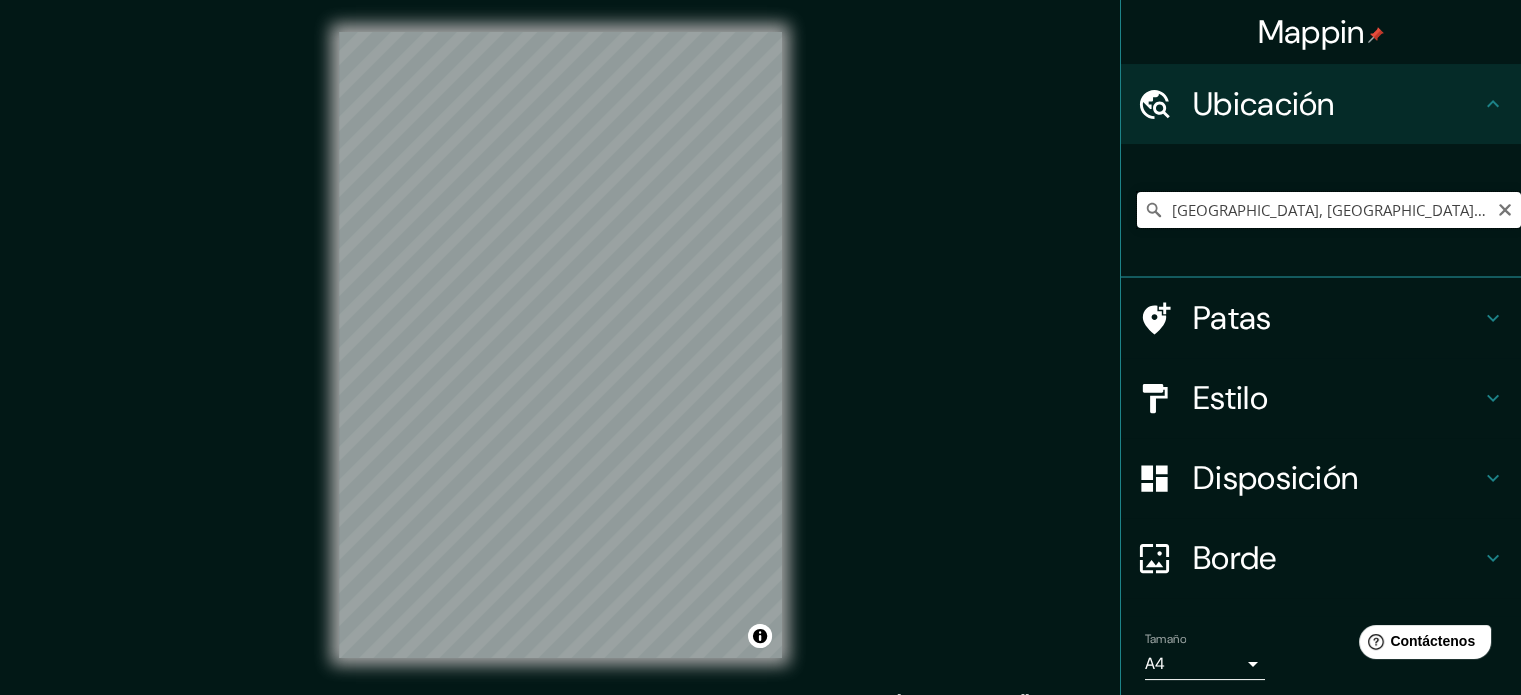 click on "[GEOGRAPHIC_DATA], [GEOGRAPHIC_DATA], [GEOGRAPHIC_DATA]" at bounding box center [1329, 210] 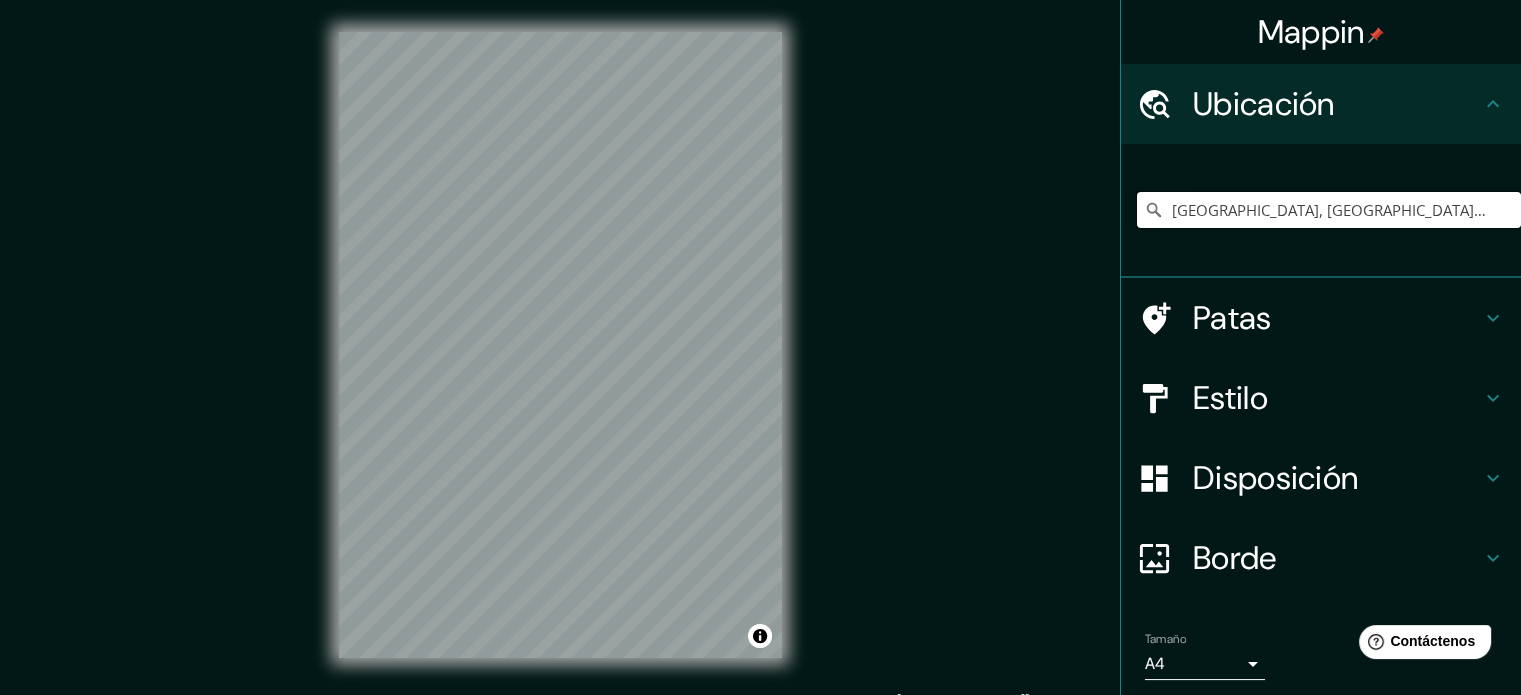 drag, startPoint x: 1339, startPoint y: 210, endPoint x: 1047, endPoint y: 208, distance: 292.00684 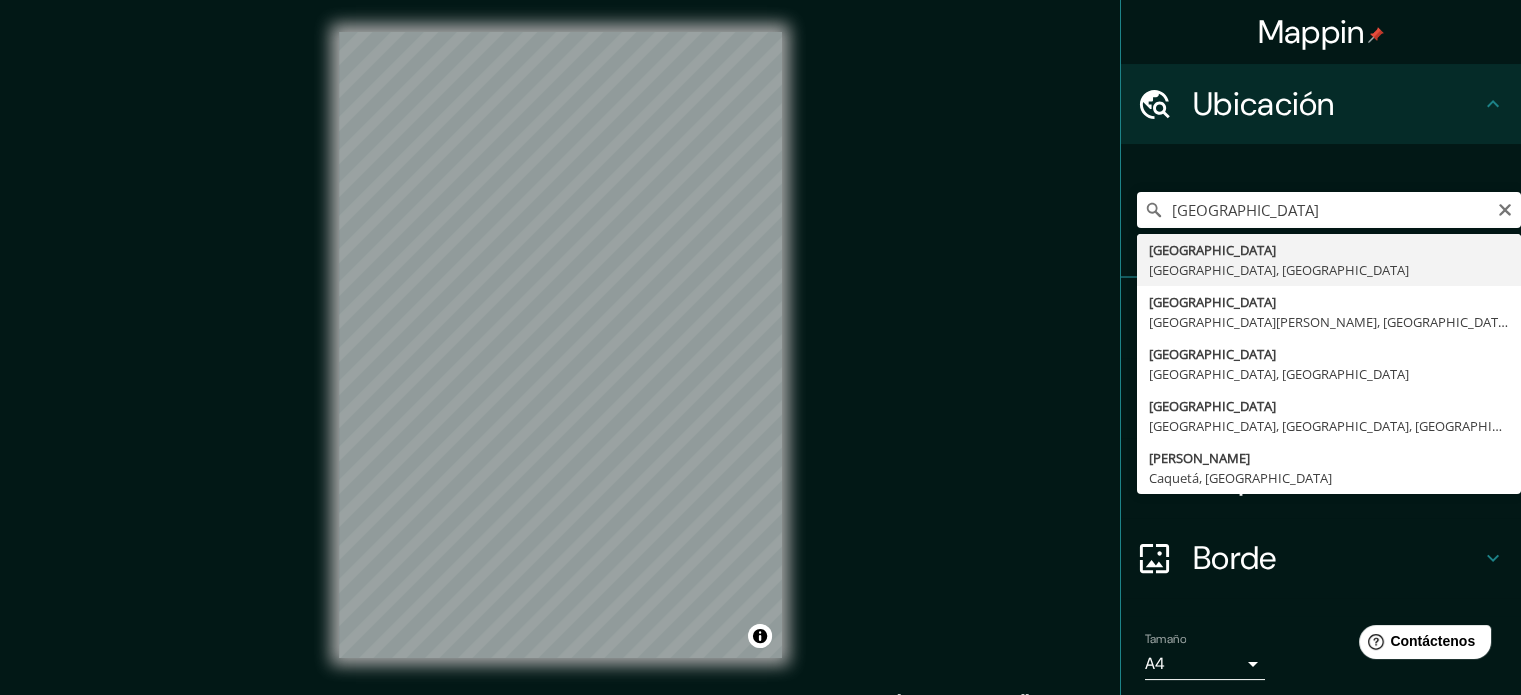 type on "[GEOGRAPHIC_DATA], [GEOGRAPHIC_DATA], [GEOGRAPHIC_DATA]" 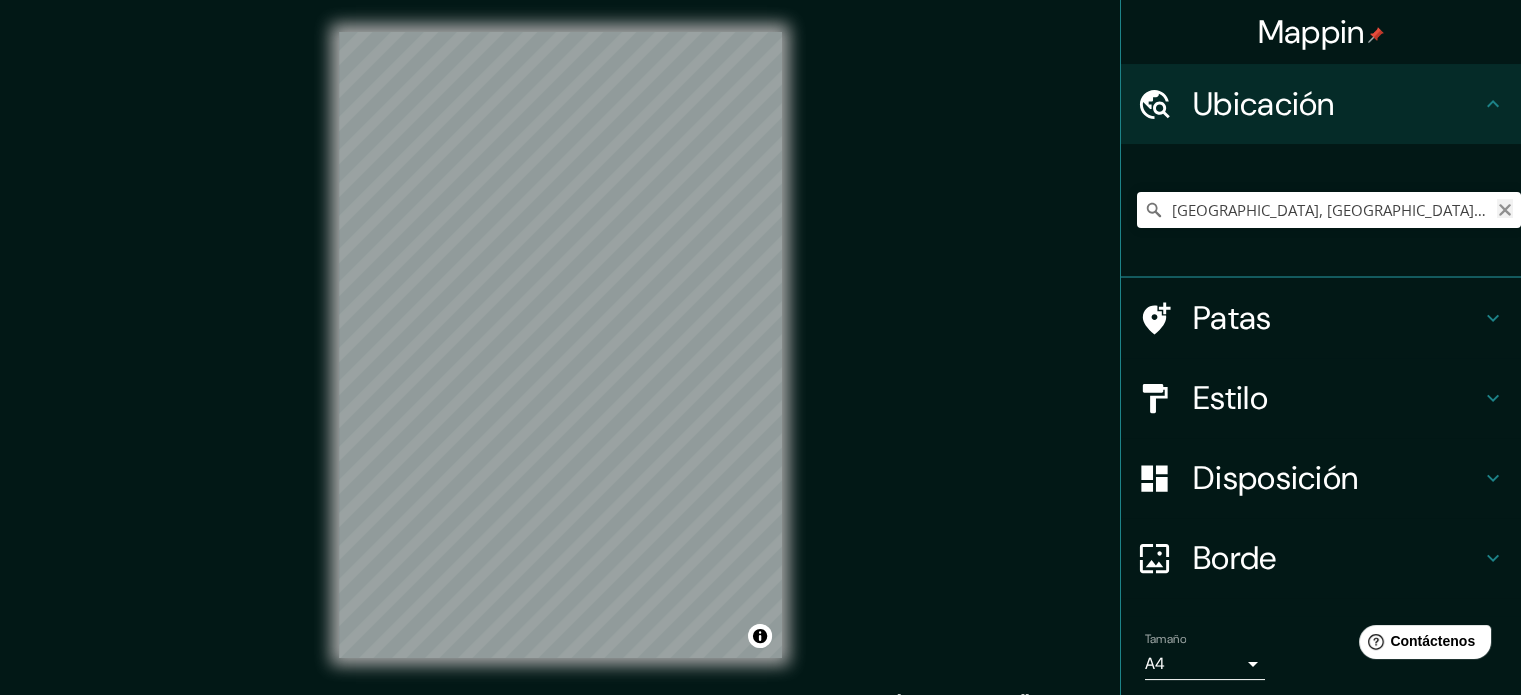 click 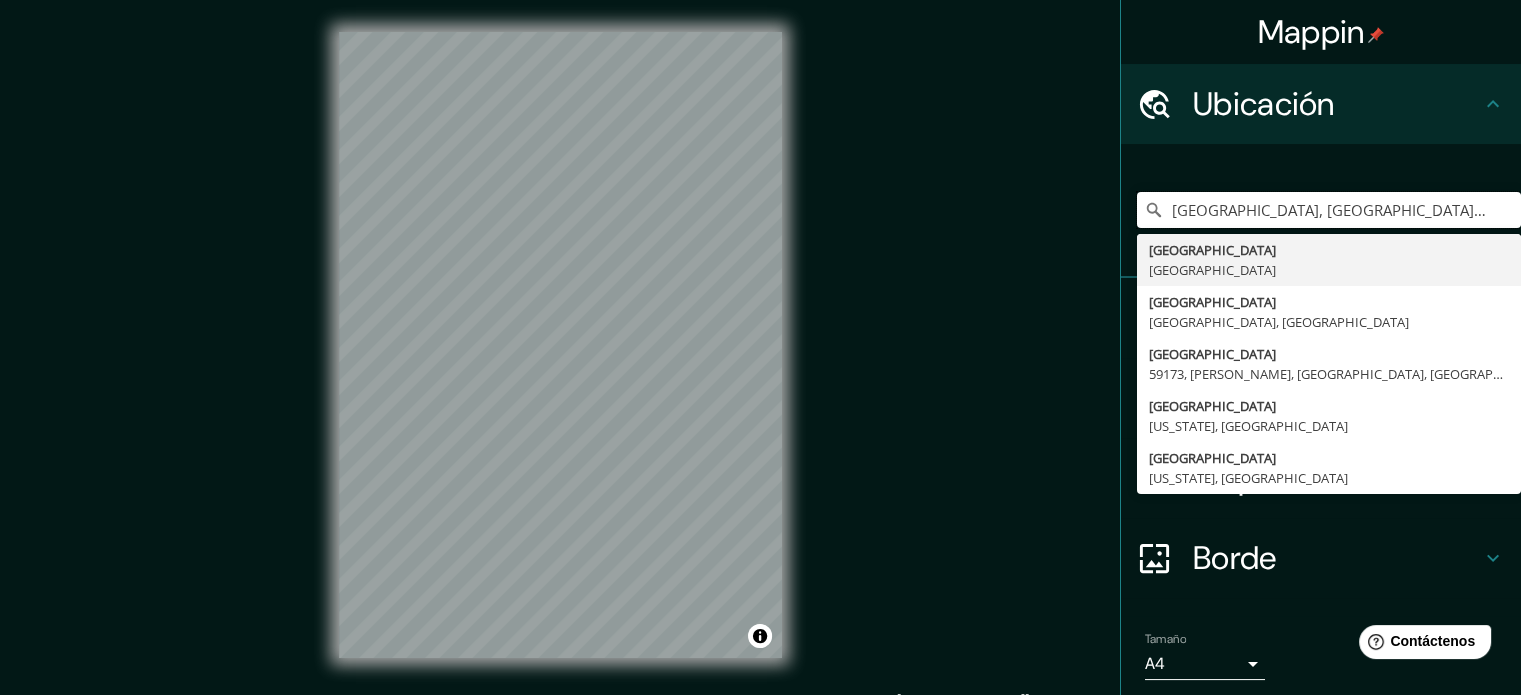 drag, startPoint x: 1405, startPoint y: 215, endPoint x: 1059, endPoint y: 220, distance: 346.03613 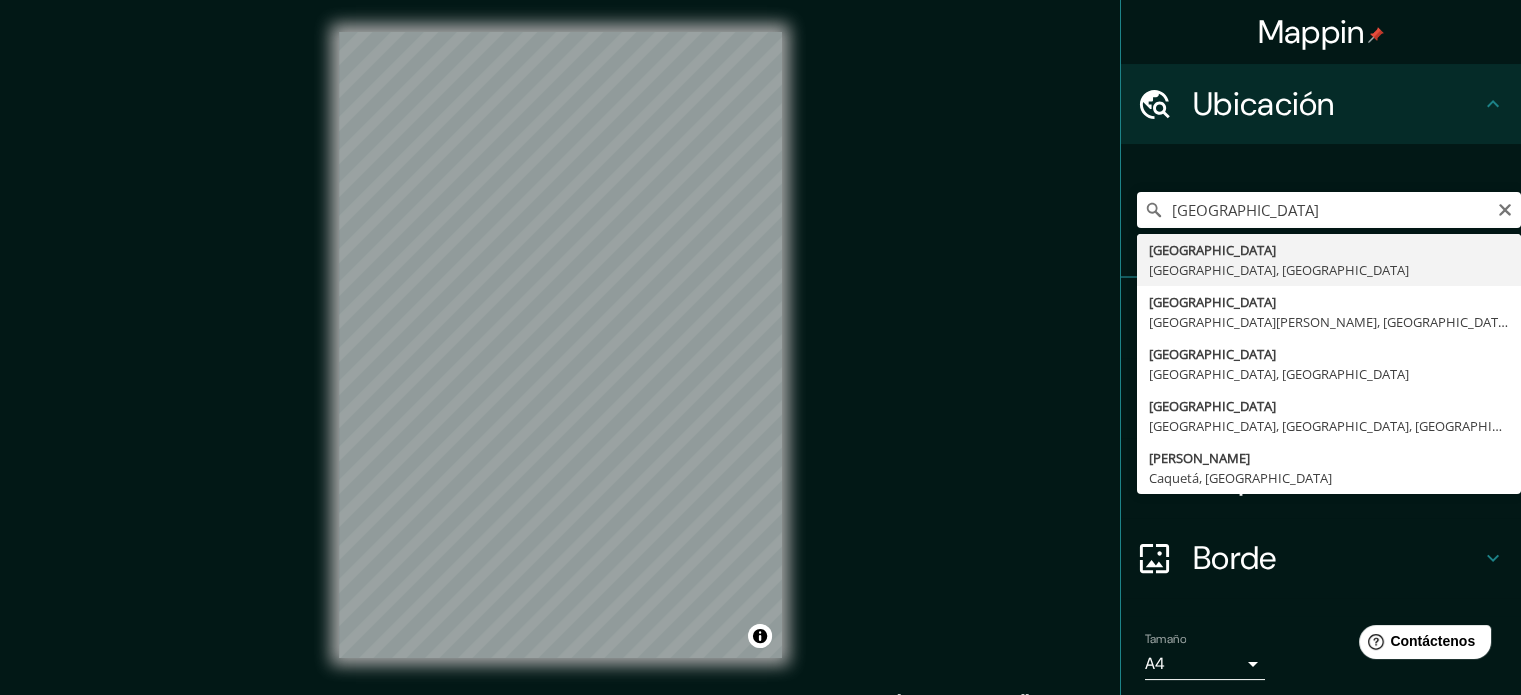 type on "[GEOGRAPHIC_DATA], [GEOGRAPHIC_DATA], [GEOGRAPHIC_DATA]" 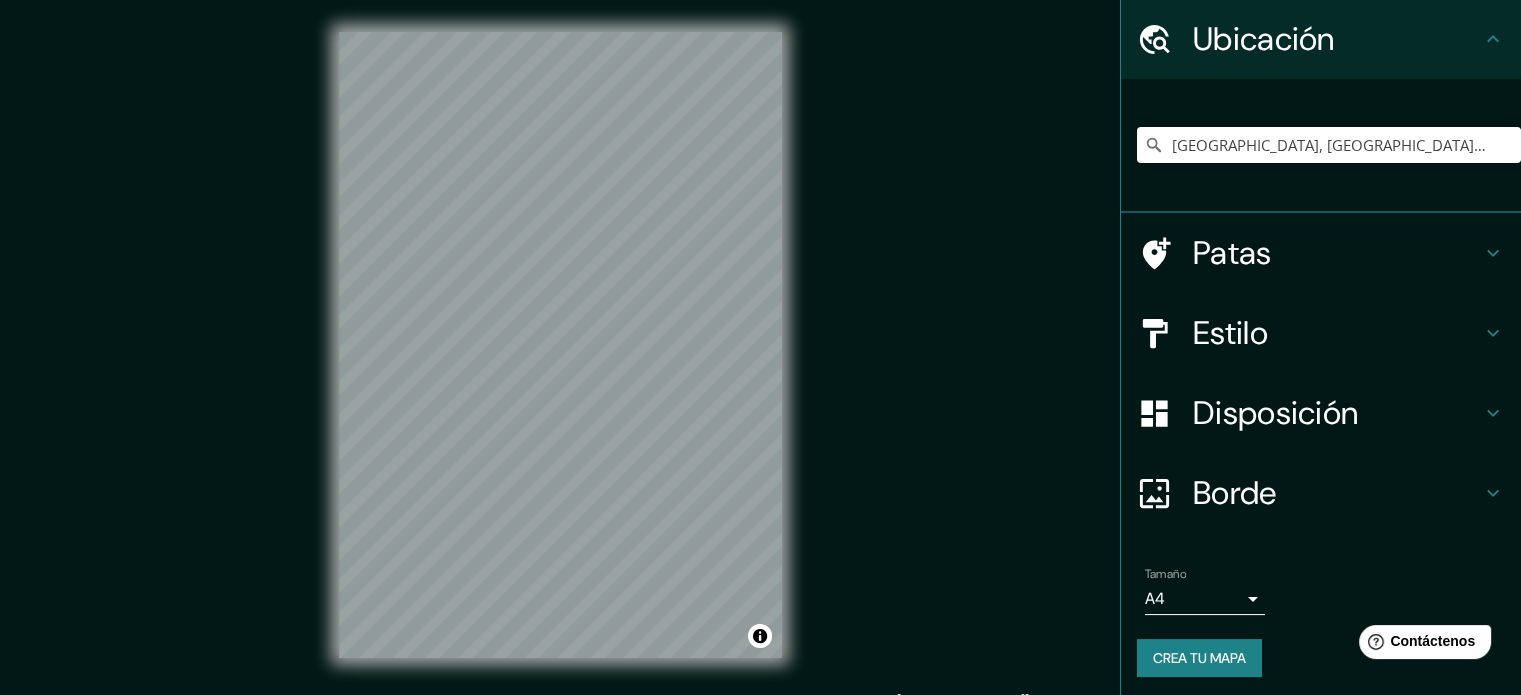 scroll, scrollTop: 69, scrollLeft: 0, axis: vertical 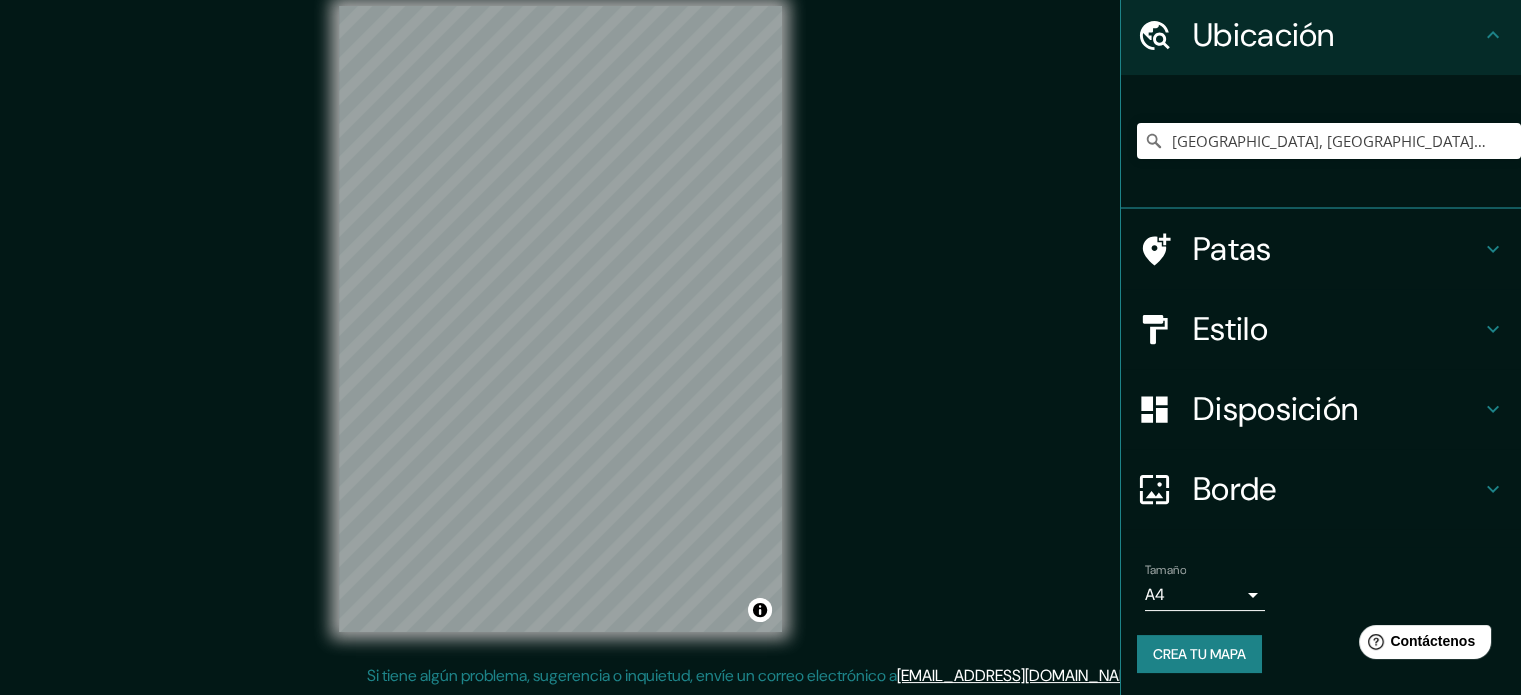 click on "Crea tu mapa" at bounding box center (1199, 654) 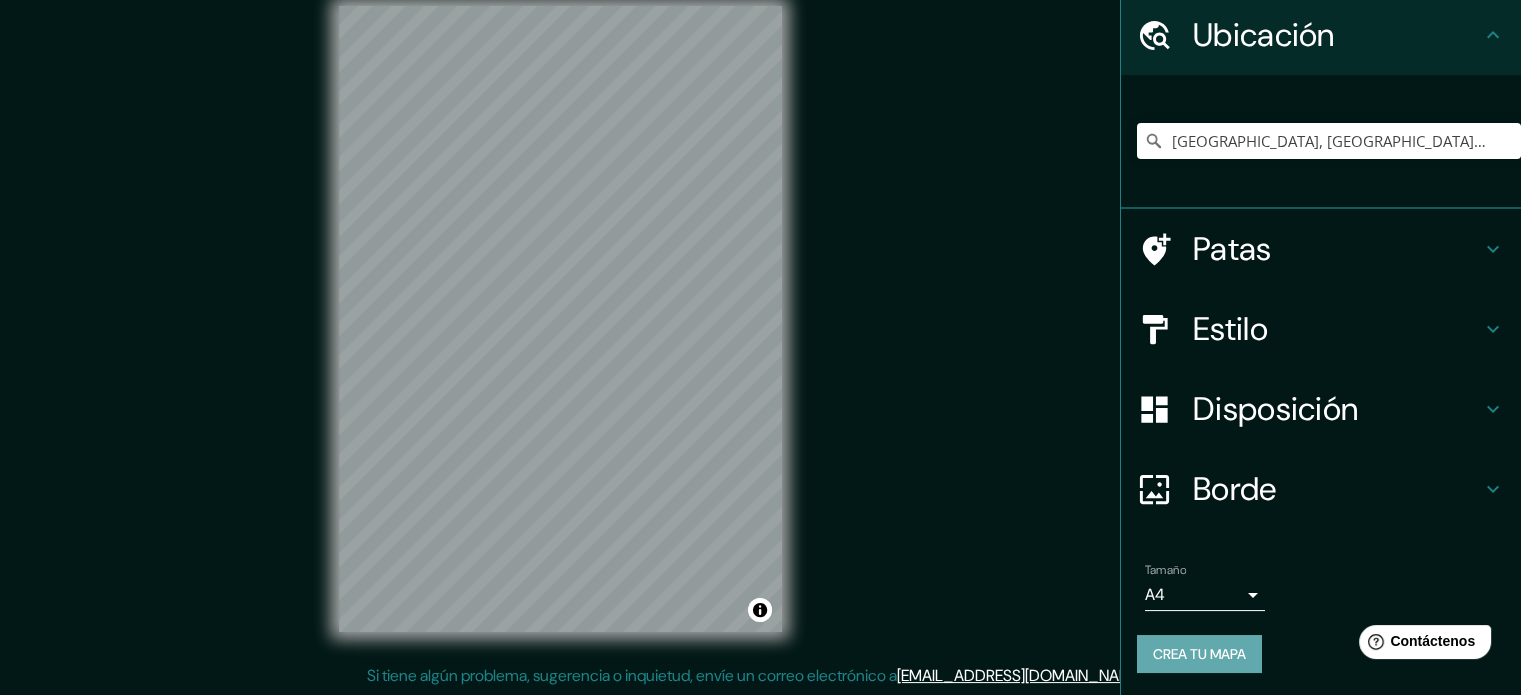 click on "Crea tu mapa" at bounding box center [1199, 654] 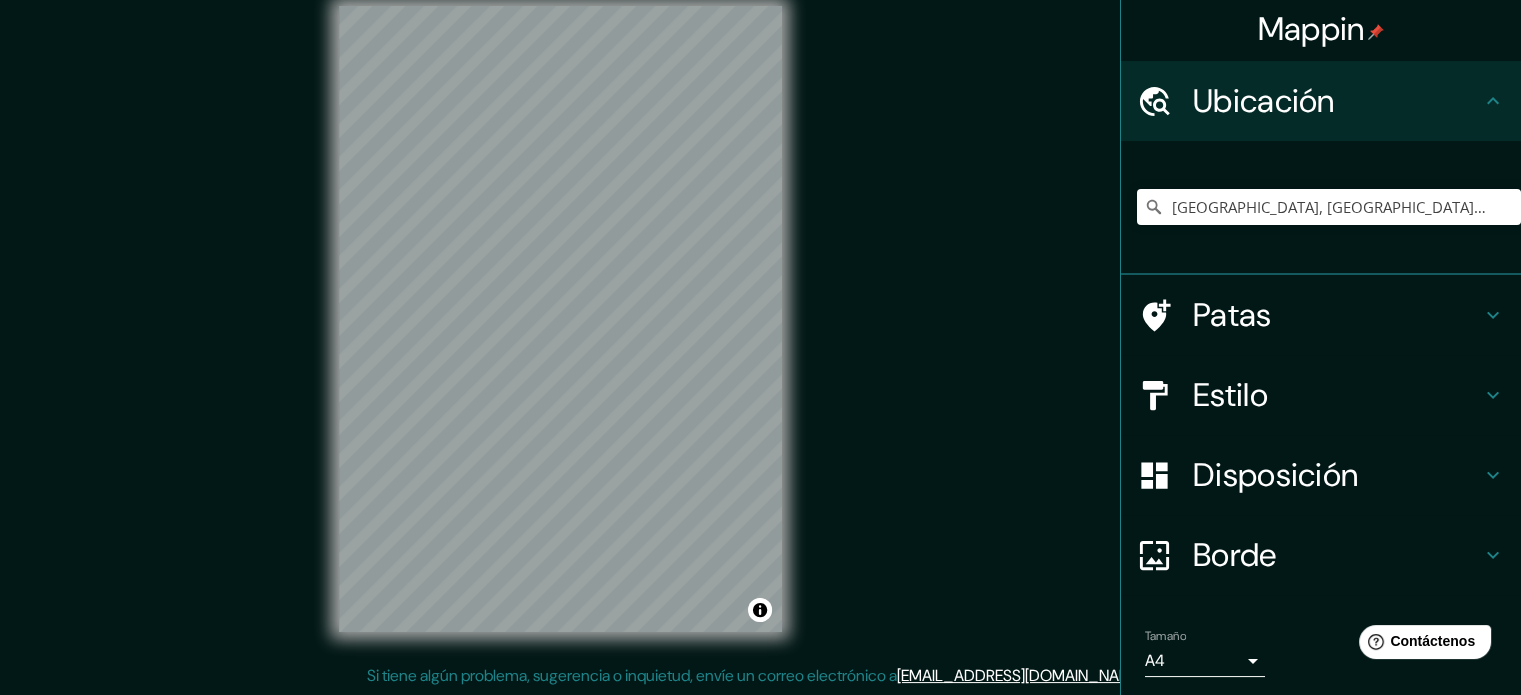 scroll, scrollTop: 0, scrollLeft: 0, axis: both 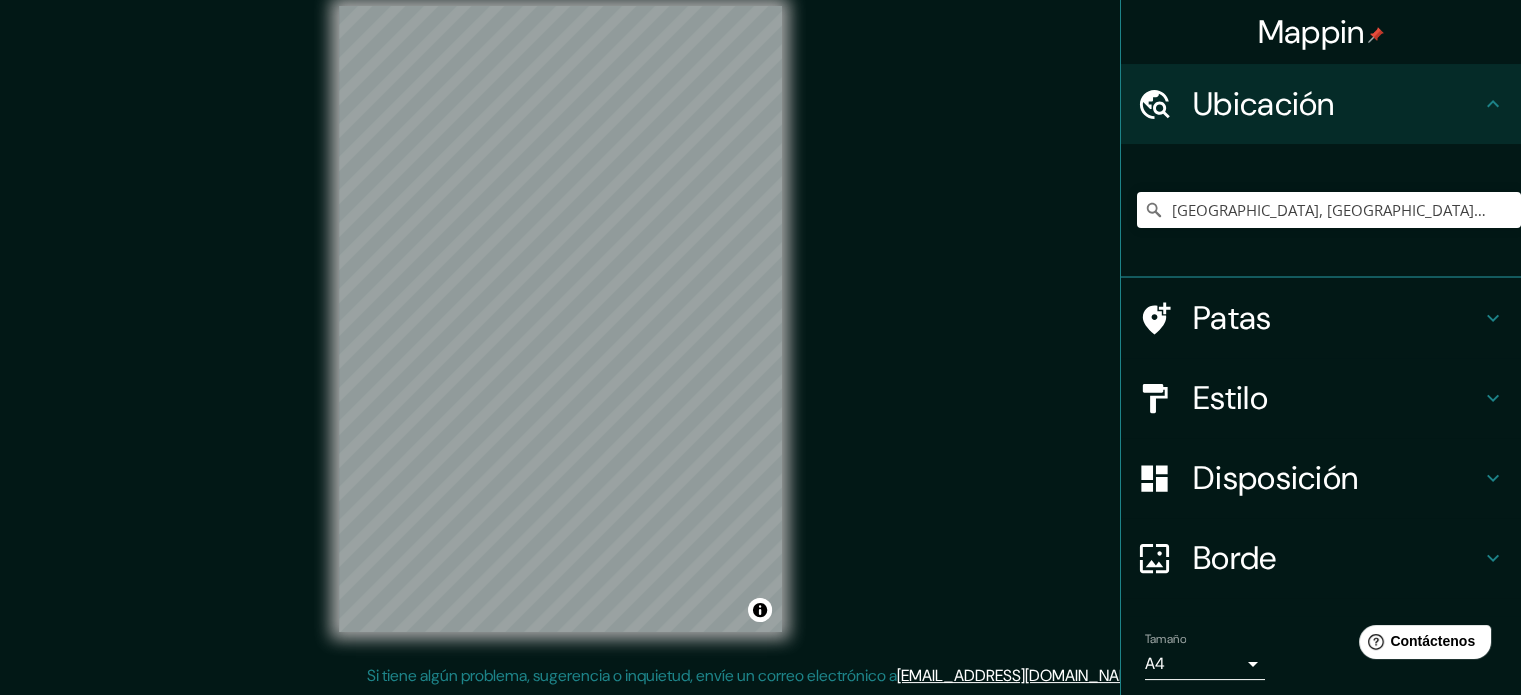 click 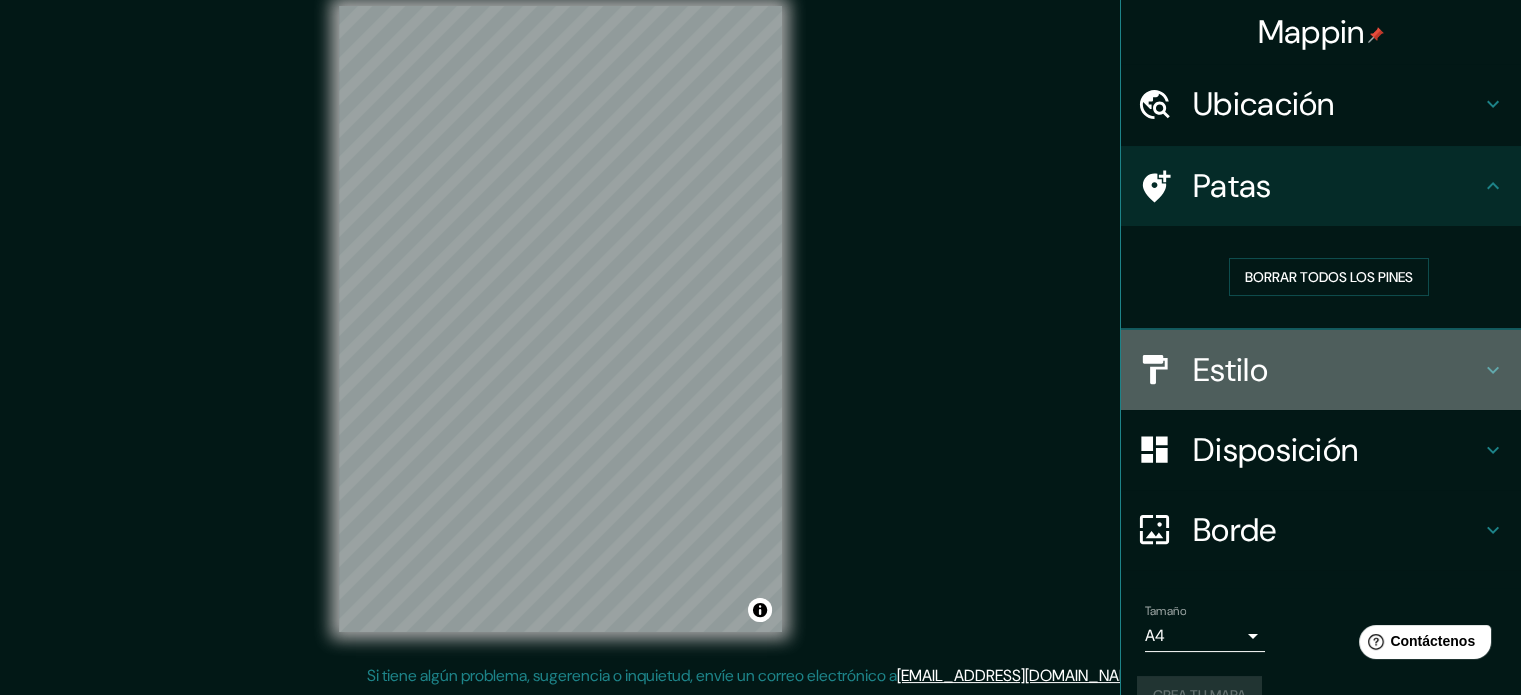 click 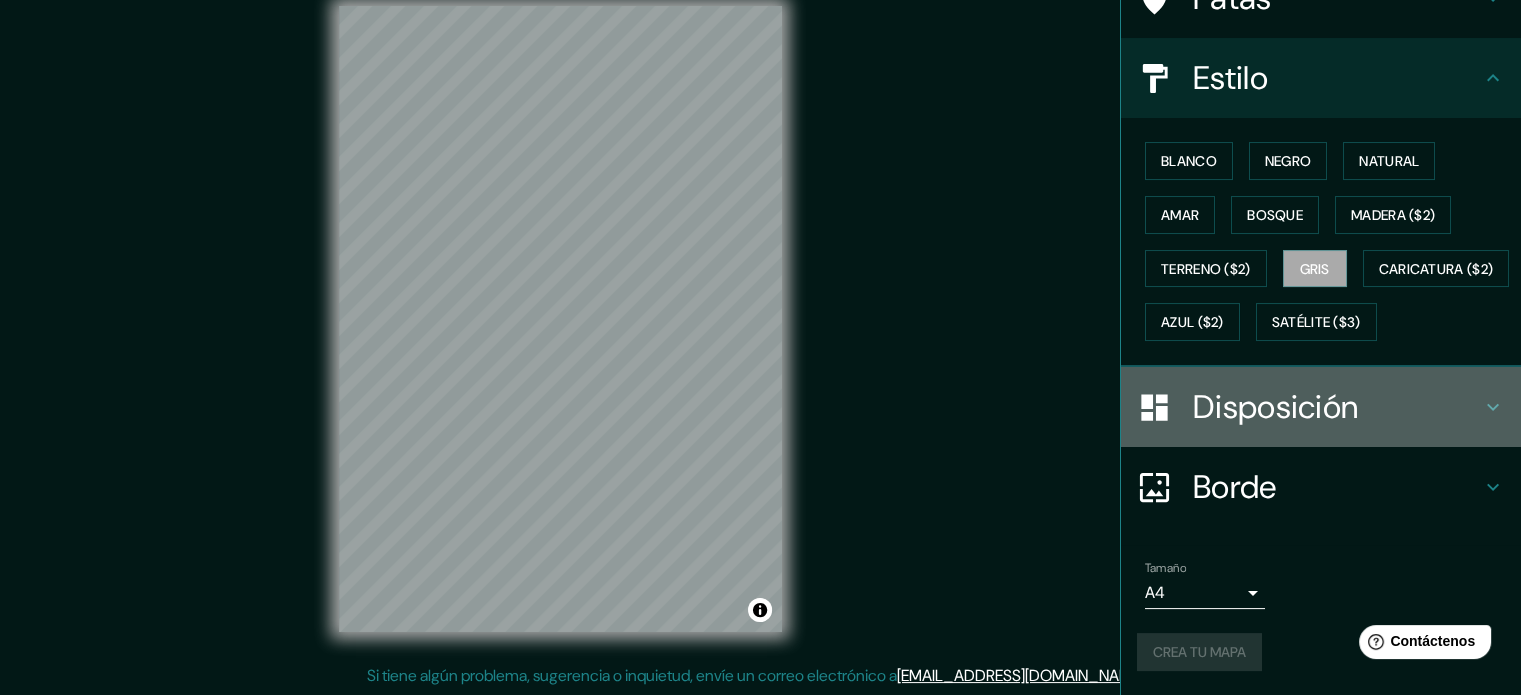 click on "Disposición" at bounding box center [1321, 407] 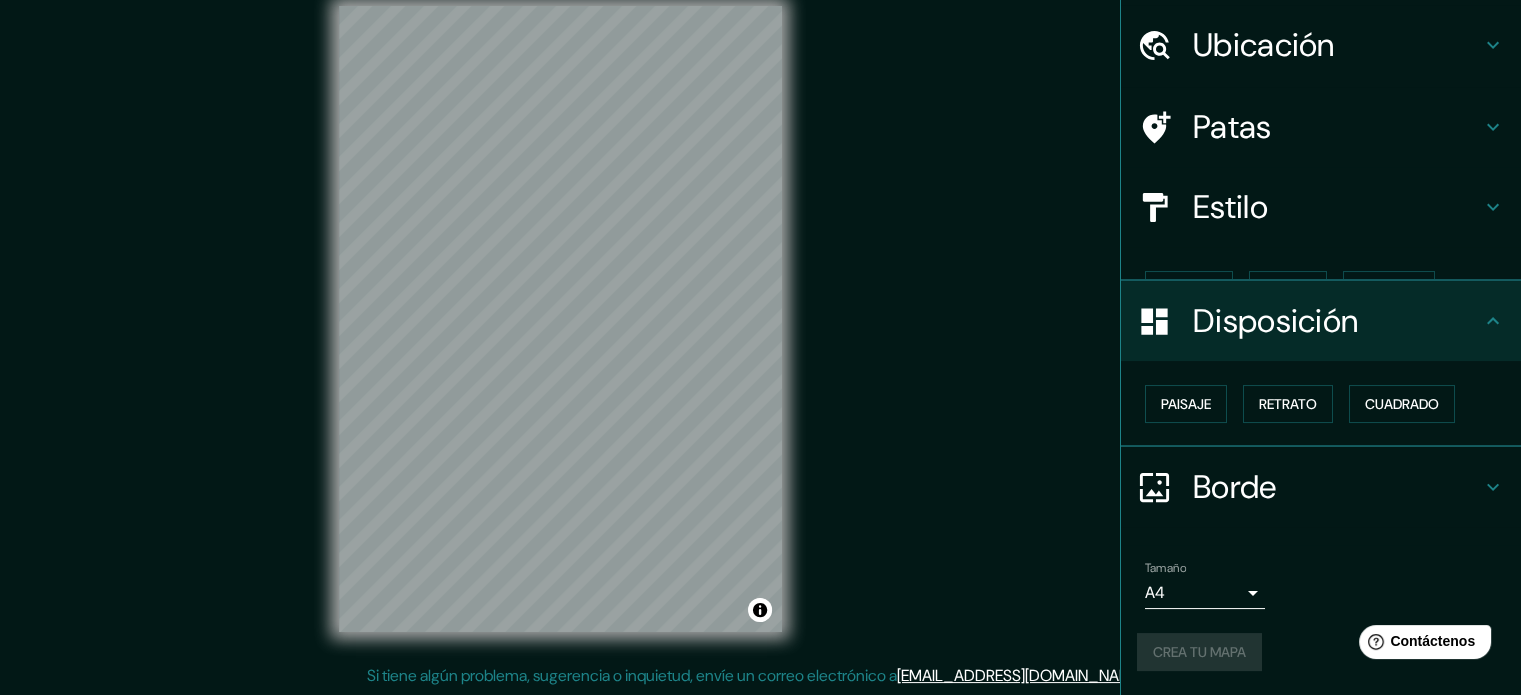 scroll, scrollTop: 24, scrollLeft: 0, axis: vertical 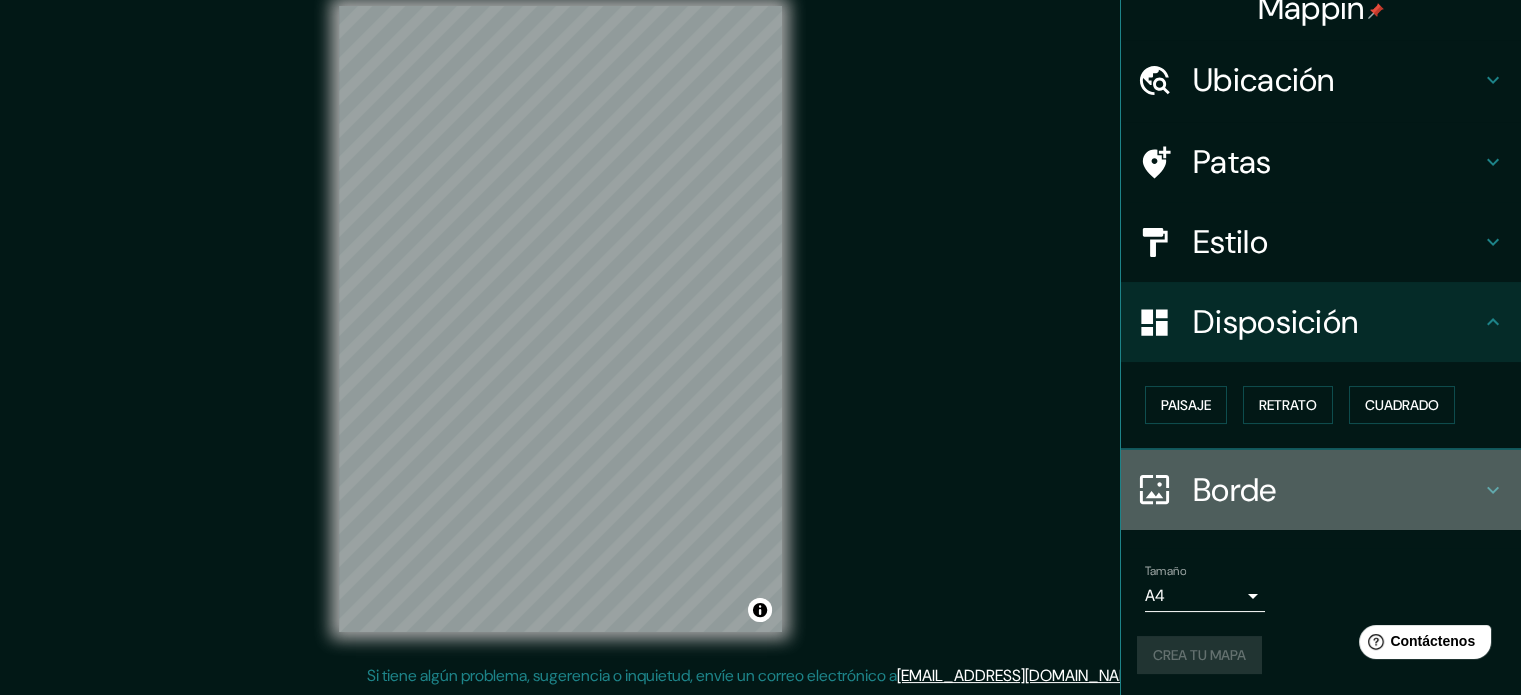 click on "Borde" at bounding box center (1321, 490) 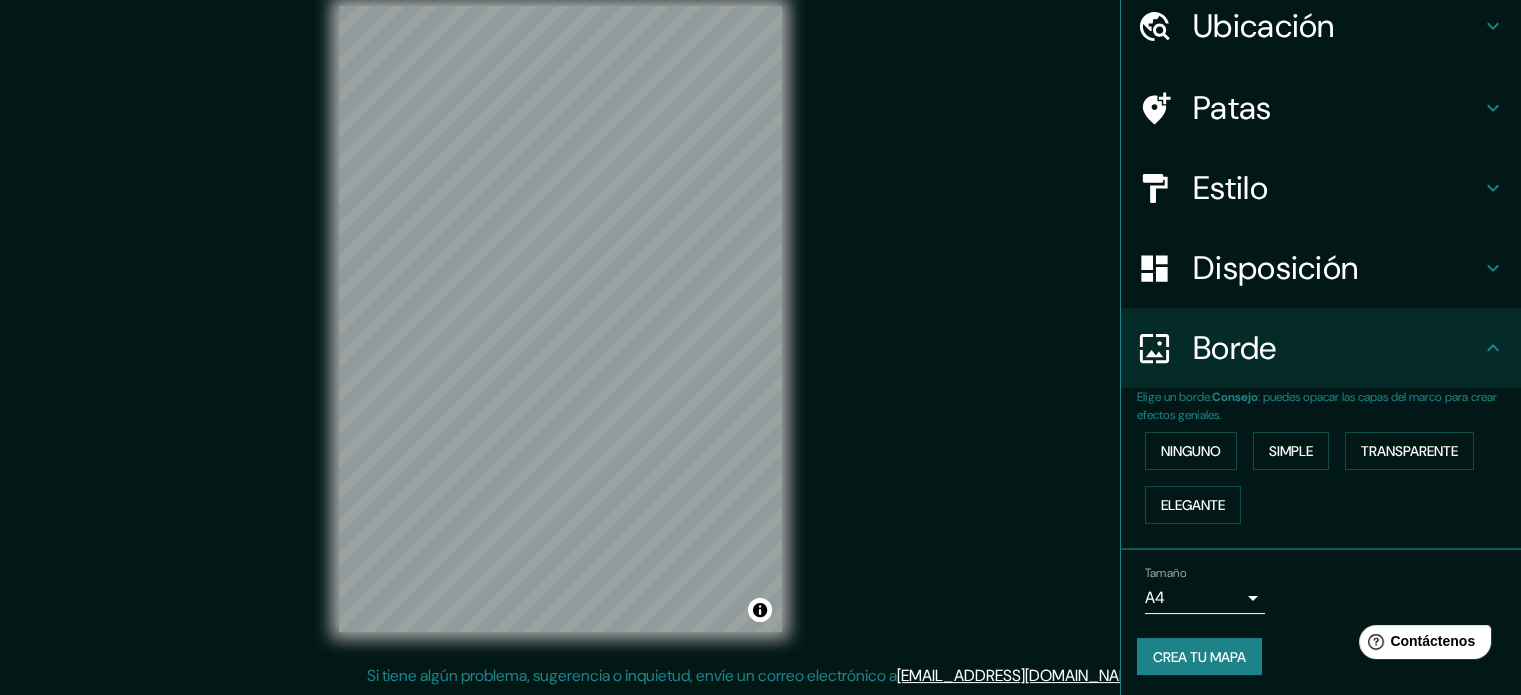 scroll, scrollTop: 80, scrollLeft: 0, axis: vertical 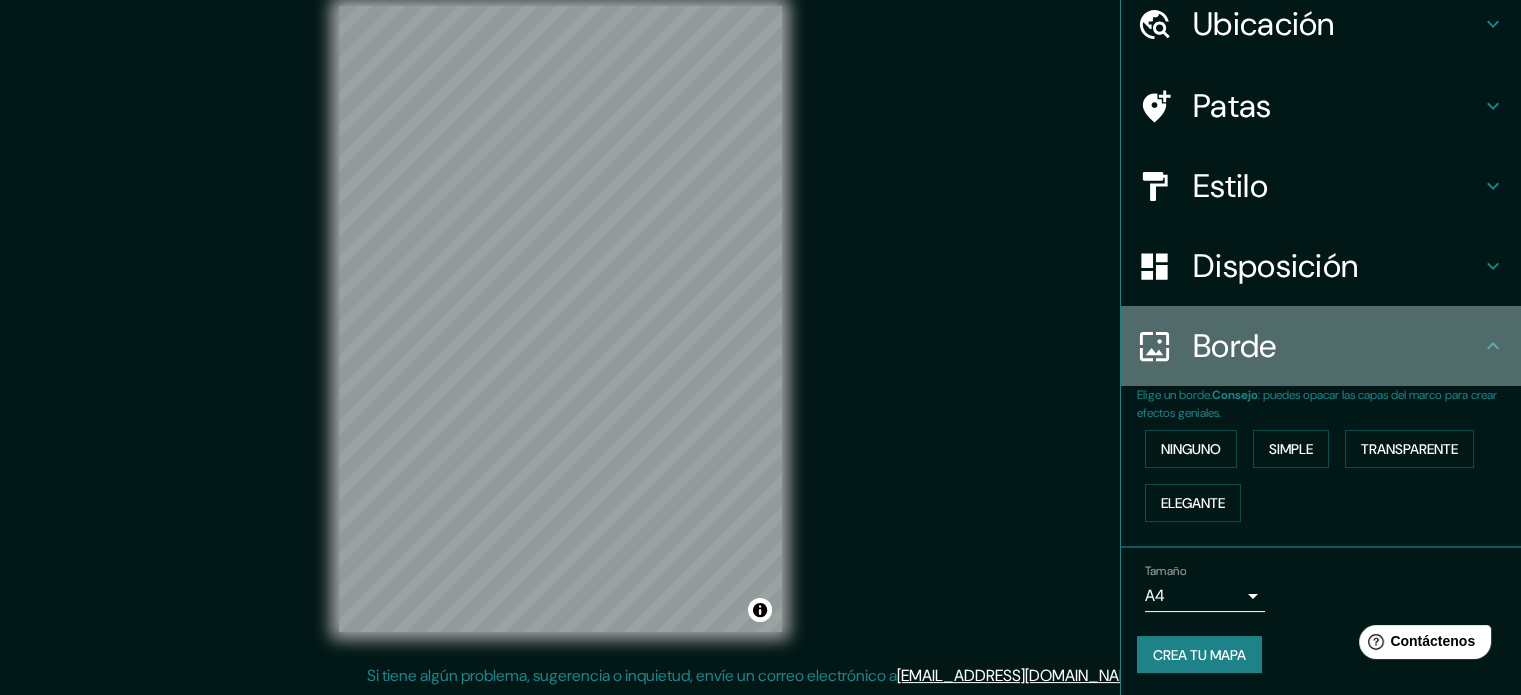 click 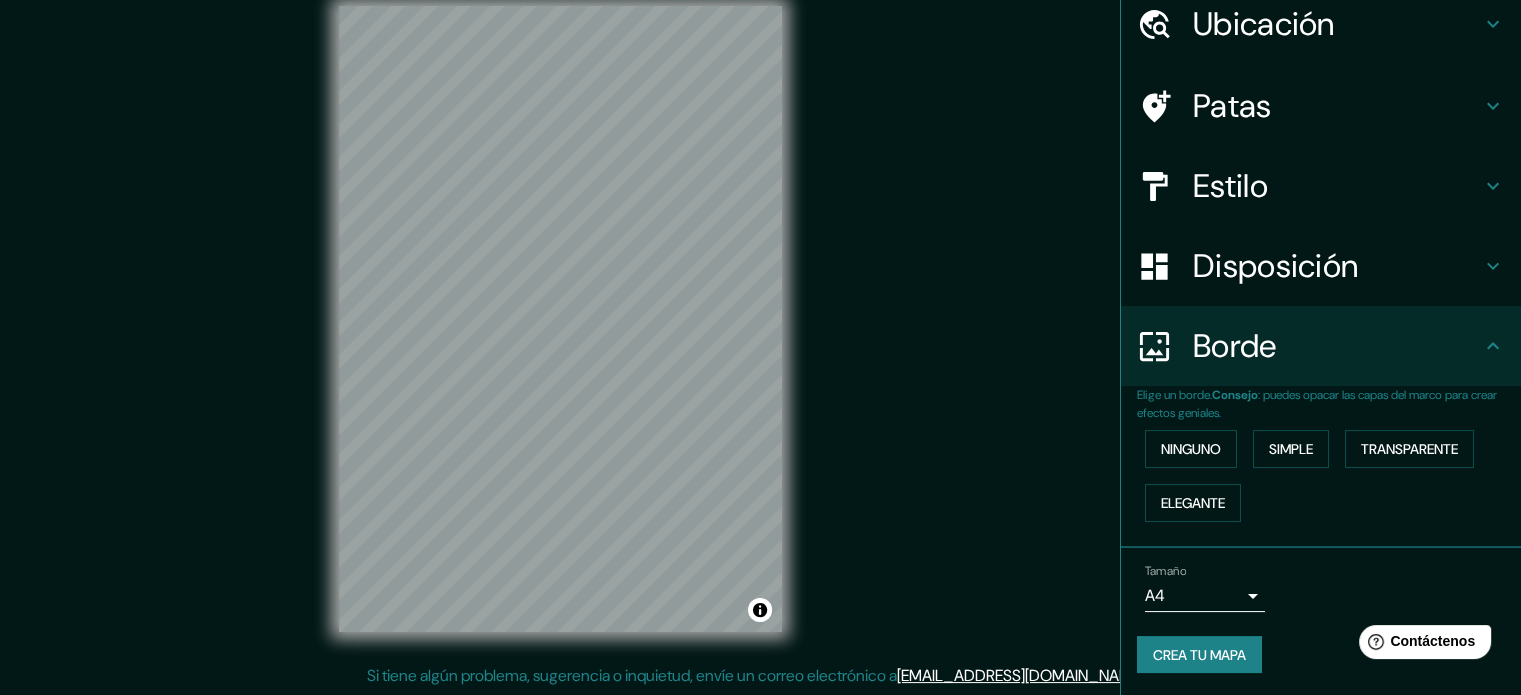 click 